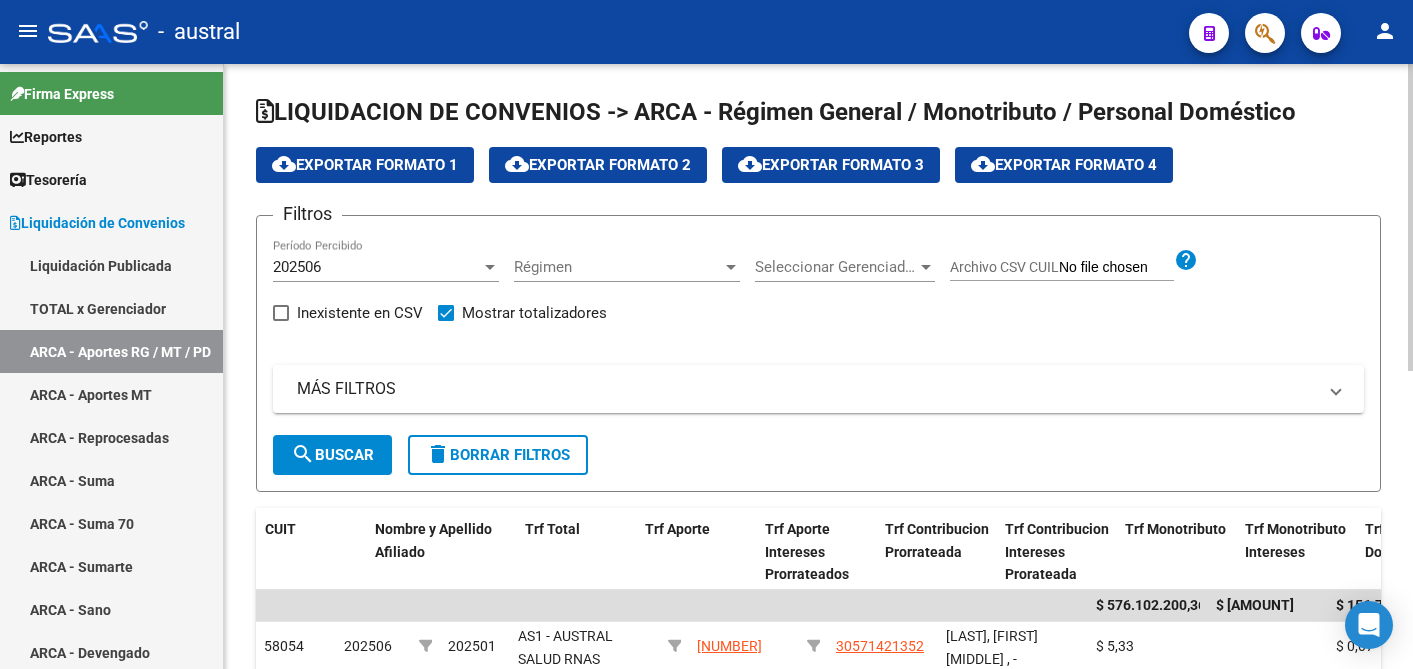 scroll, scrollTop: 0, scrollLeft: 0, axis: both 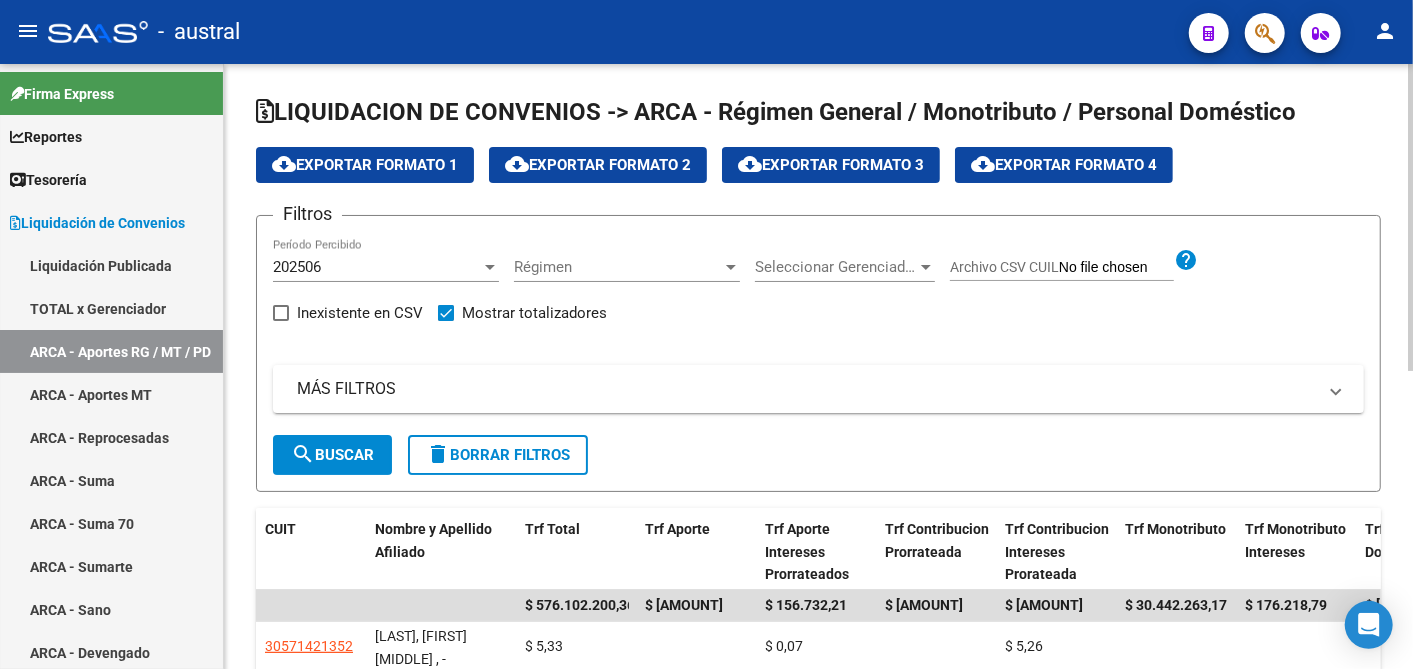 click on "cloud_download  Exportar Formato 1" 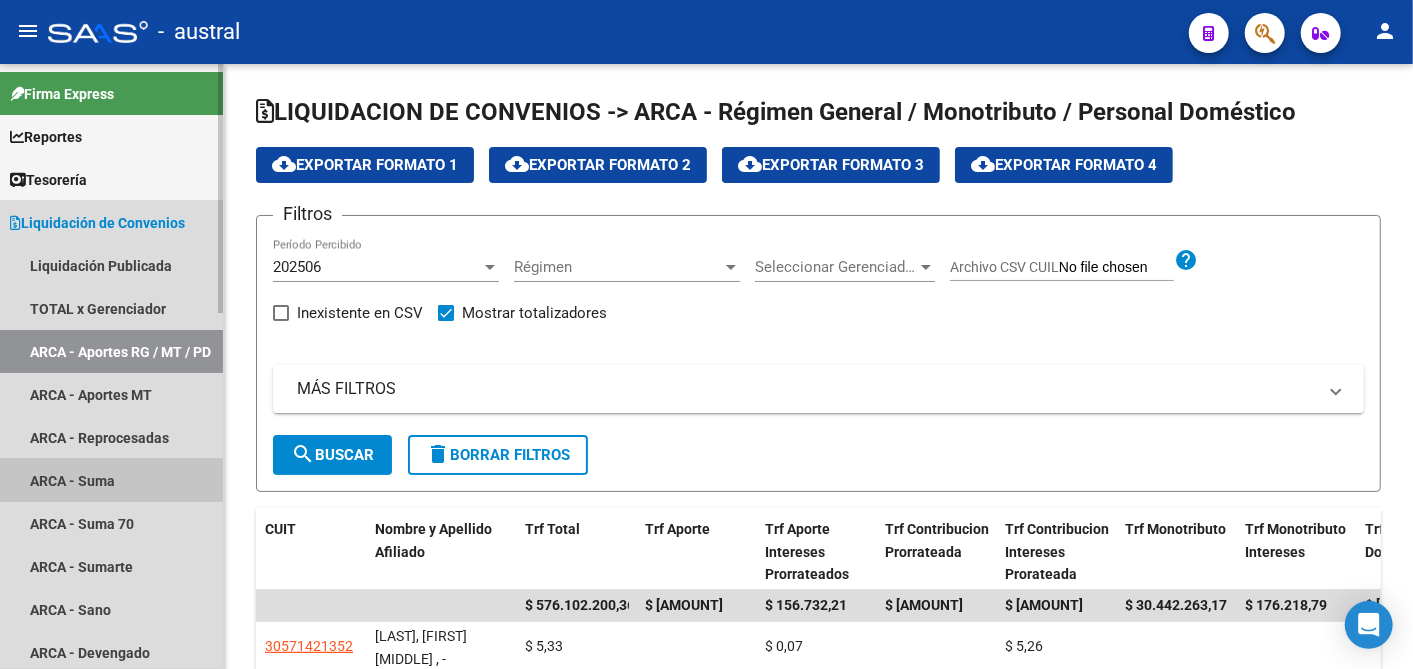 click on "ARCA - Suma" at bounding box center (111, 480) 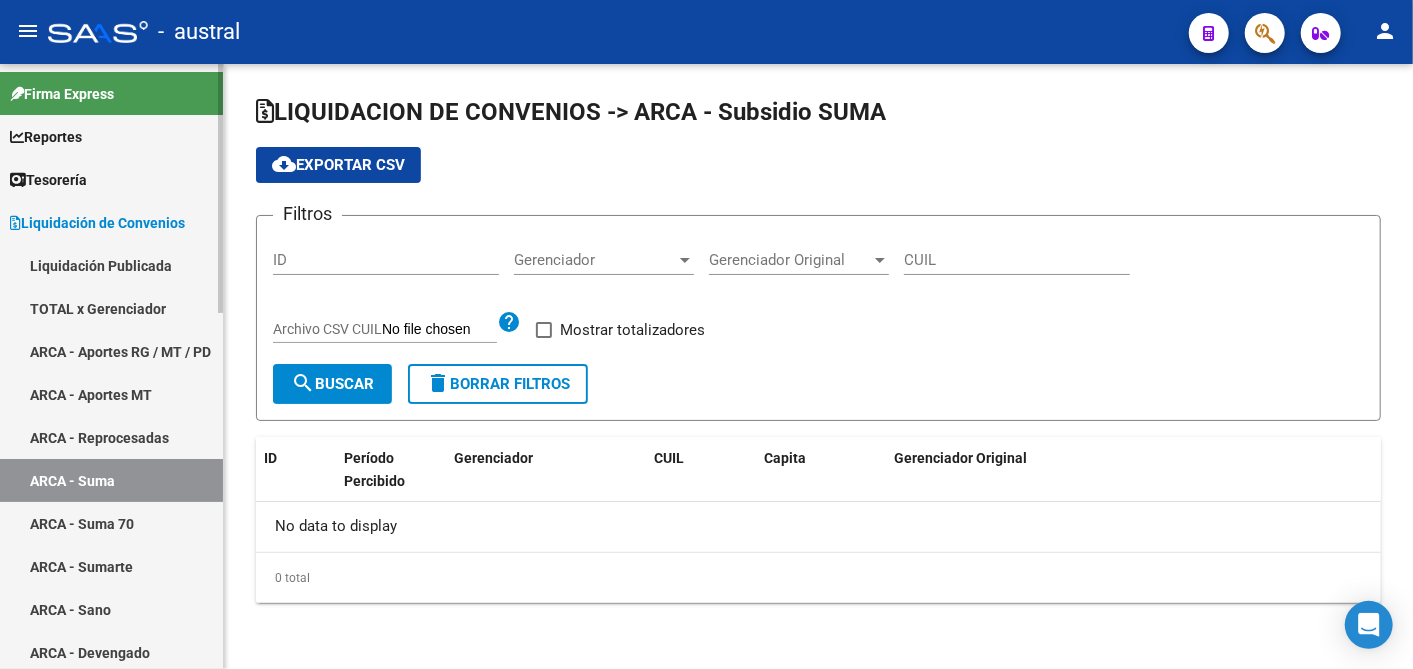 checkbox on "true" 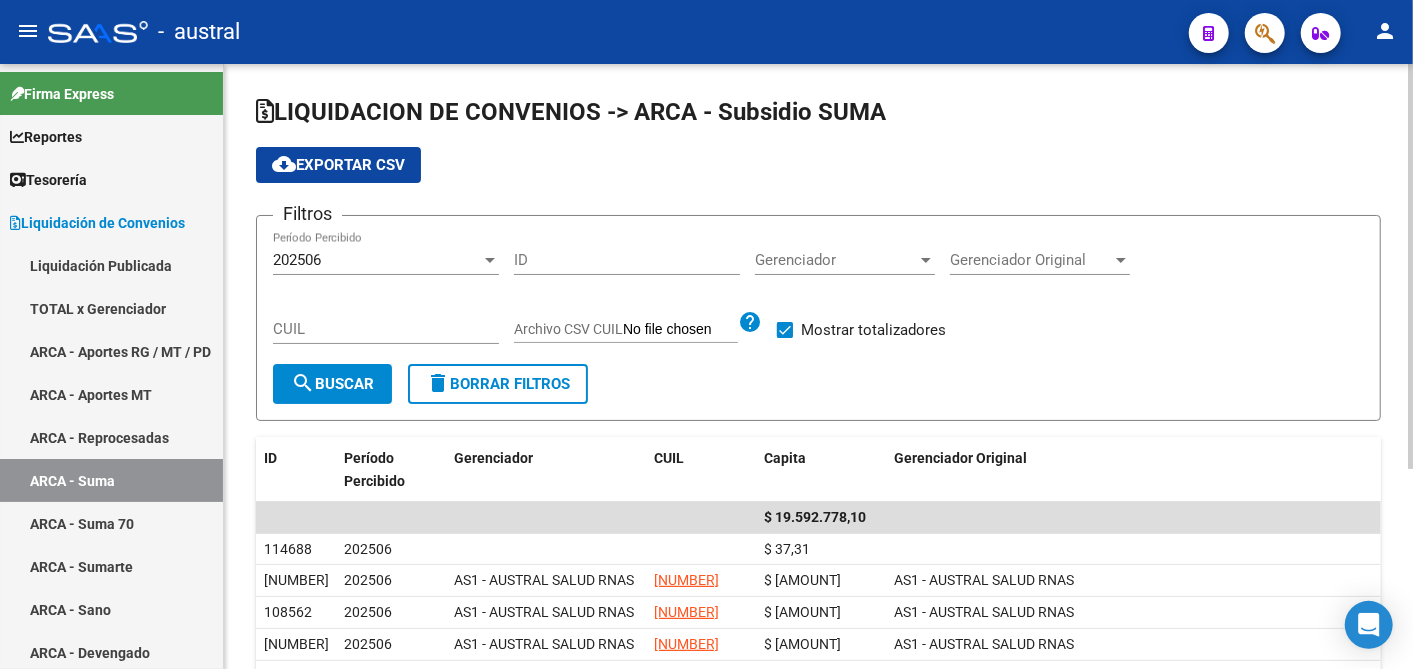 click on "cloud_download  Exportar CSV" 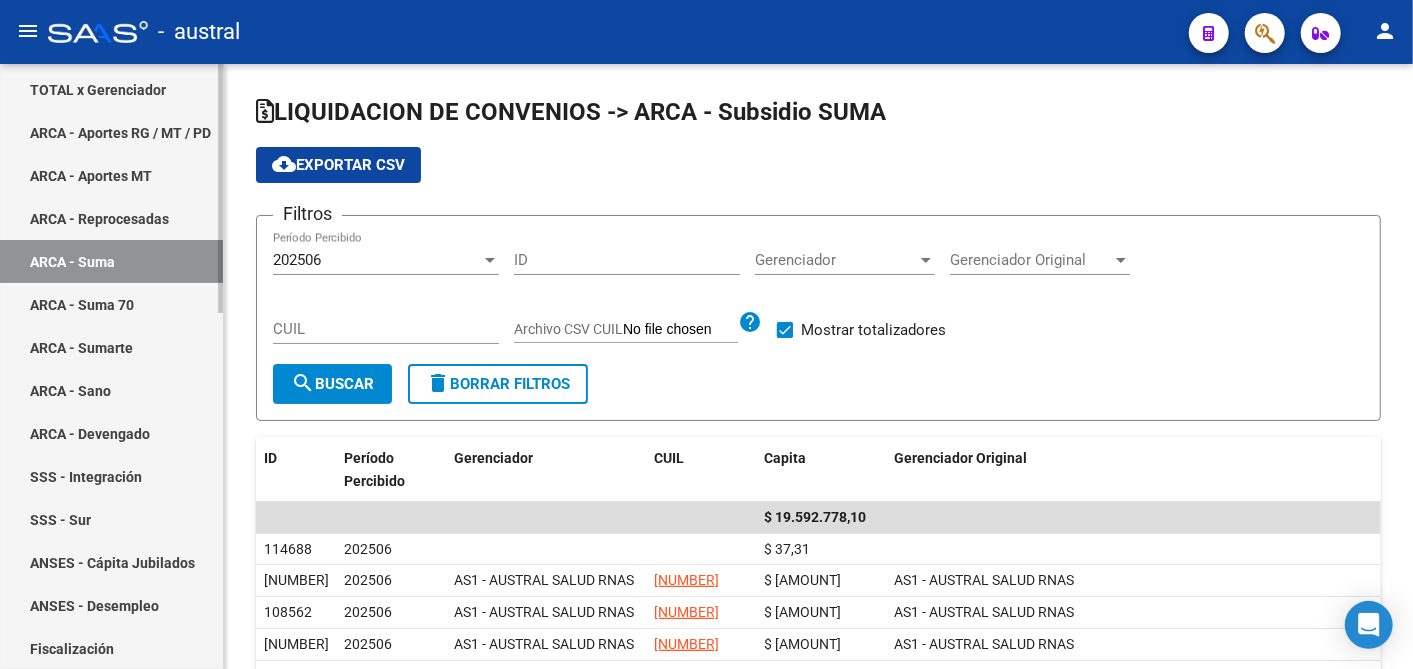 click on "Firma Express     Reportes Tablero de Control Ingresos Percibidos Análisis de todos los conceptos (histórico) Análisis de todos los conceptos detalle (mensual) Apertura de Transferencias Reales (histórico) Análisis Ingresos RG por CUIT (mensual) Imputación de Códigos Ingresos Devengados Análisis Histórico Detalles Transferencias RG sin DDJJ Detalles por CUIL RG Detalles - MT/PD MT morosos Egresos Devengados Comprobantes Recibidos Facturación Apócrifa Padrón Traspasos x O.S. Traspasos x Gerenciador Traspasos x Provincia Nuevos Aportantes Métricas - Padrón SSS Métricas - Crecimiento Población Tesorería Transferencias Bancarias Realizadas    Tesorería Extractos Procesados (csv) Extractos Originales (pdf)    Liquidación de Convenios Liquidación Publicada TOTAL x Gerenciador ARCA - Aportes RG / MT / PD ARCA - Aportes MT ARCA - Reprocesadas ARCA - Suma ARCA - Suma 70 ARCA - Sumarte ARCA - Sano ARCA - Devengado SSS - Integración SSS - Sur ANSES - Cápita Jubilados ANSES - Desempleo Casos" 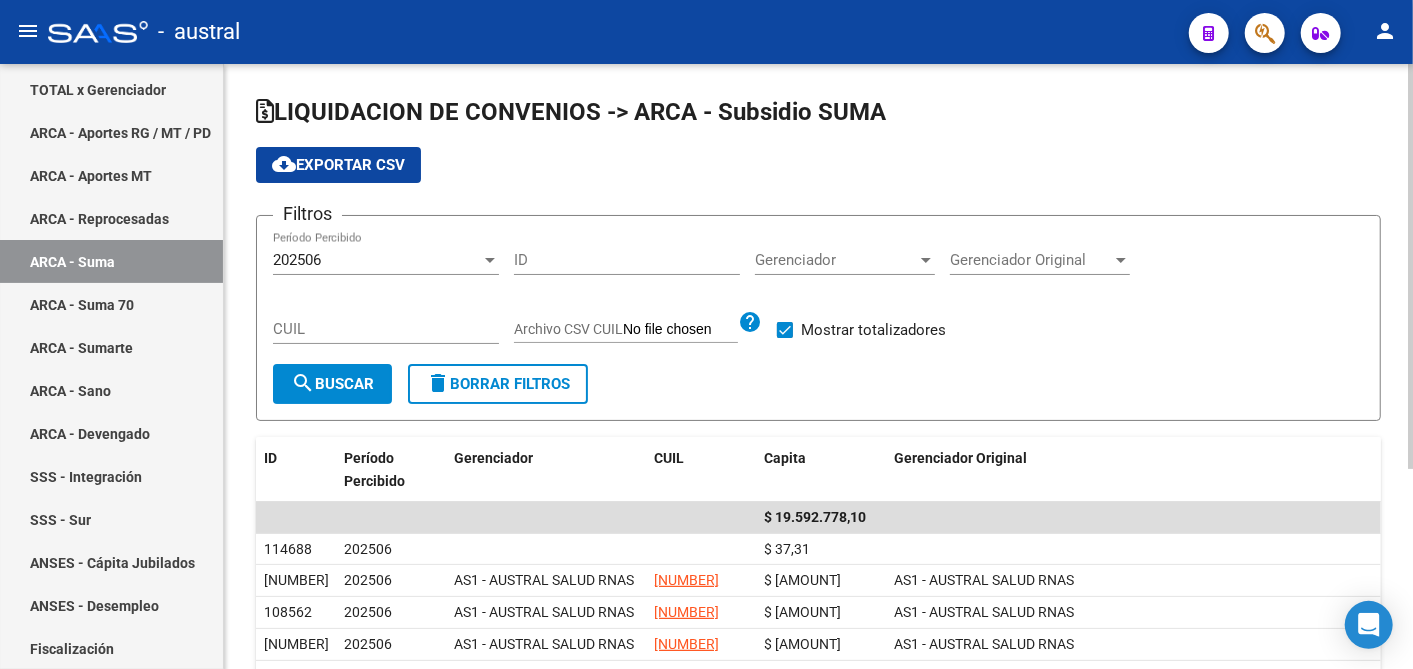 scroll, scrollTop: 221, scrollLeft: 0, axis: vertical 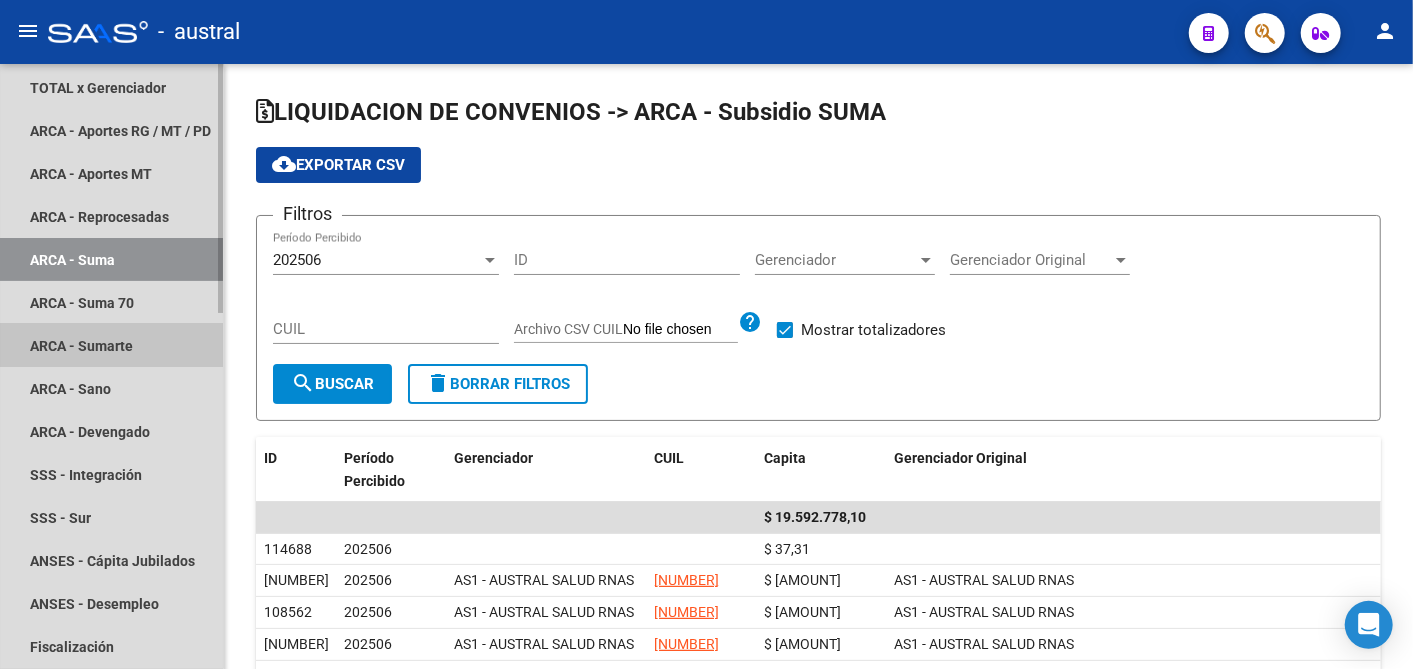 click on "ARCA - Sumarte" at bounding box center (111, 345) 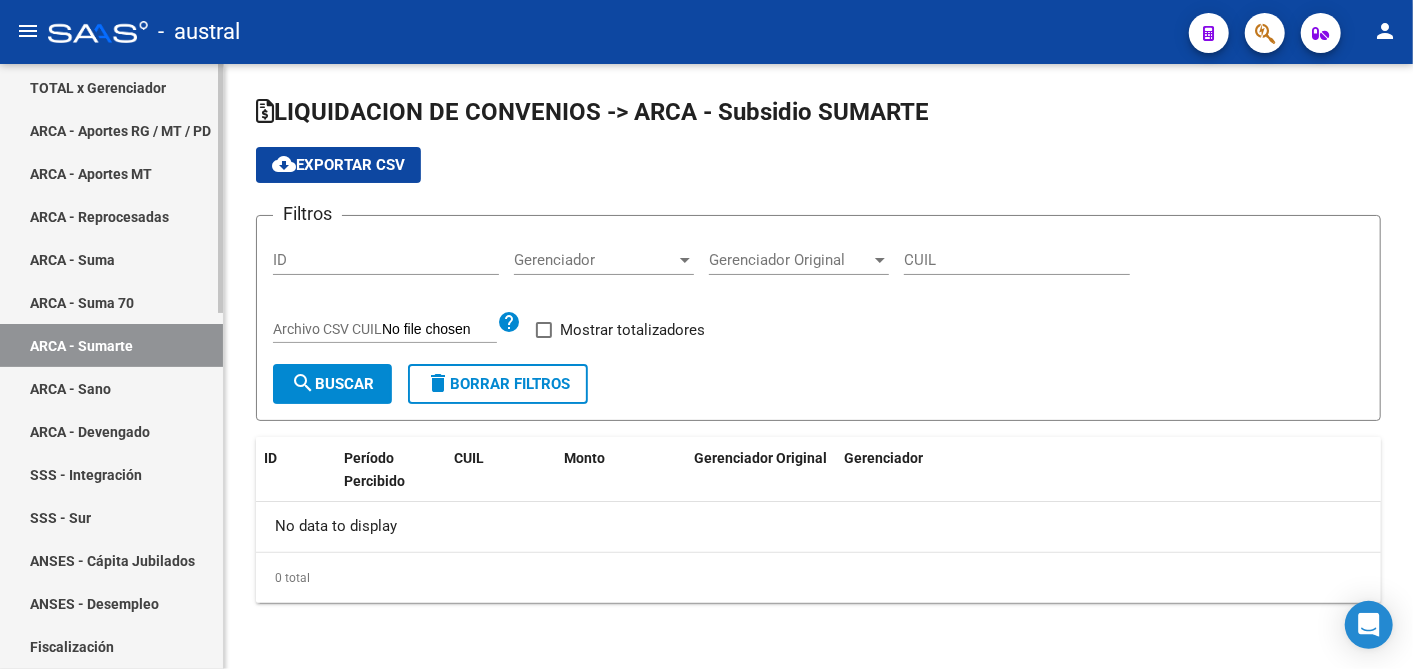 checkbox on "true" 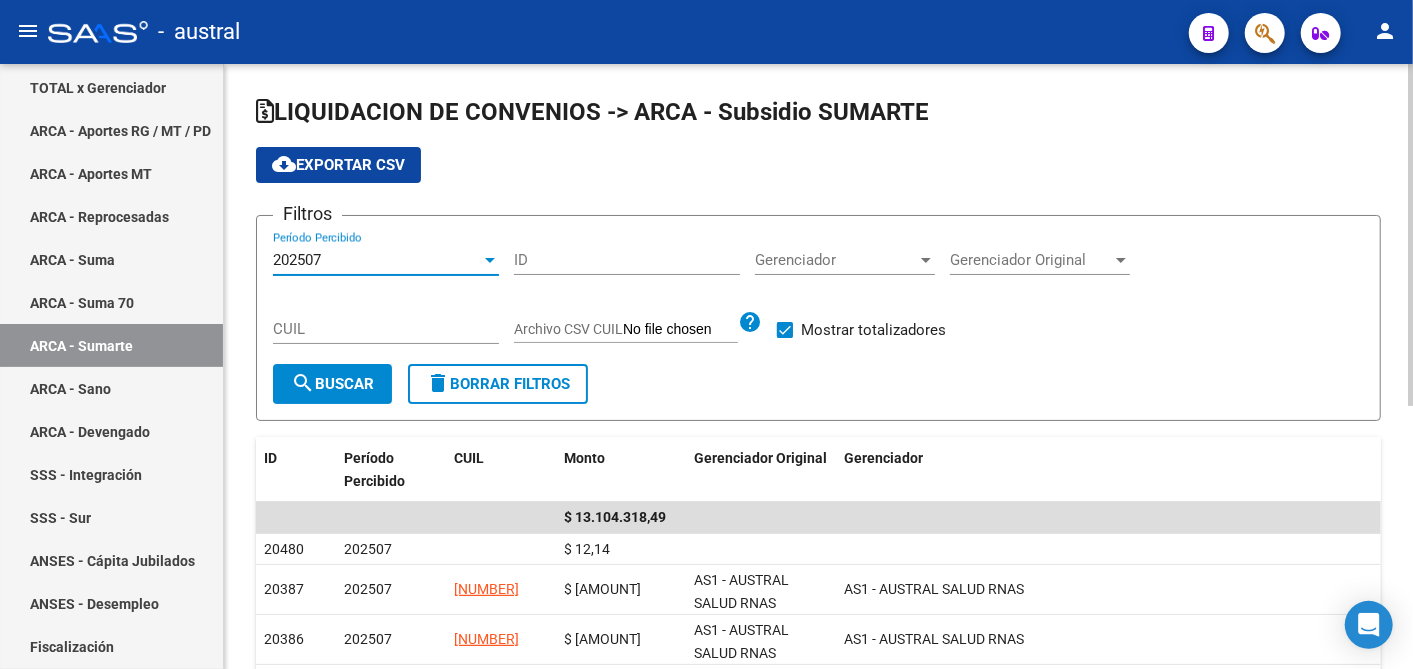 click at bounding box center (490, 260) 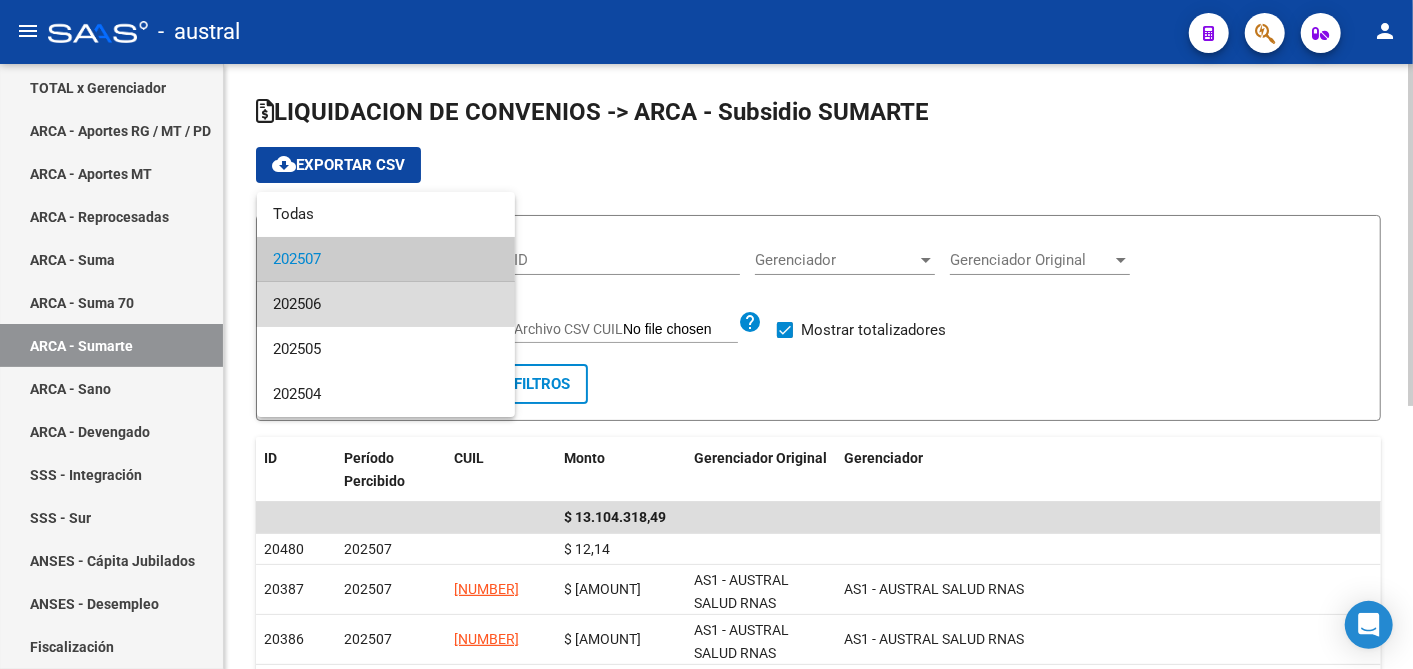 click on "202506" at bounding box center (386, 304) 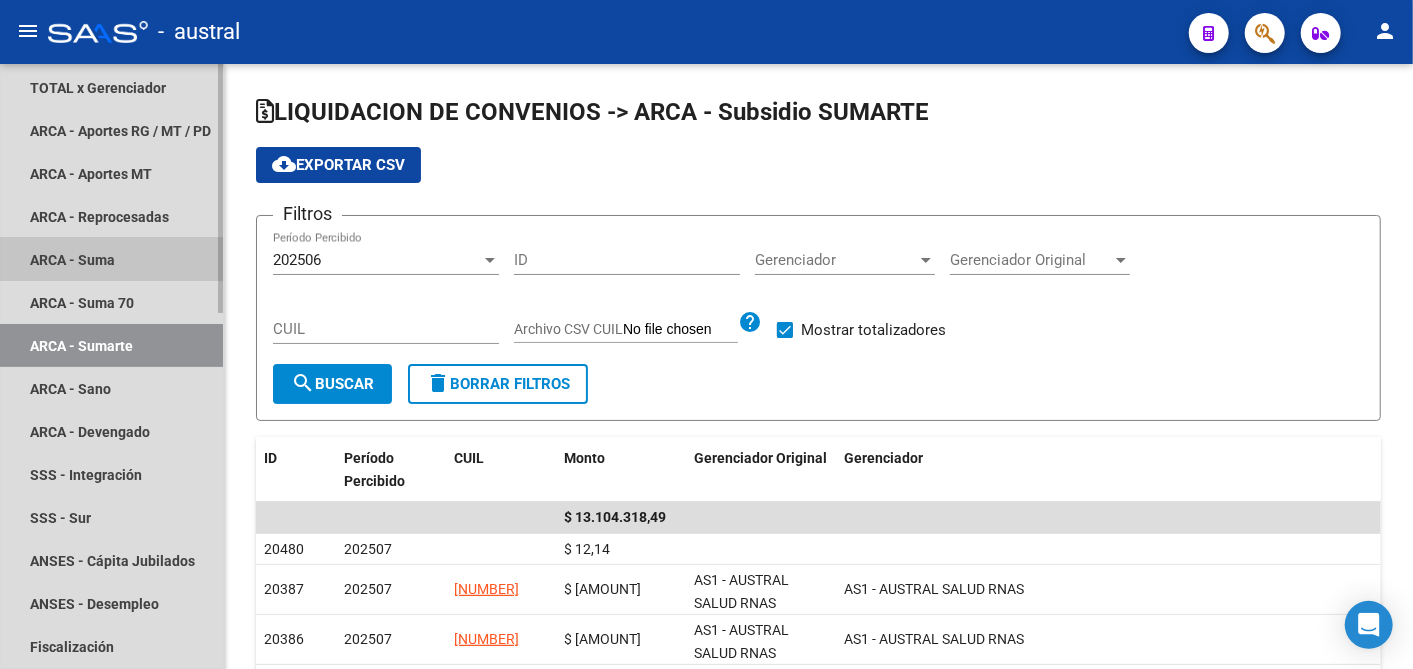 click on "ARCA - Suma" at bounding box center [111, 259] 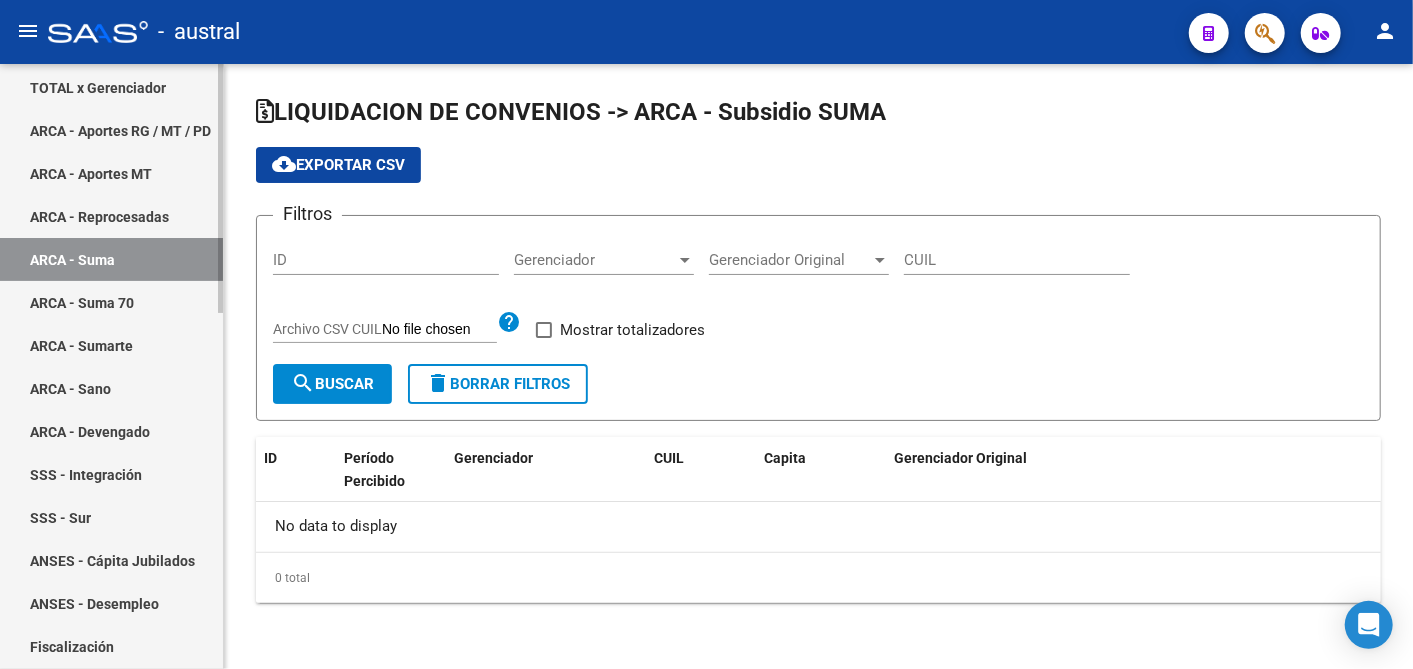 checkbox on "true" 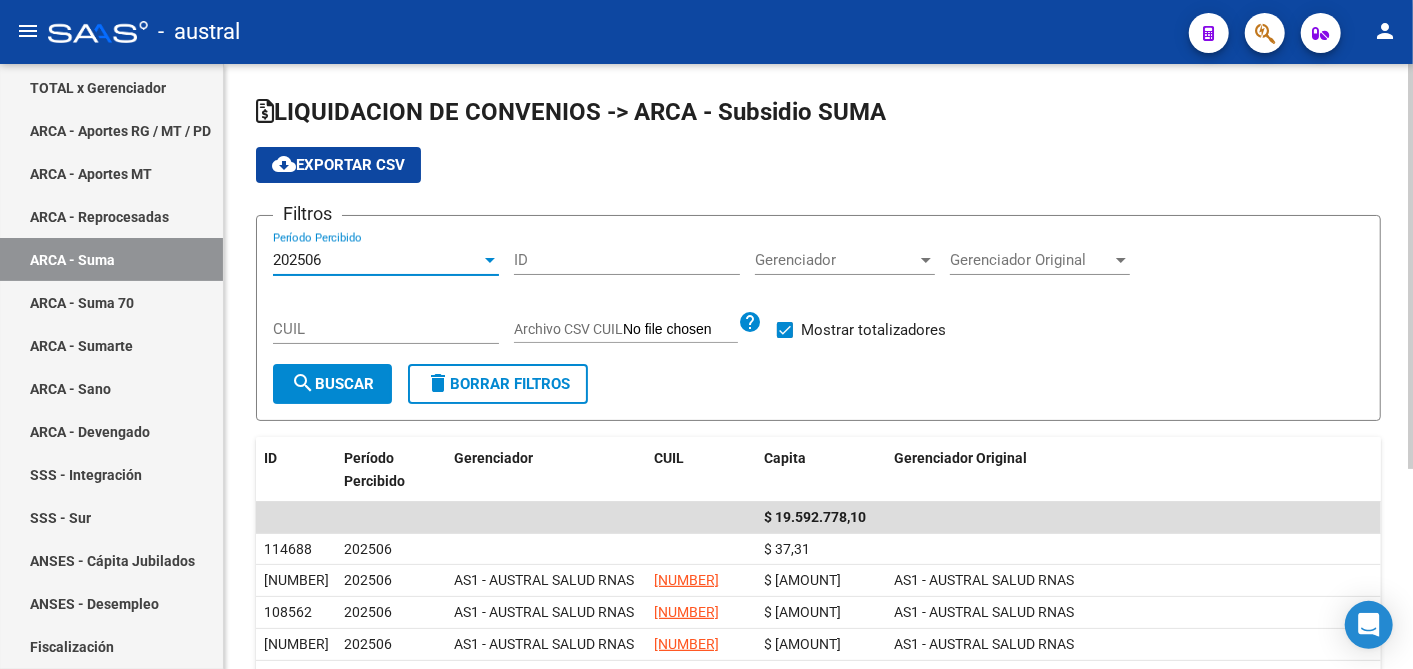 click at bounding box center [490, 260] 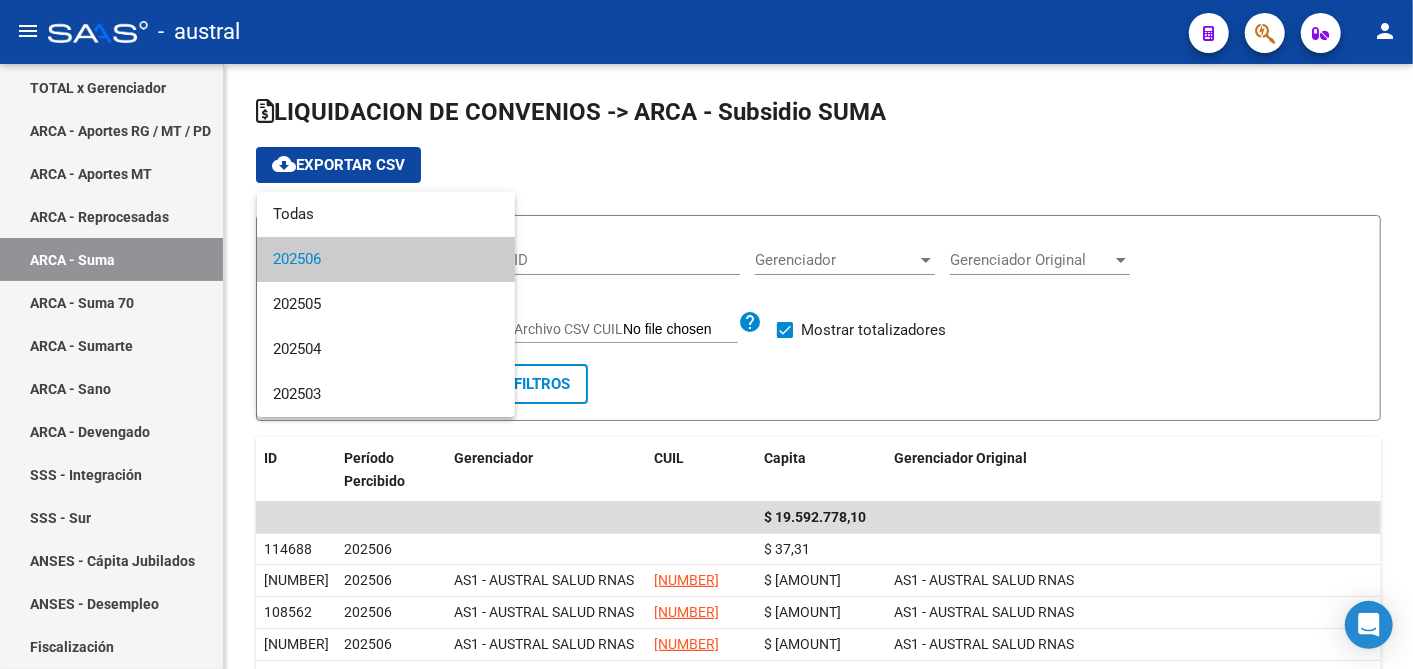 click on "202506" at bounding box center (386, 259) 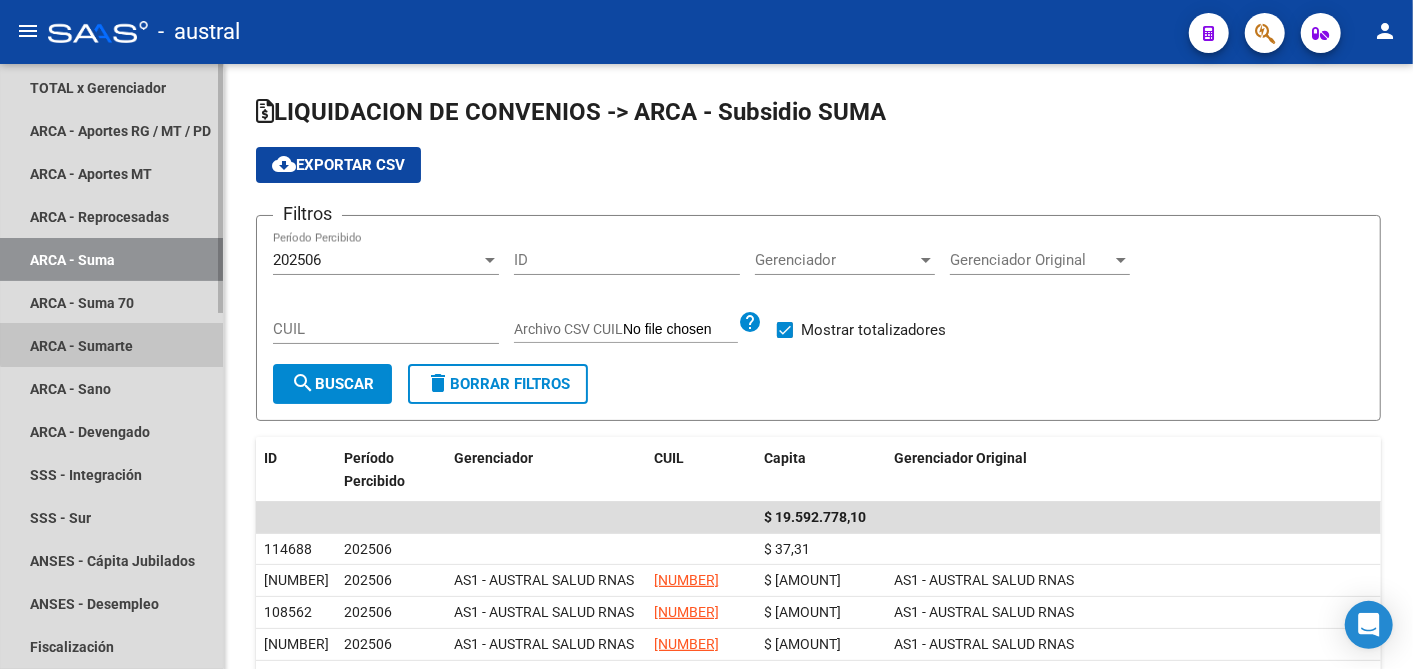 click on "ARCA - Sumarte" at bounding box center (111, 345) 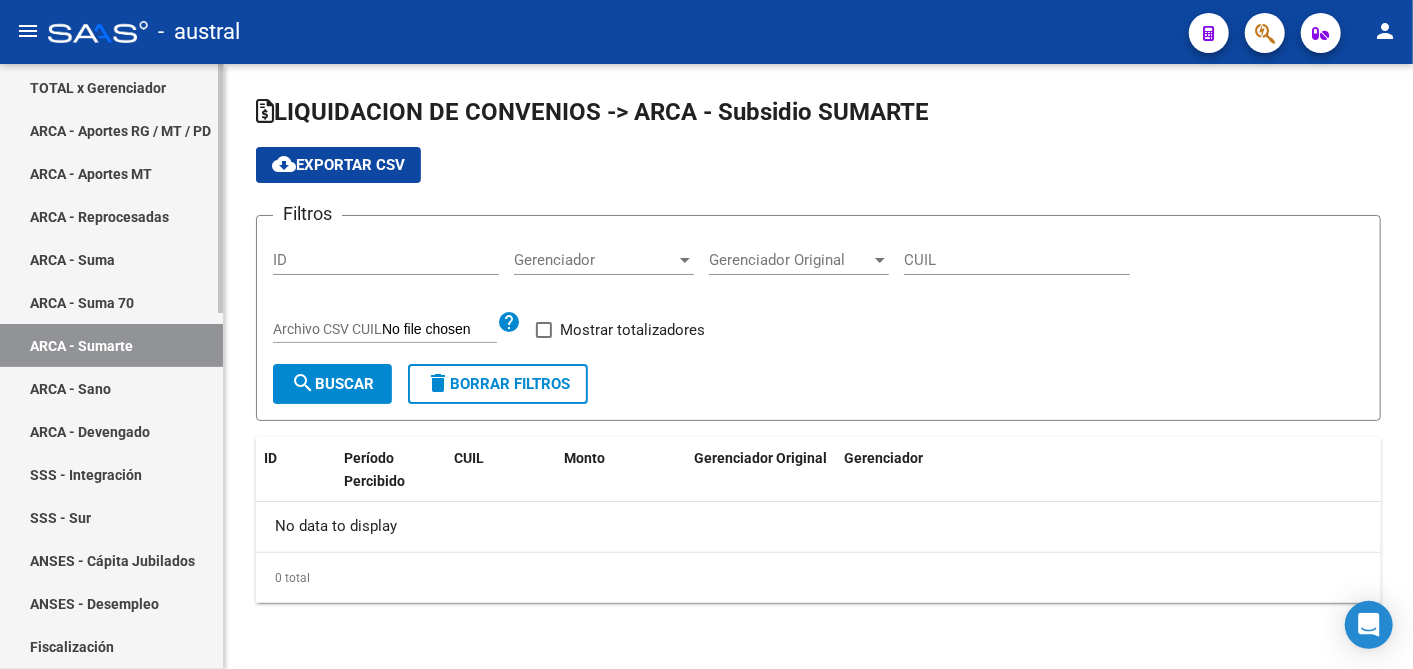 checkbox on "true" 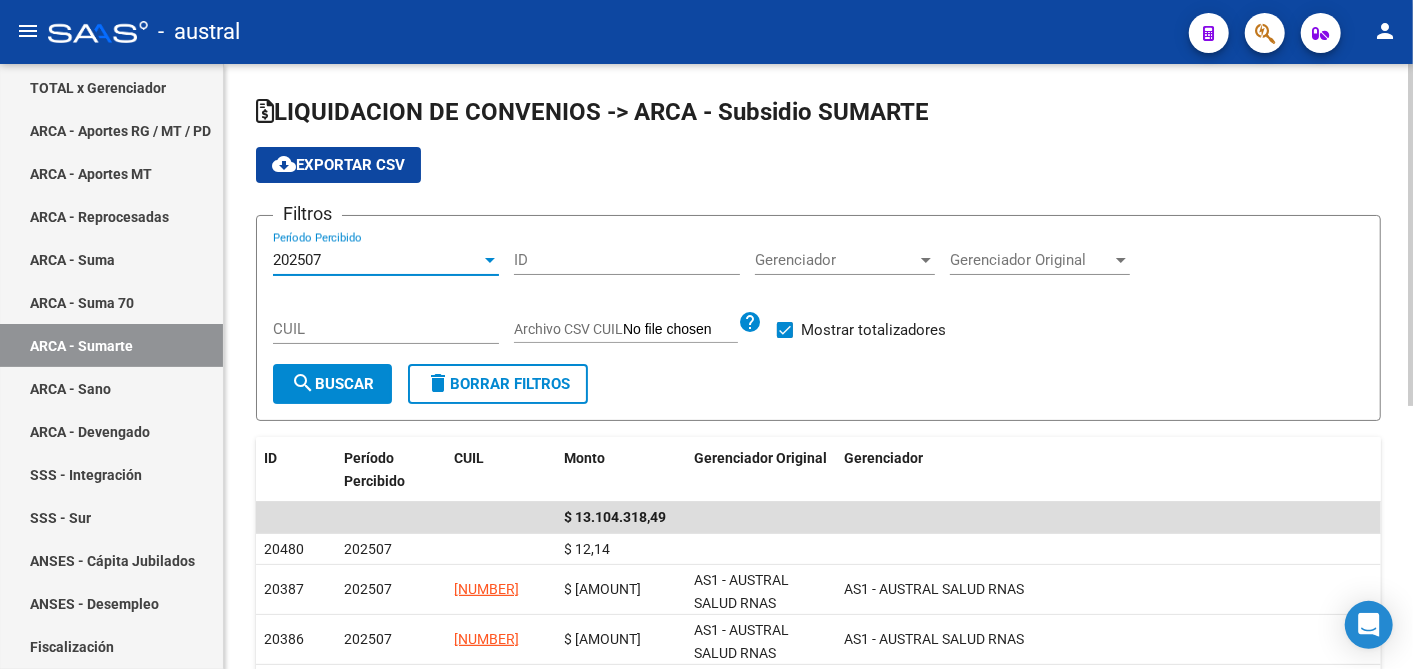 click on "202507" at bounding box center [377, 260] 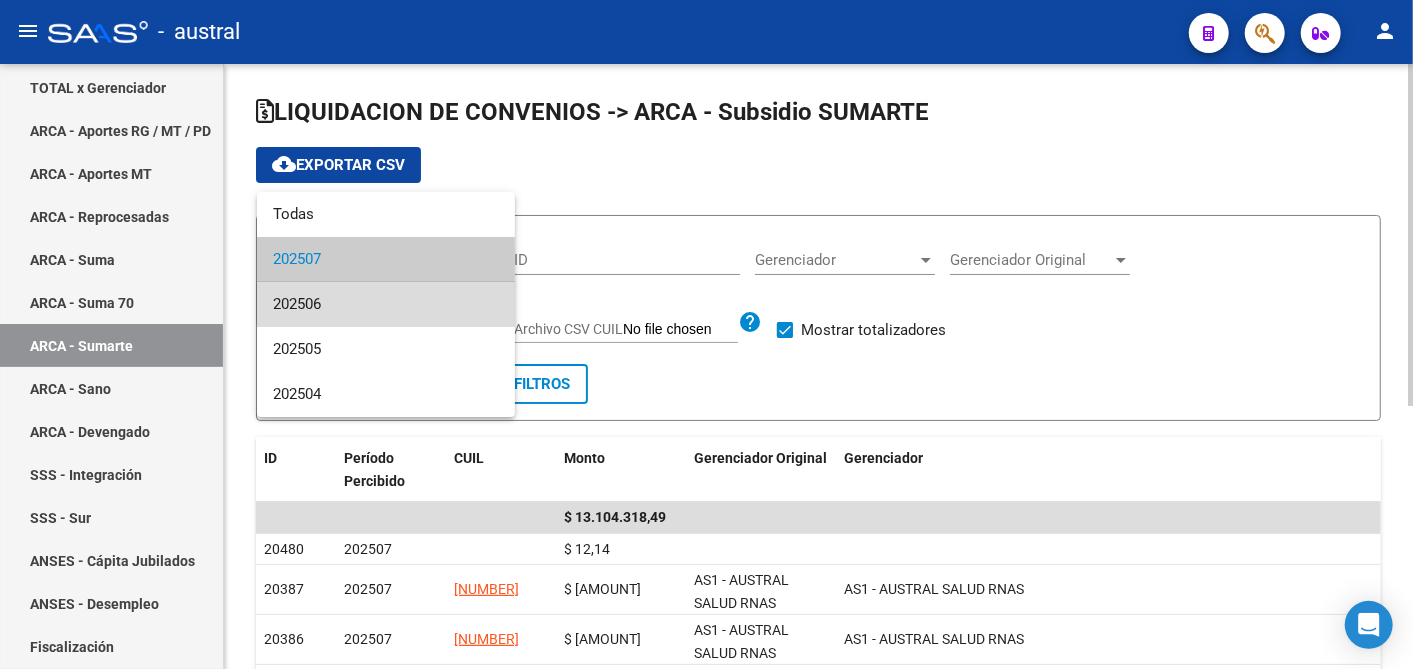 click on "202506" at bounding box center (386, 304) 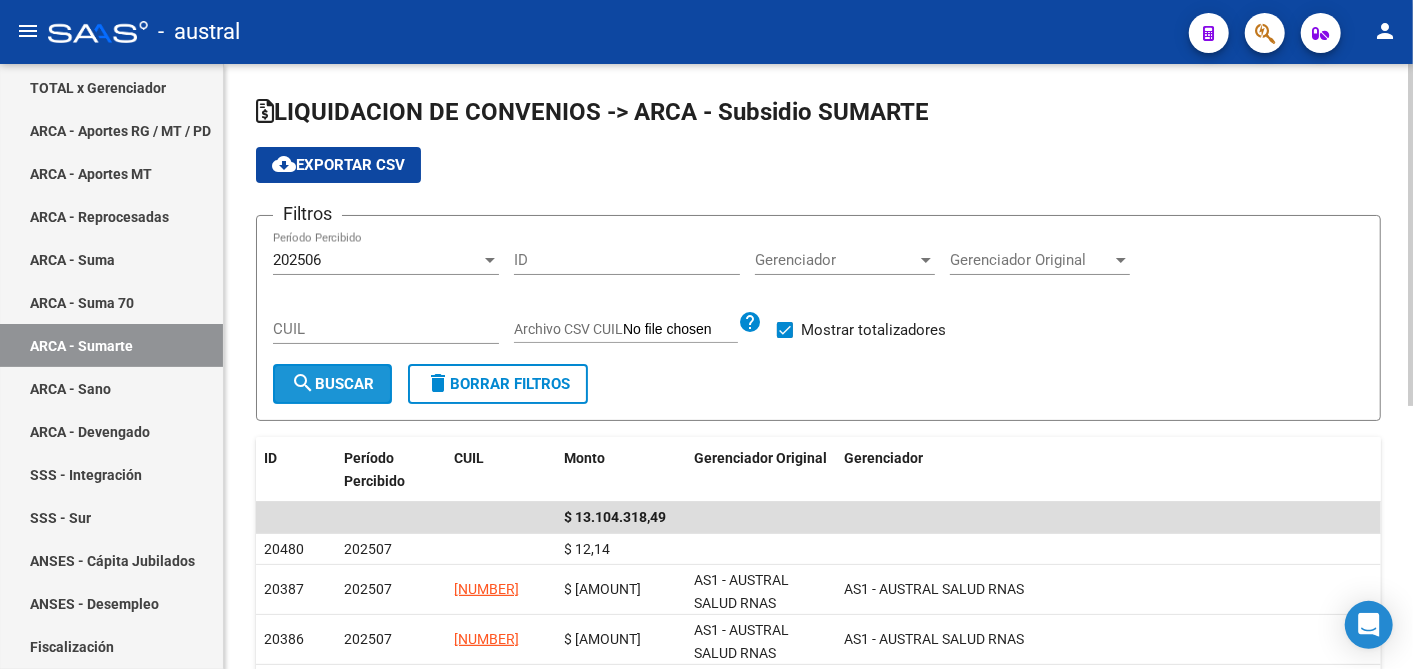 click on "search" 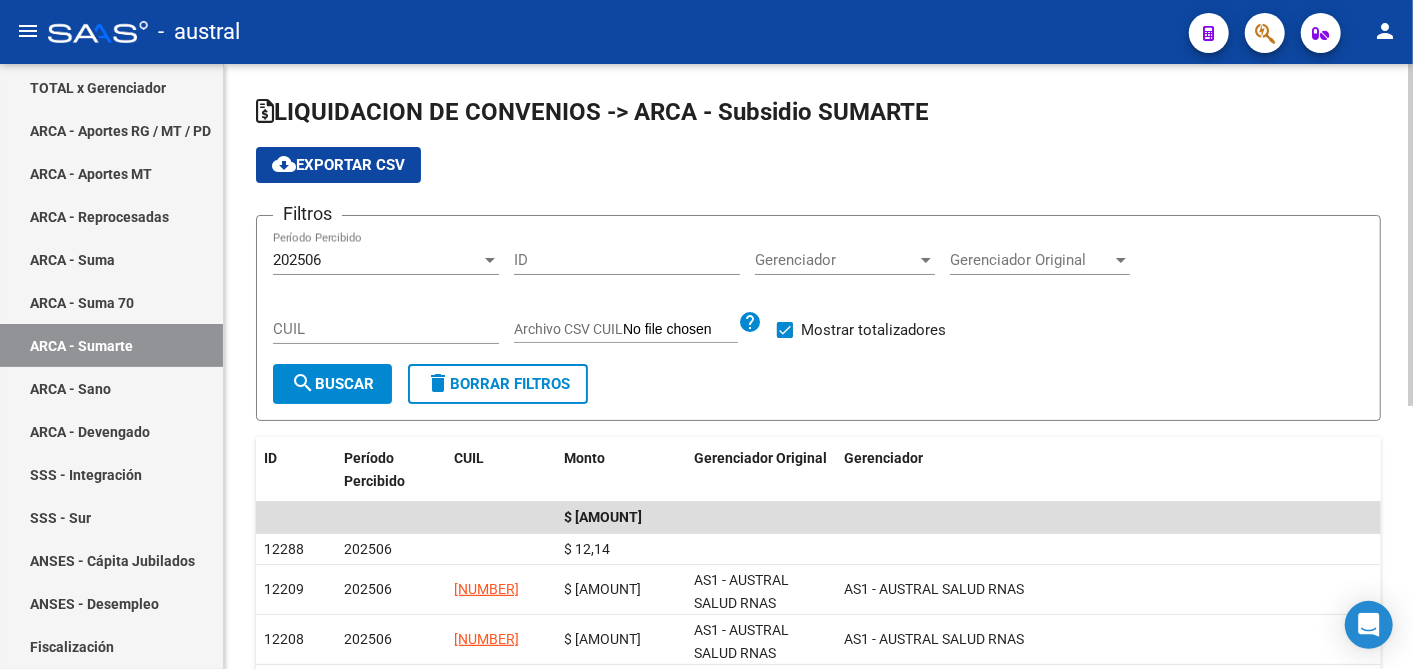 click on "cloud_download" 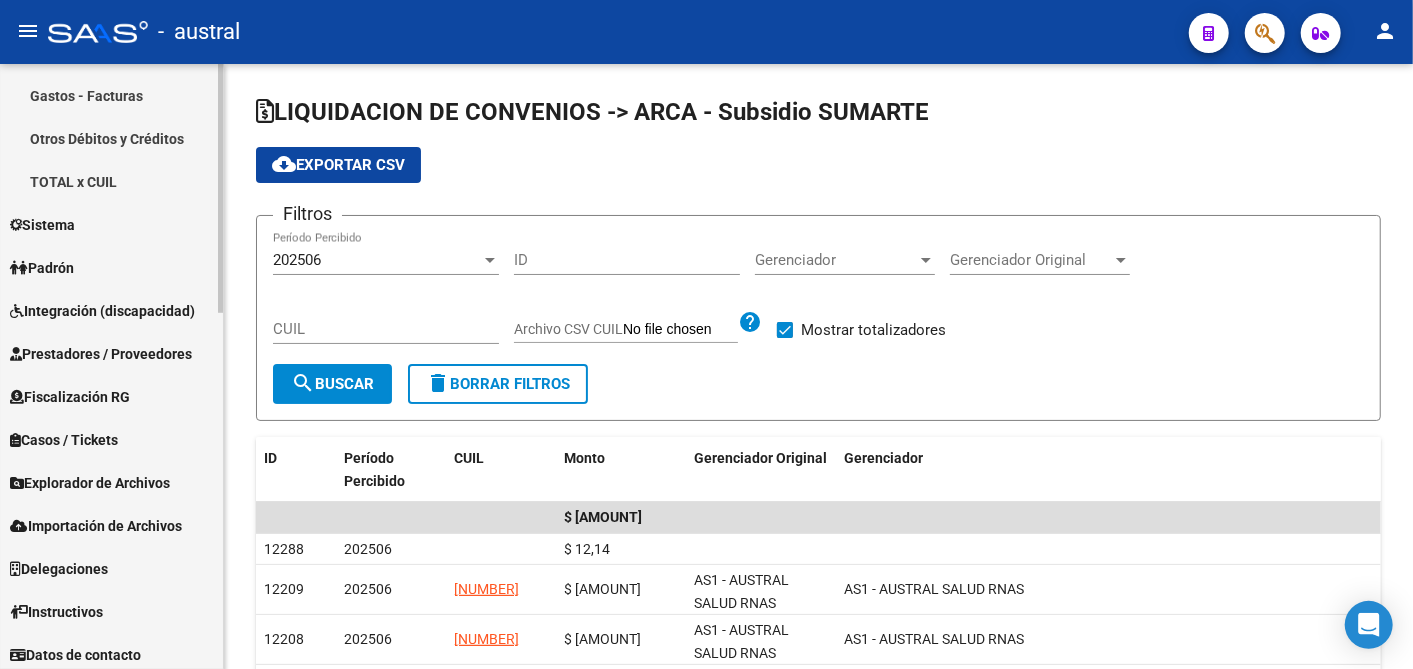 scroll, scrollTop: 864, scrollLeft: 0, axis: vertical 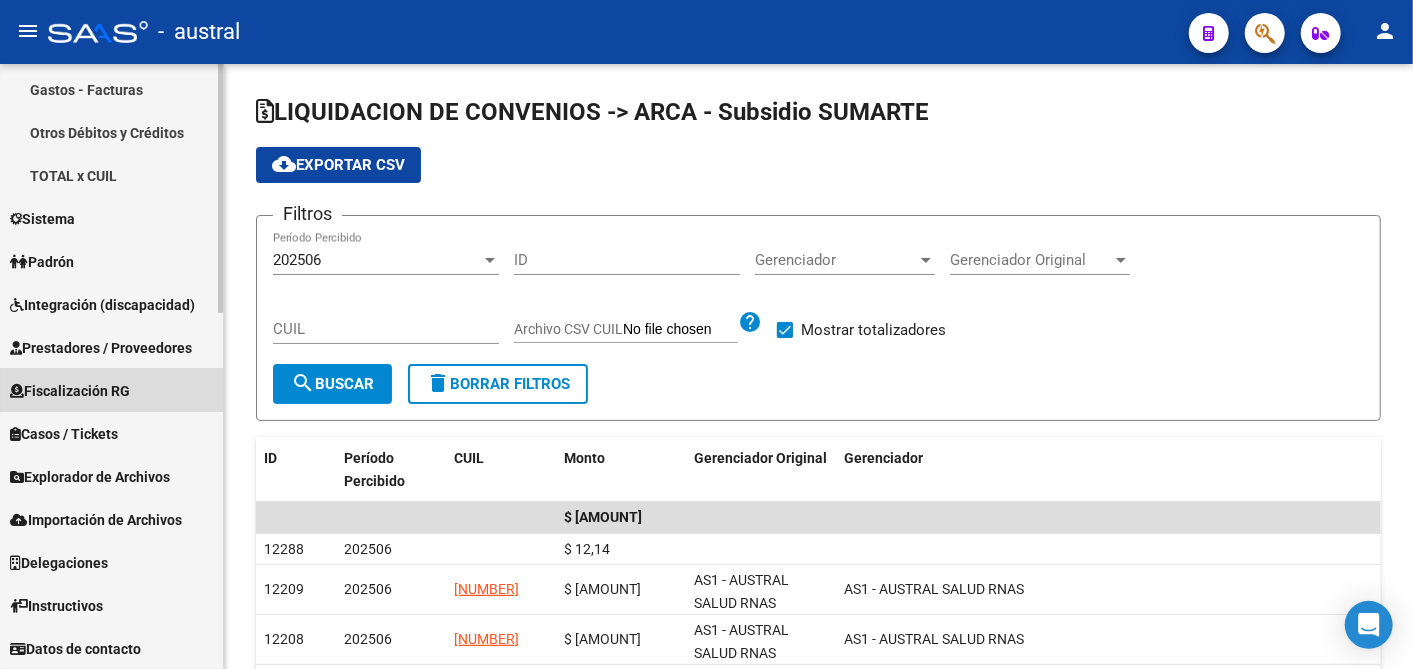 click on "Fiscalización RG" at bounding box center [70, 391] 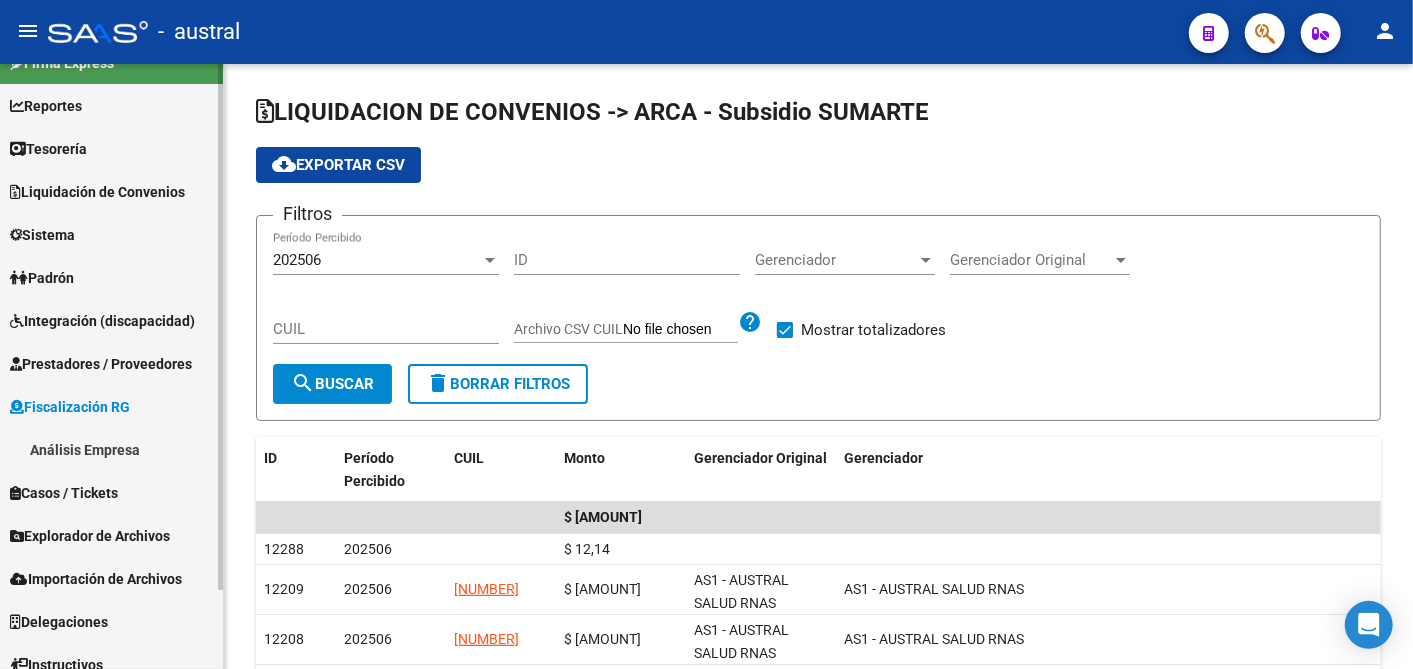 scroll, scrollTop: 0, scrollLeft: 0, axis: both 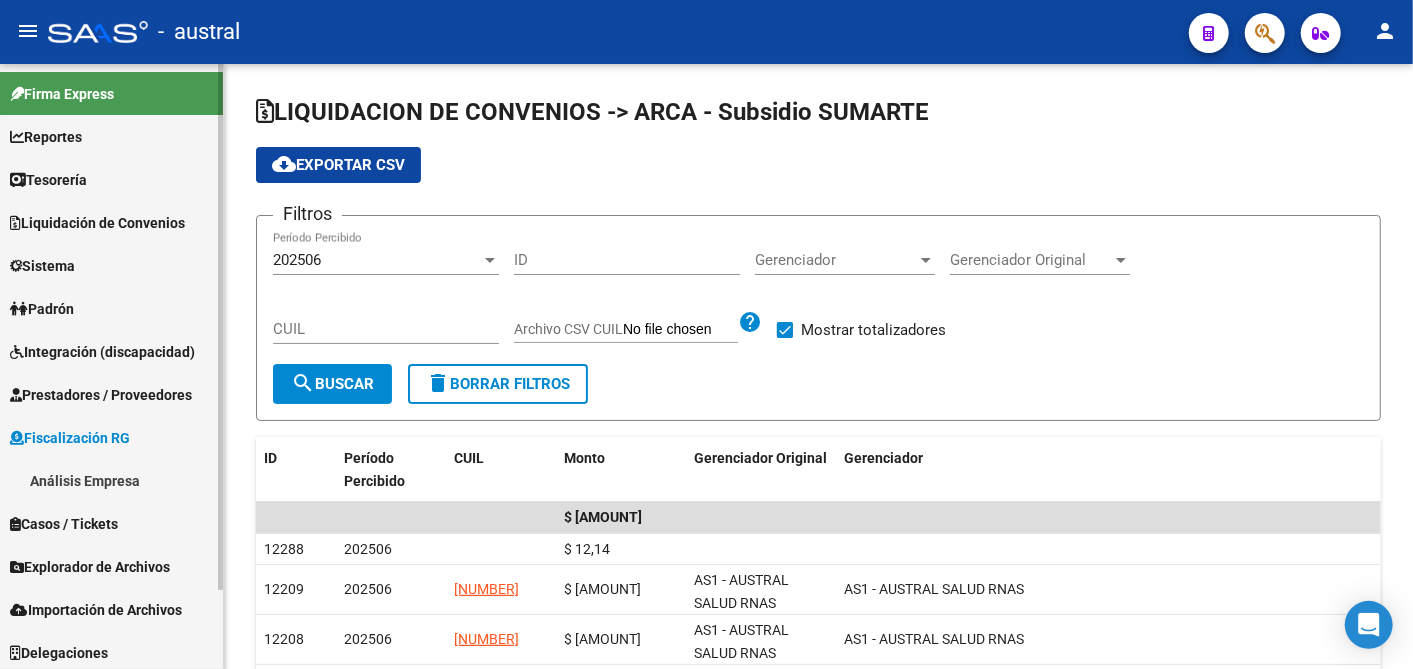 click on "Reportes" at bounding box center [46, 137] 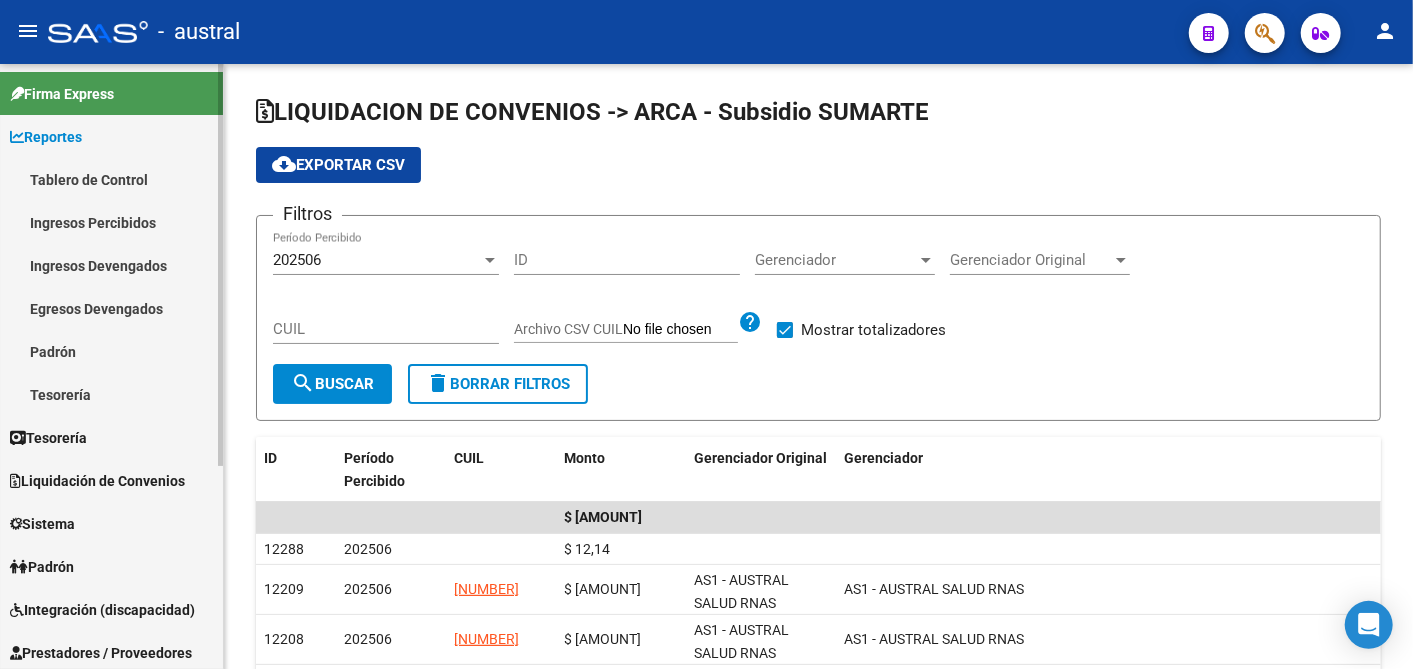 click on "Tablero de Control" at bounding box center [111, 179] 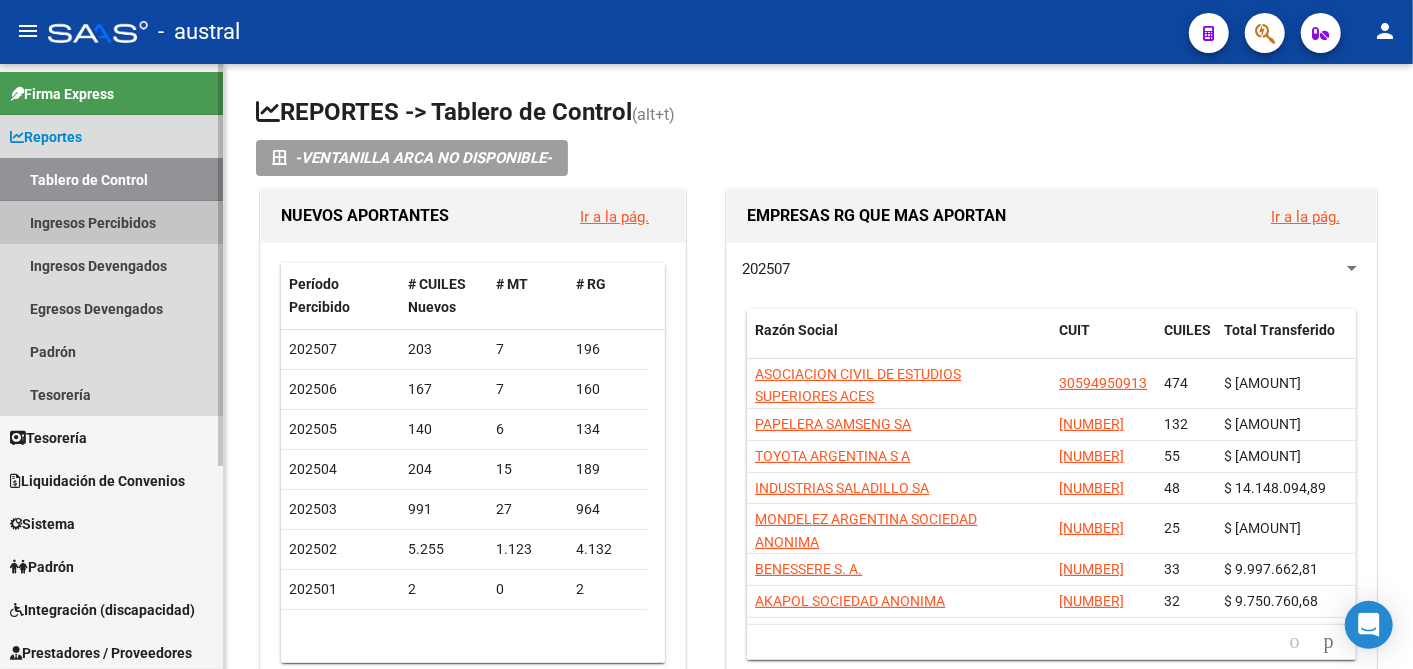 click on "Ingresos Percibidos" at bounding box center [111, 222] 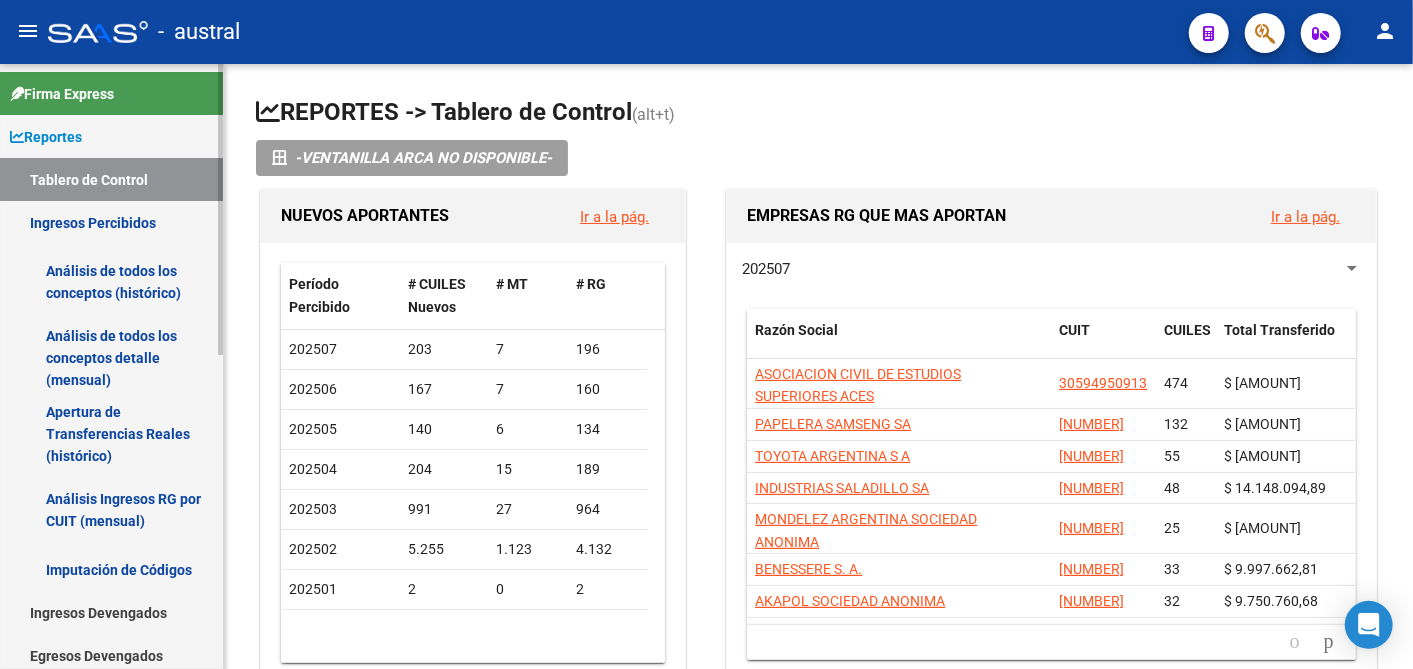 click on "Tablero de Control" at bounding box center [111, 179] 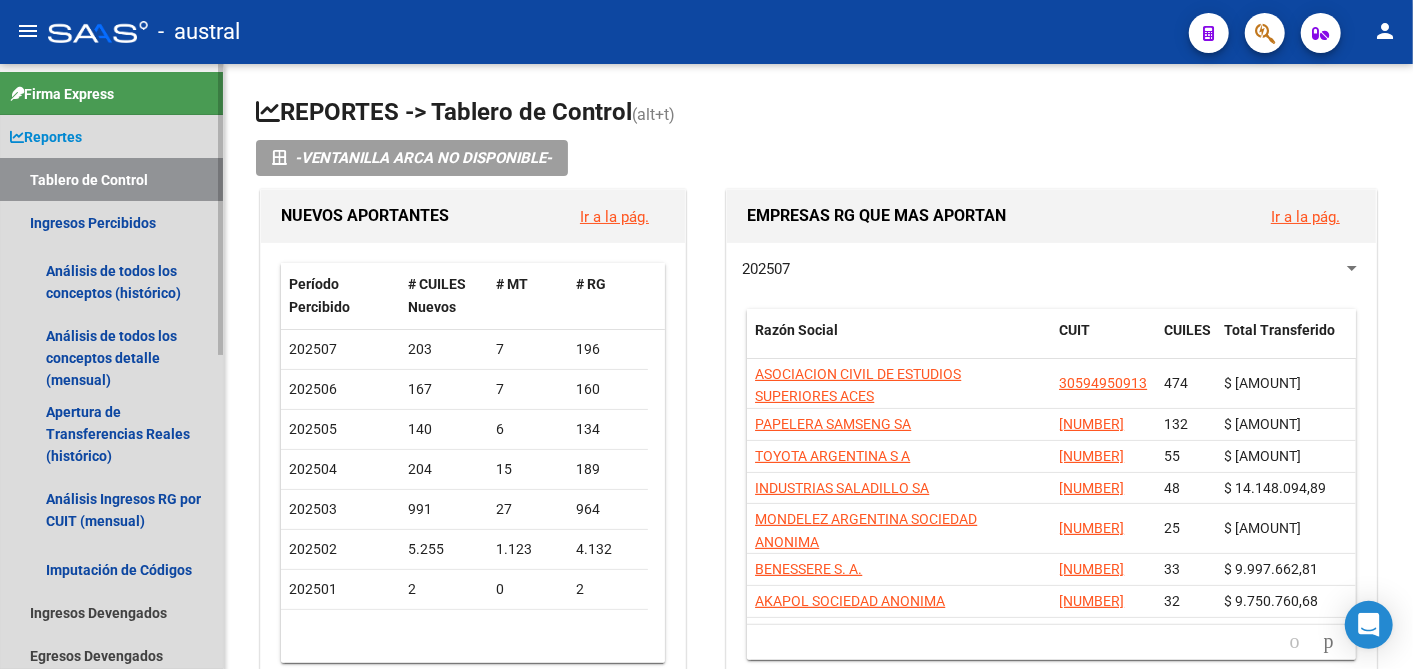 click on "Reportes" at bounding box center (46, 137) 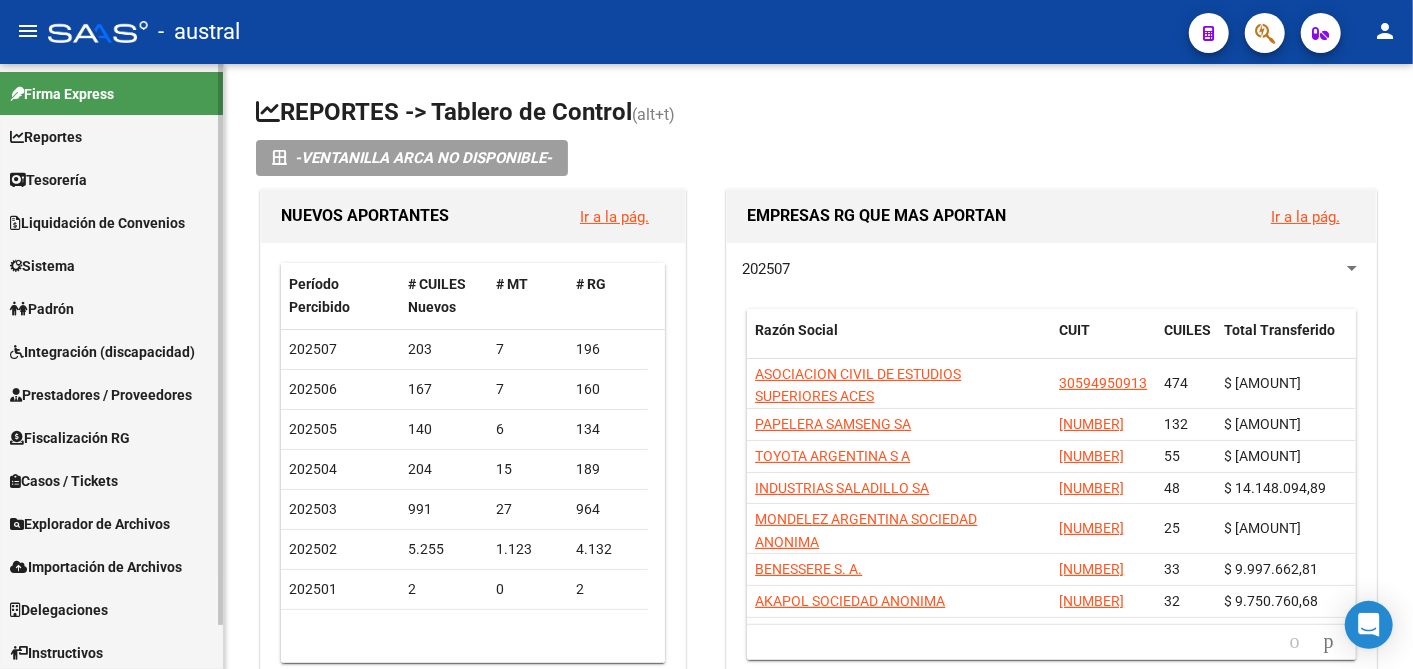 click on "Liquidación de Convenios" at bounding box center [97, 223] 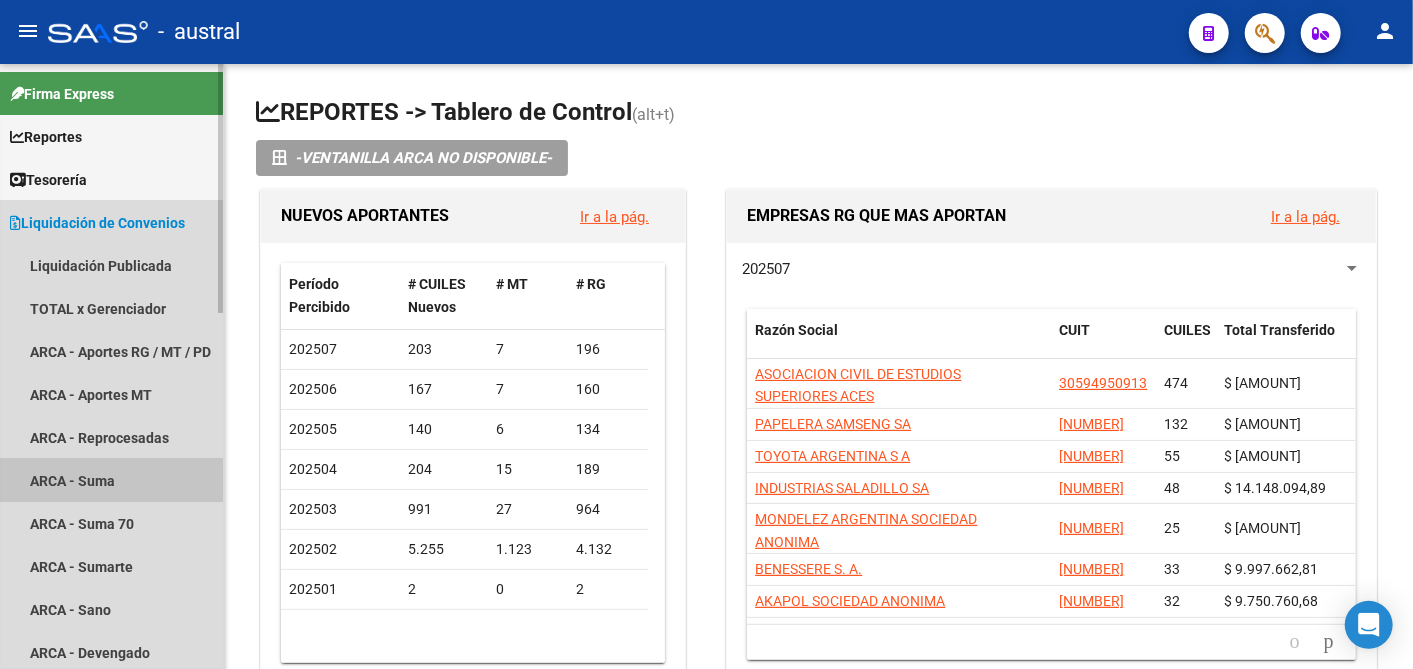 click on "ARCA - Suma" at bounding box center (111, 480) 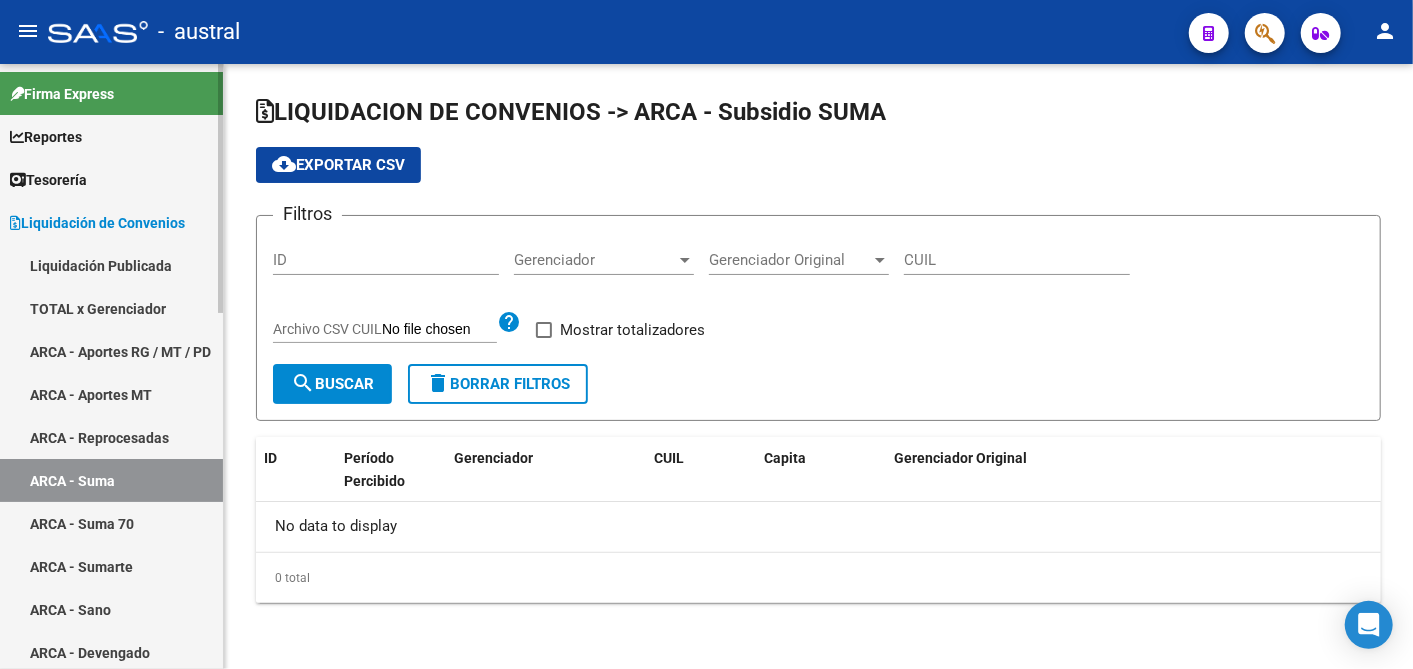 checkbox on "true" 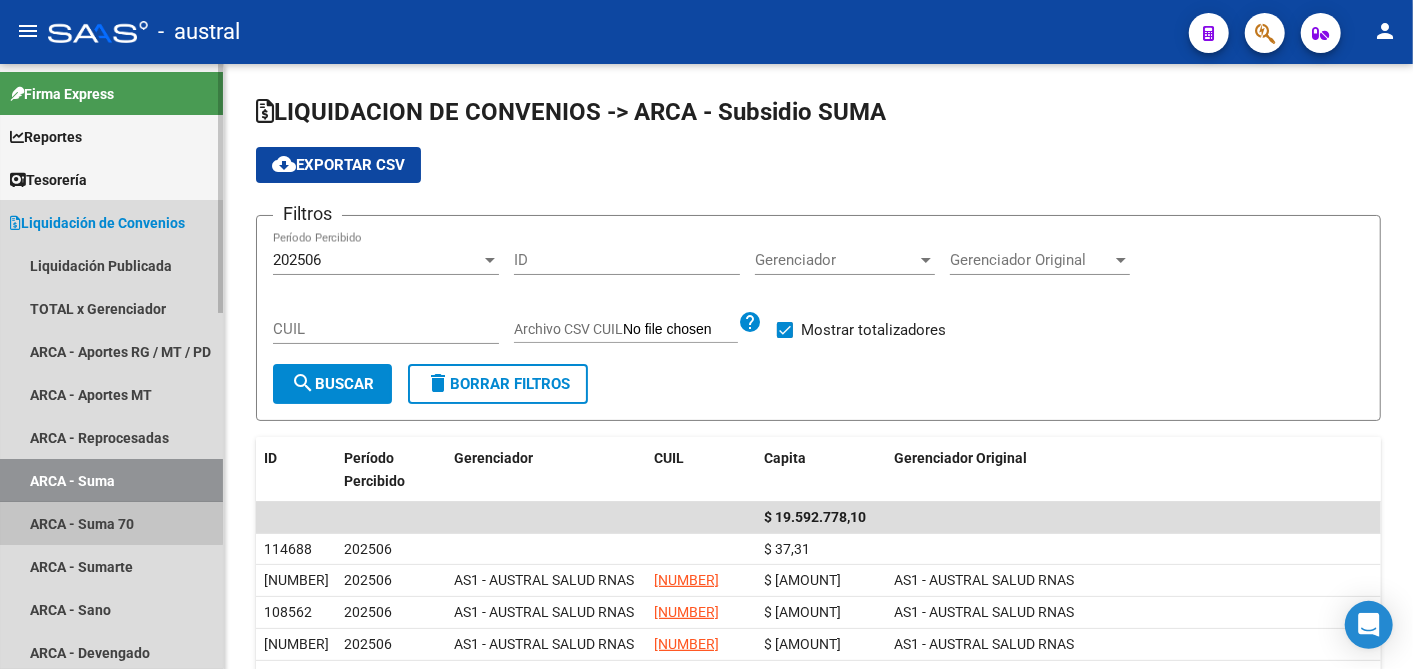 click on "ARCA - Suma 70" at bounding box center (111, 523) 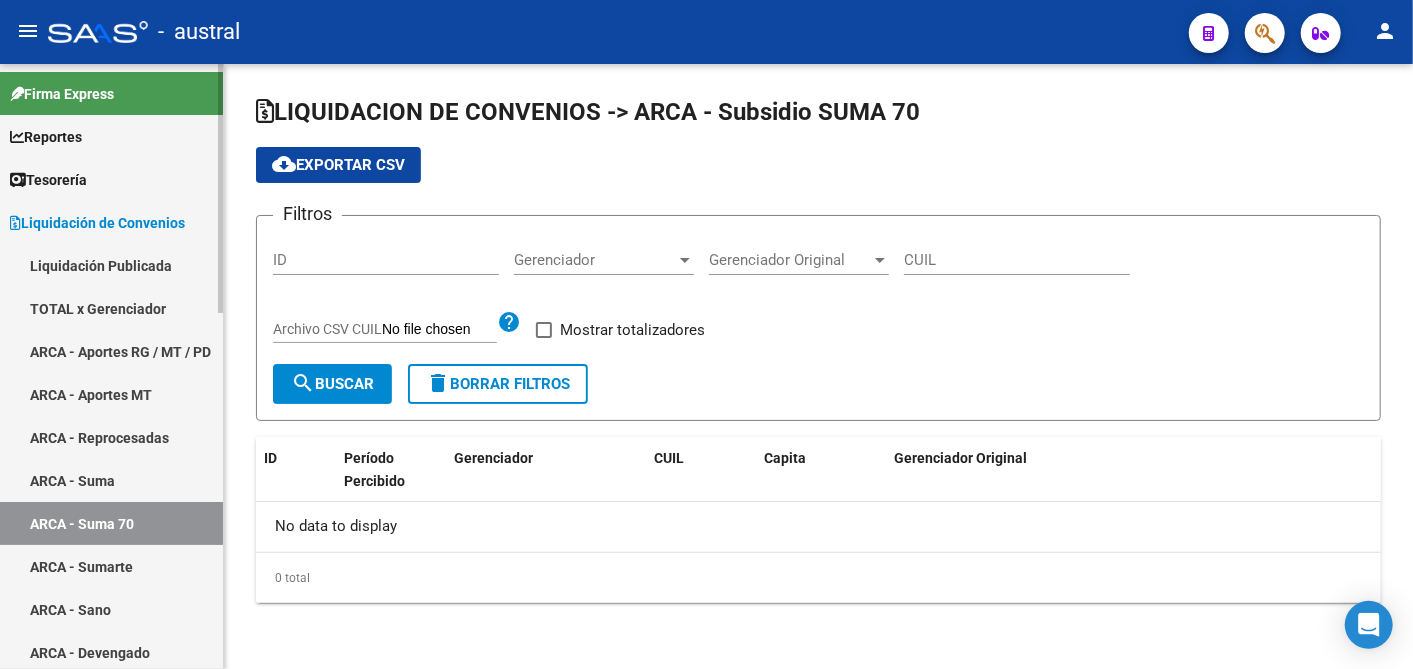 checkbox on "true" 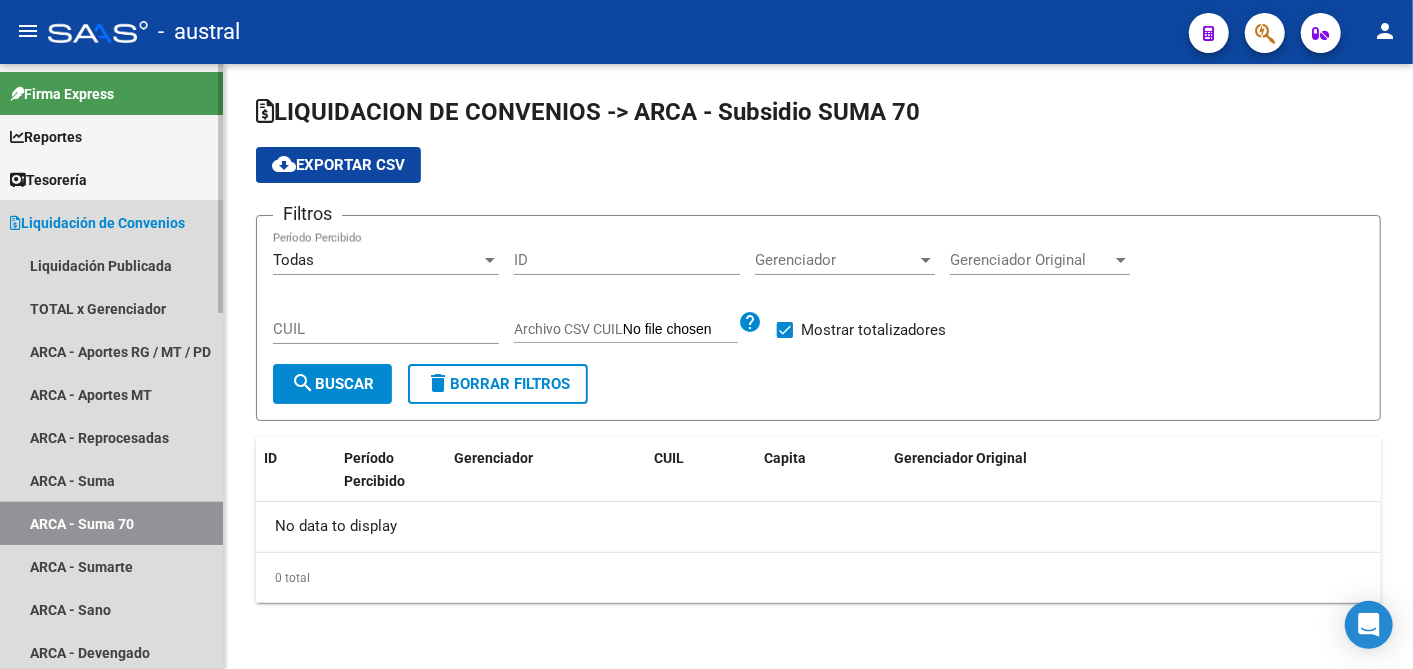 click on "ARCA - Suma 70" at bounding box center (111, 523) 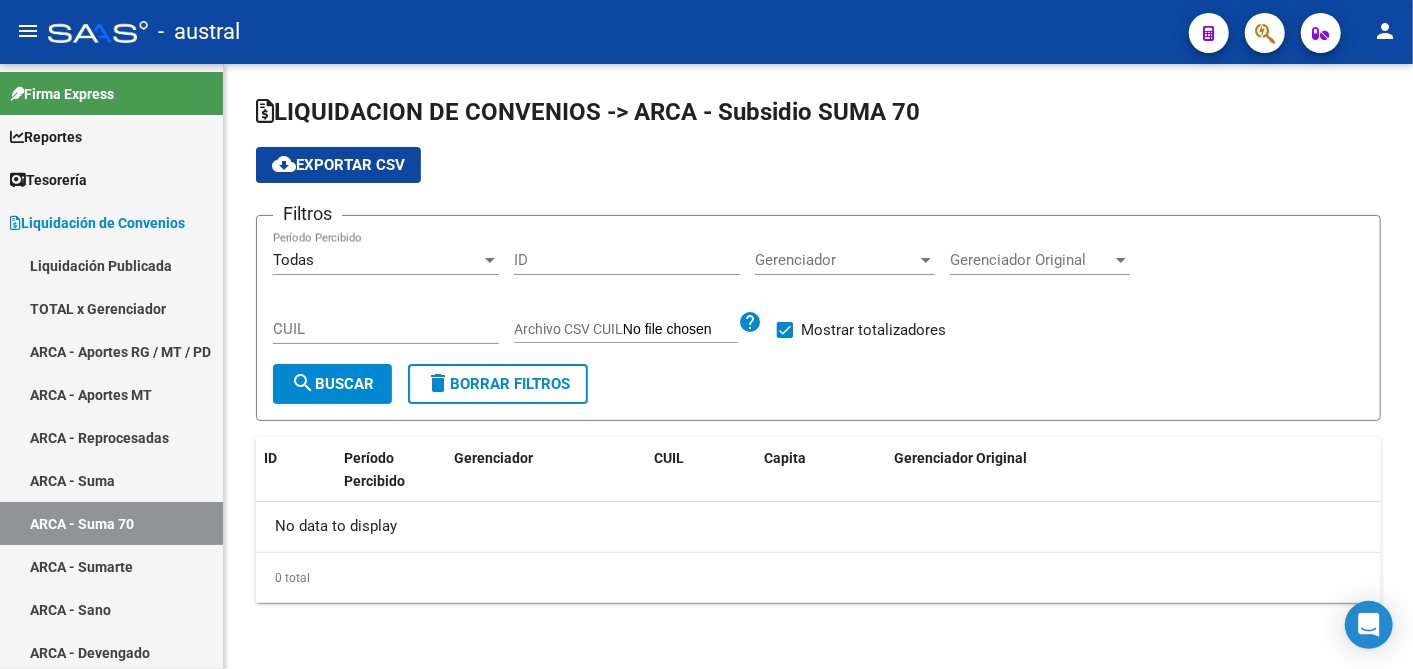 click on "Todas" at bounding box center [377, 260] 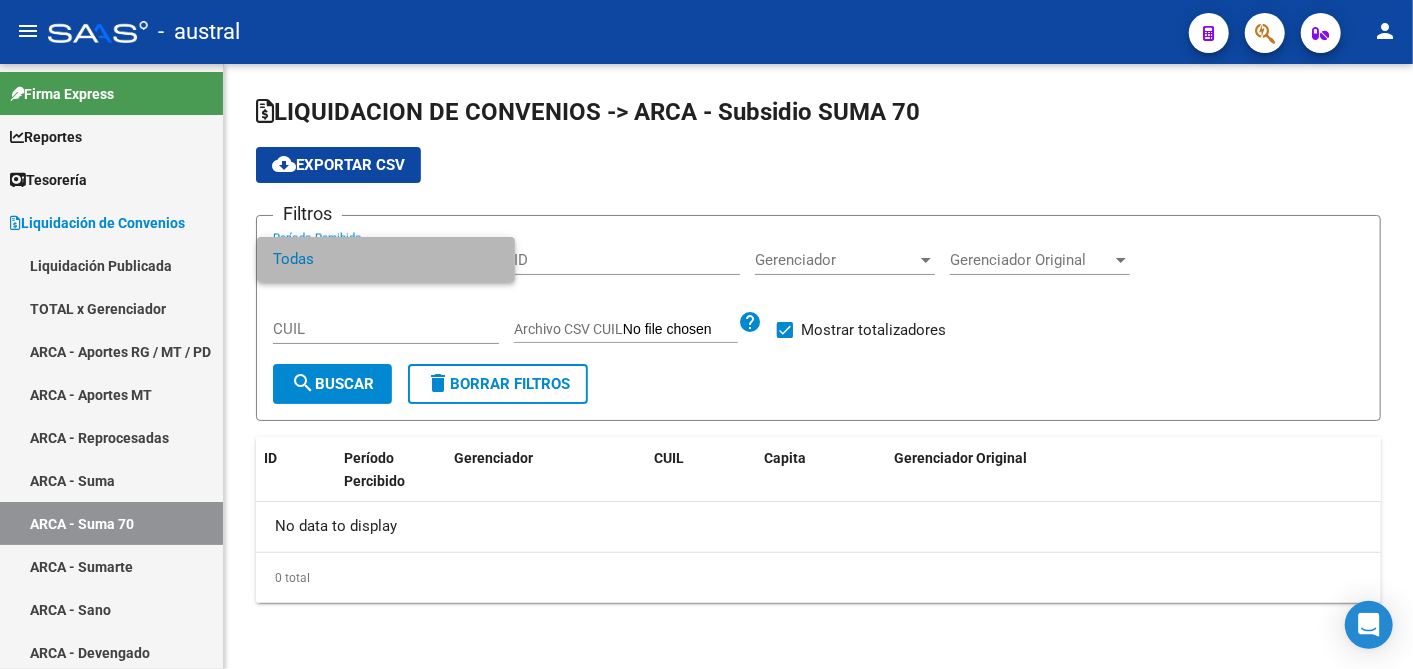 click on "Todas" at bounding box center [386, 259] 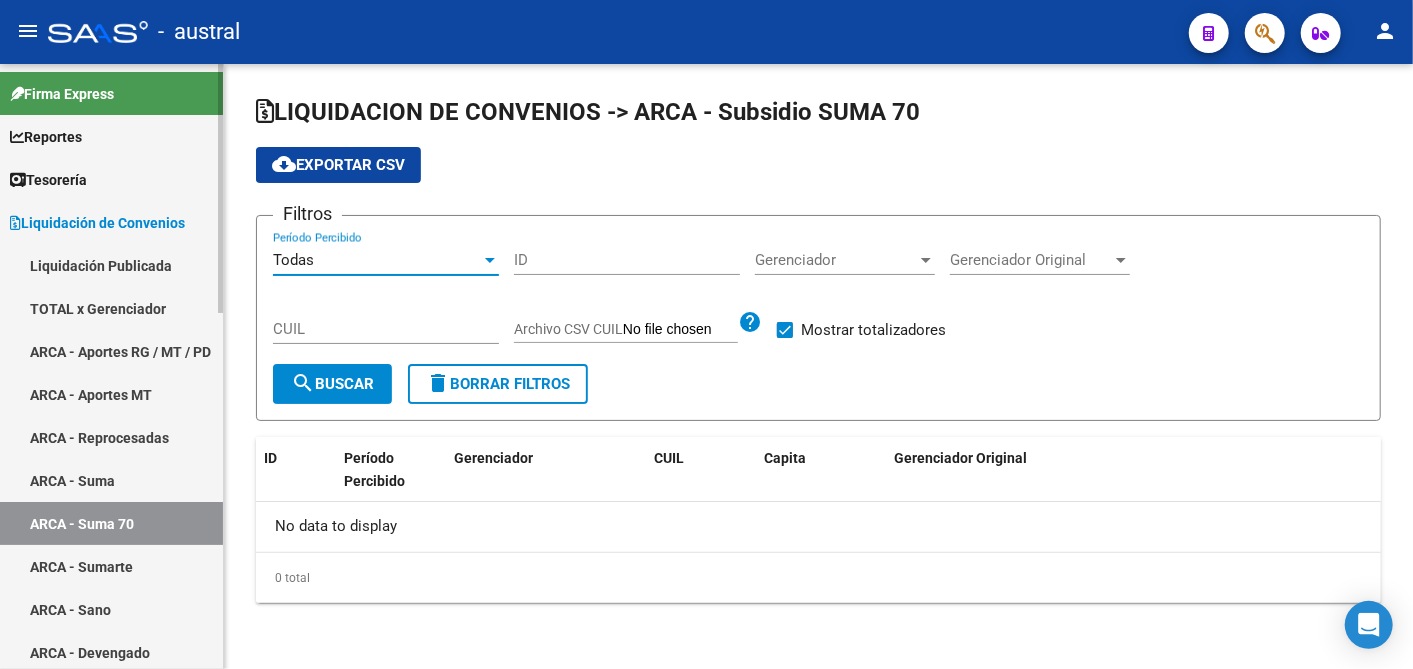 click on "ARCA - Sumarte" at bounding box center (111, 566) 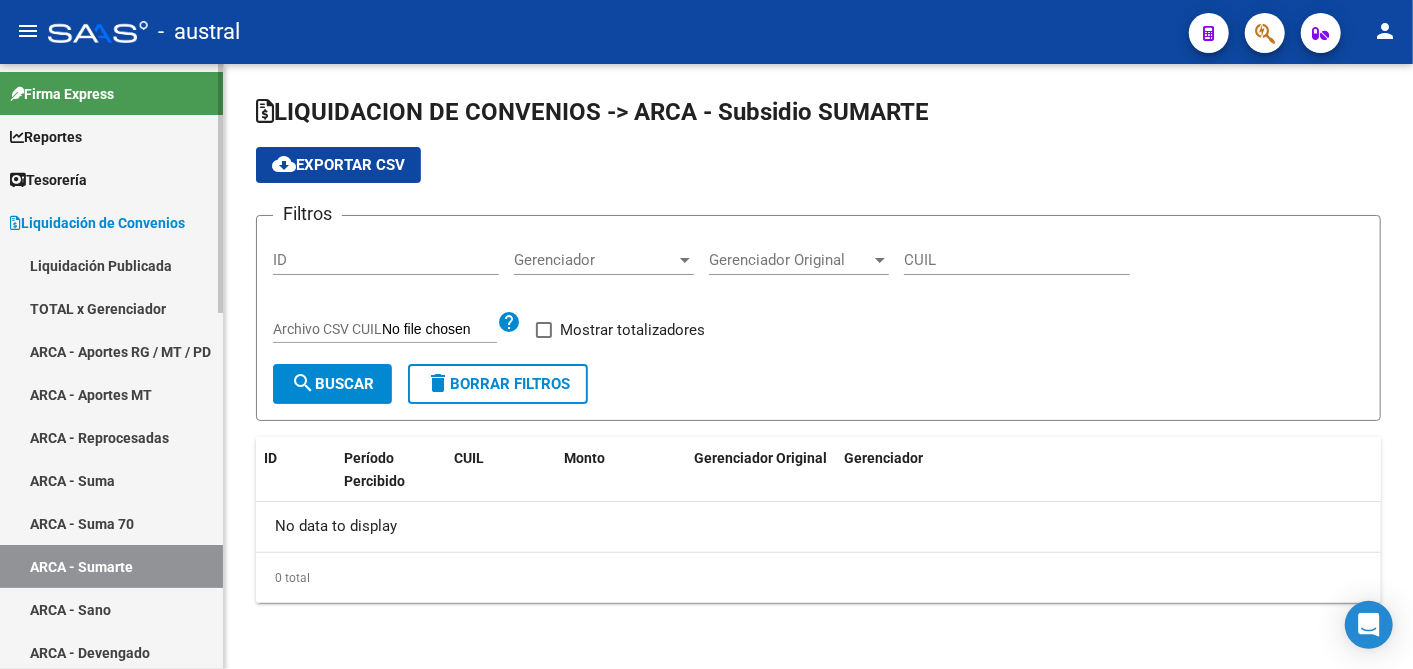 checkbox on "true" 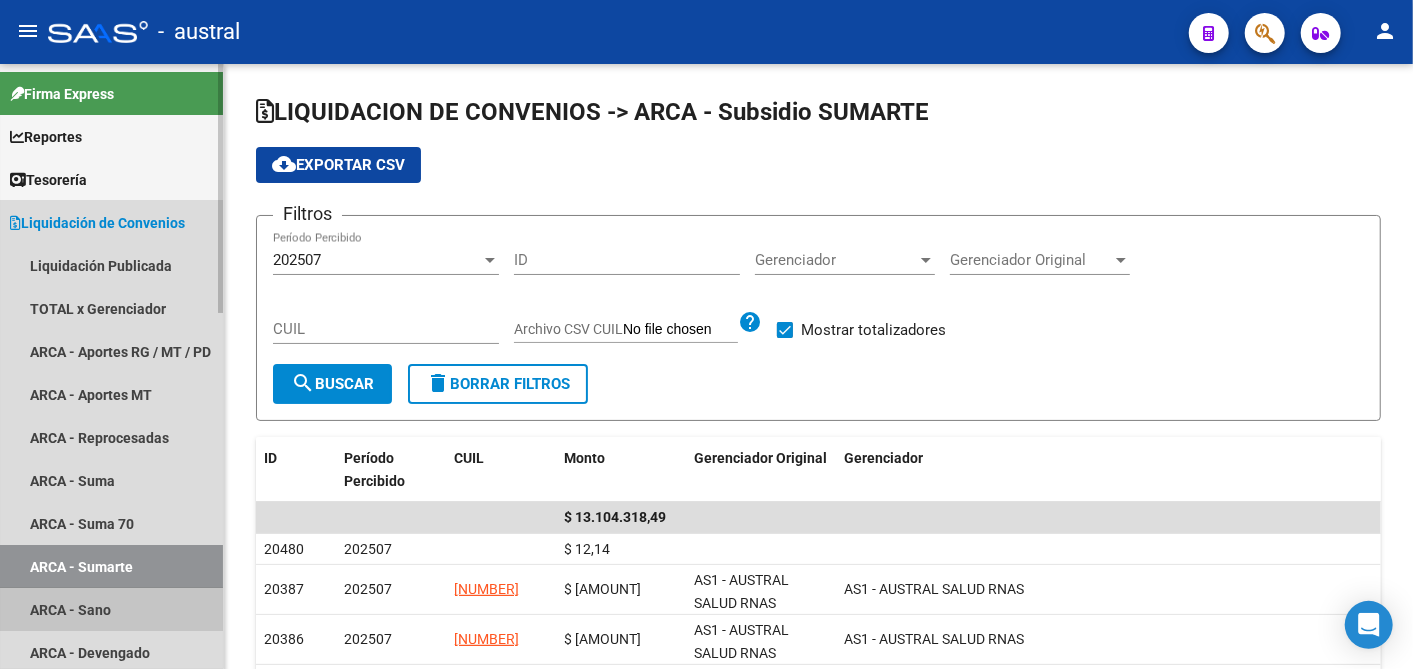 click on "ARCA - Sano" at bounding box center [111, 609] 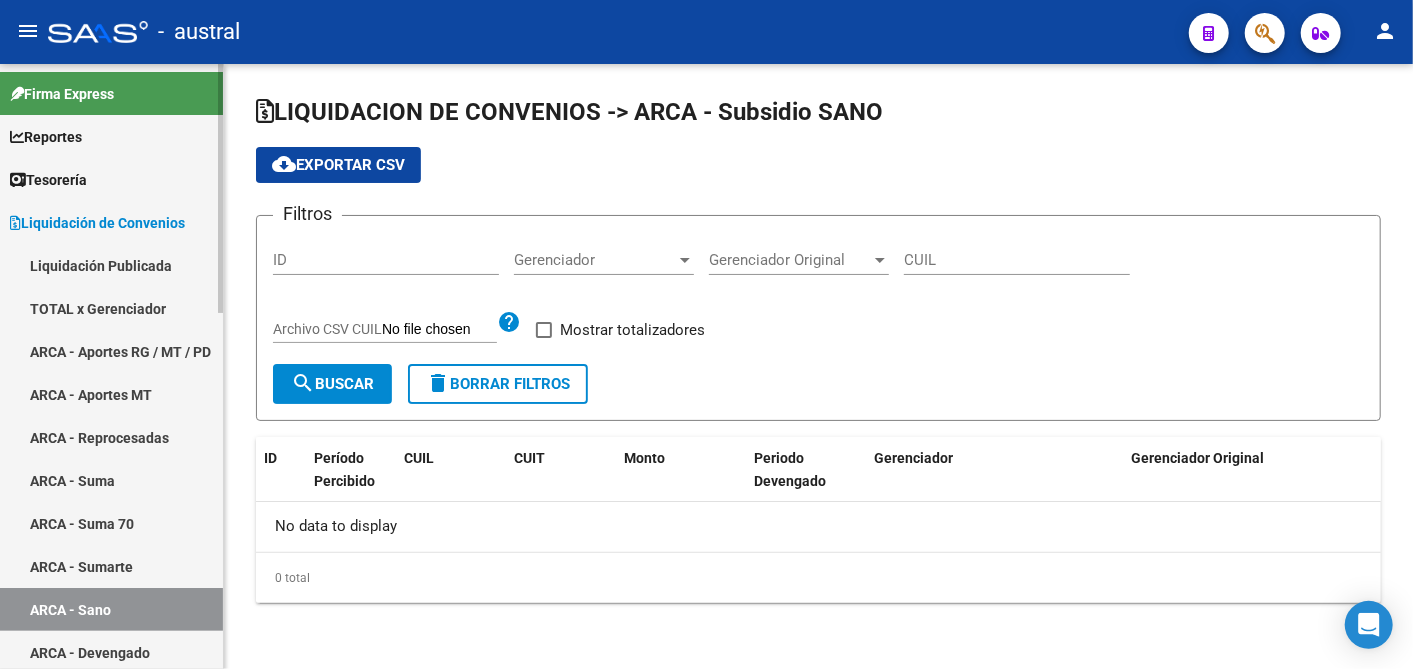 checkbox on "true" 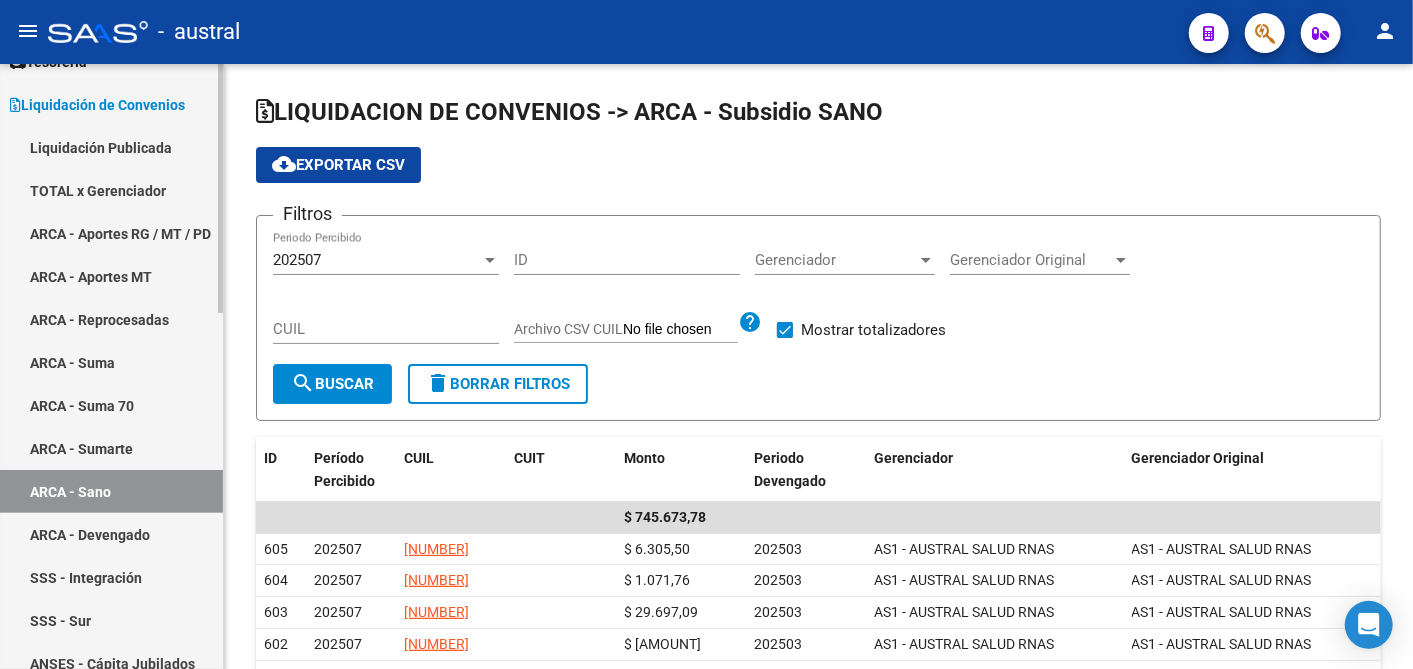 scroll, scrollTop: 222, scrollLeft: 0, axis: vertical 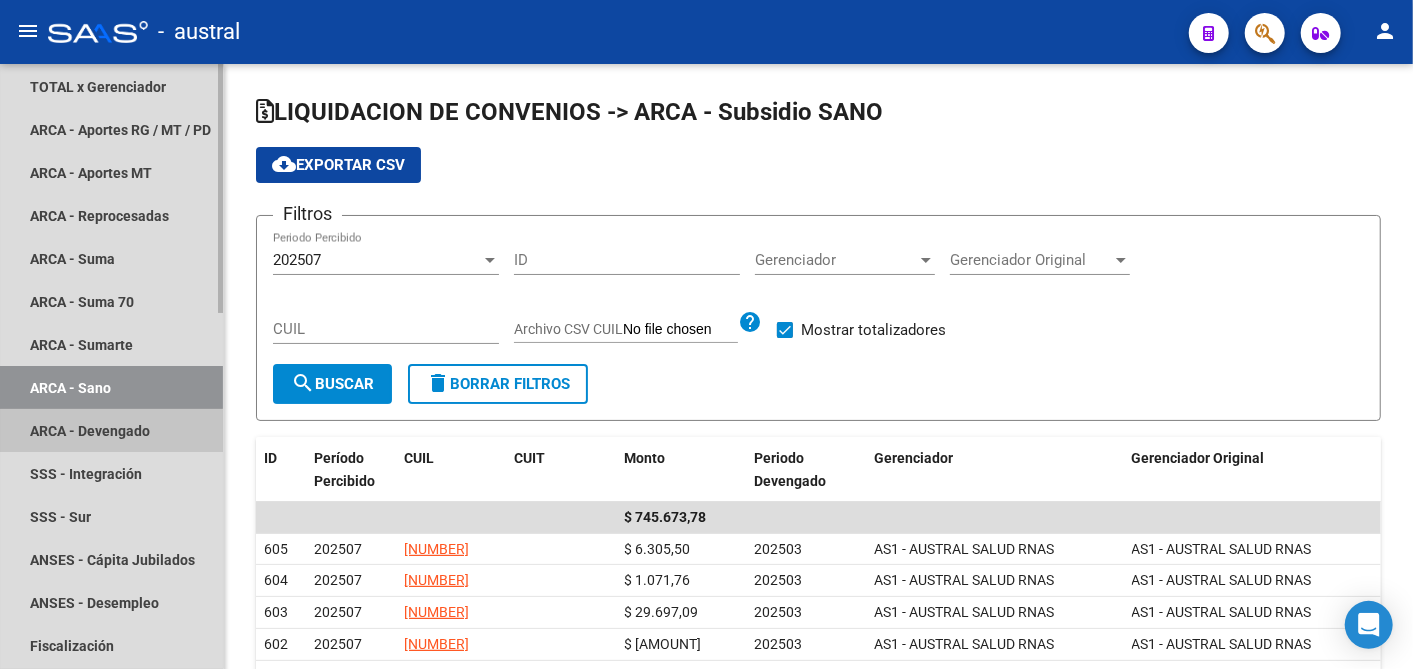 click on "ARCA - Devengado" at bounding box center (111, 430) 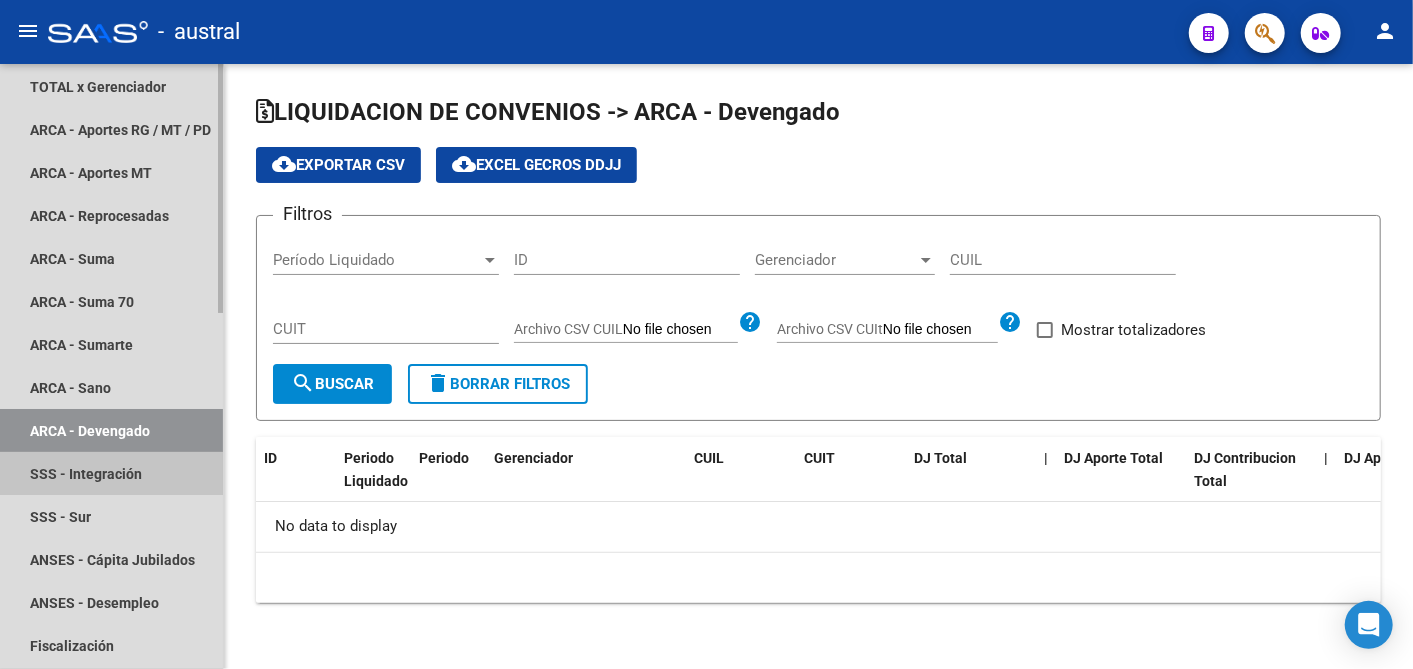click on "SSS - Integración" at bounding box center (111, 473) 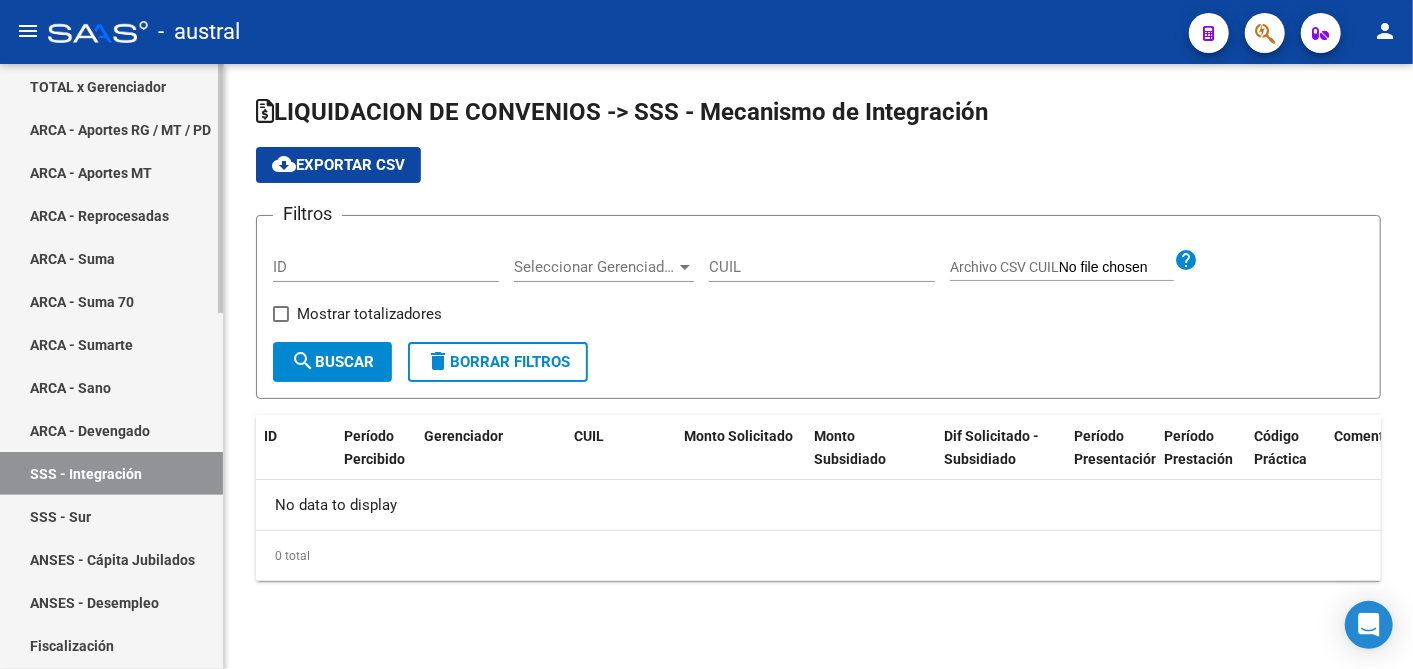 checkbox on "true" 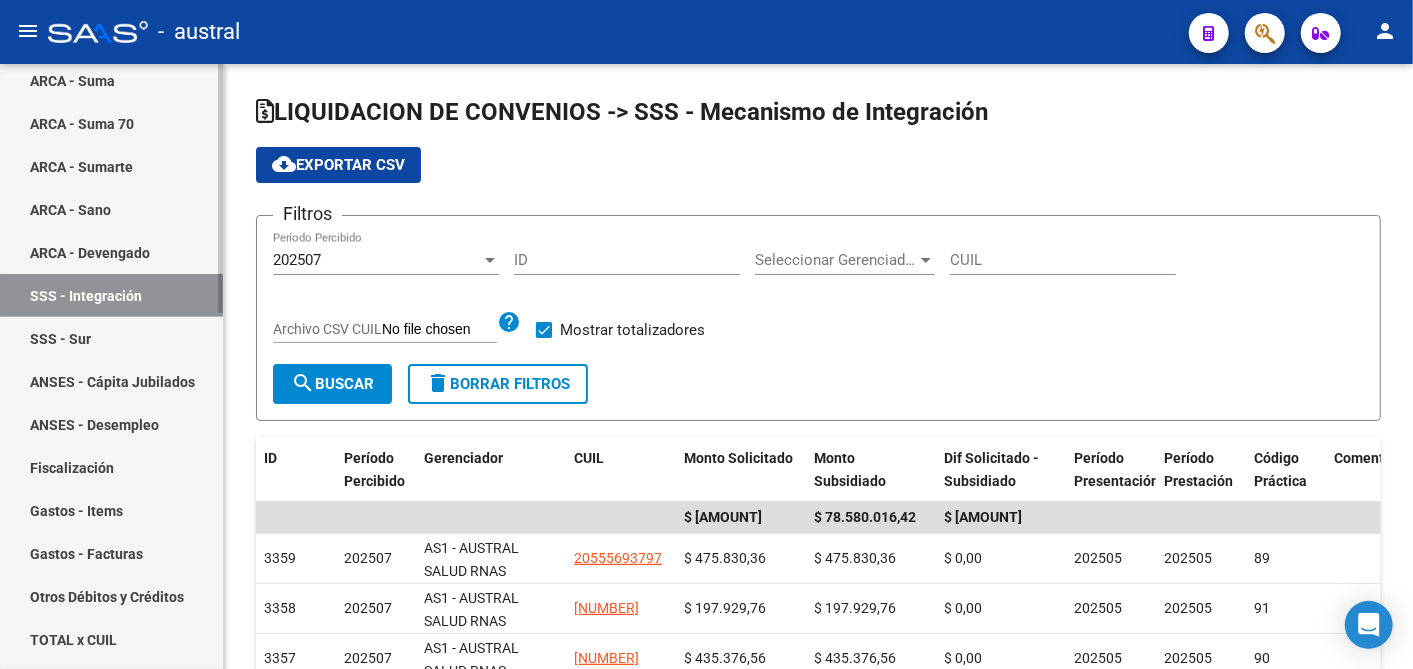 scroll, scrollTop: 444, scrollLeft: 0, axis: vertical 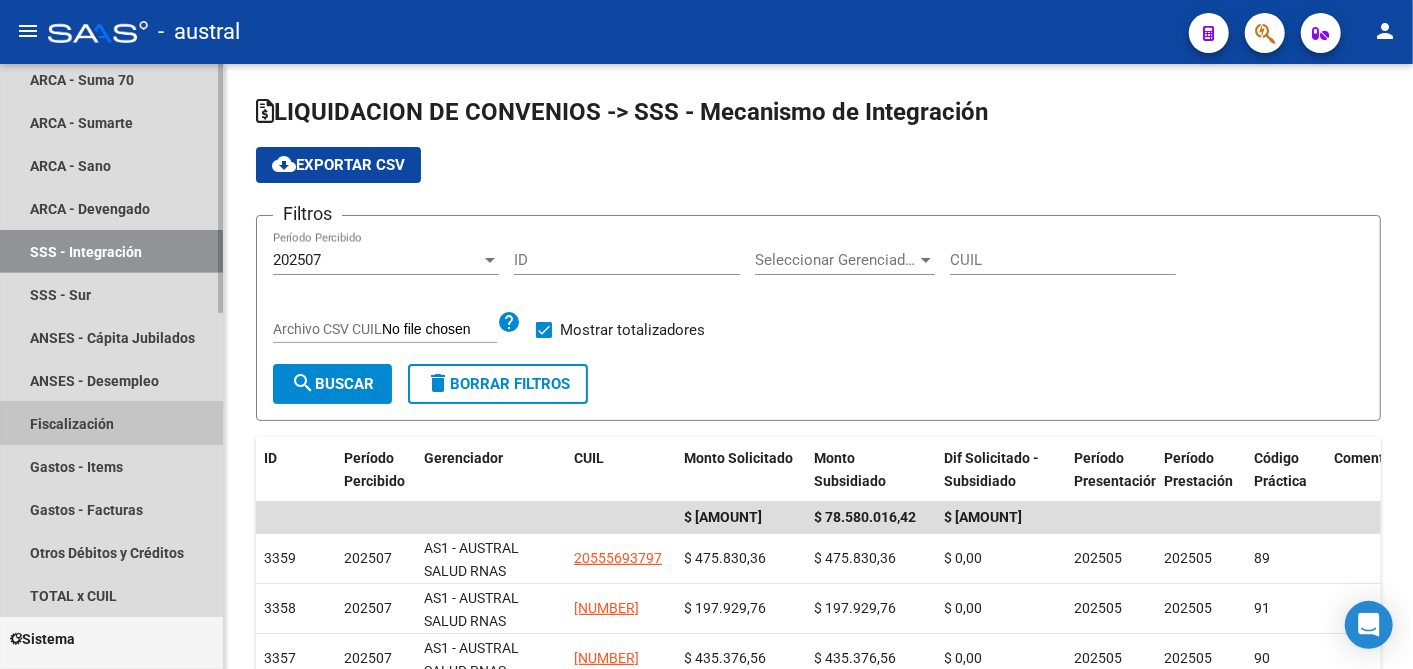 click on "Fiscalización" at bounding box center [111, 423] 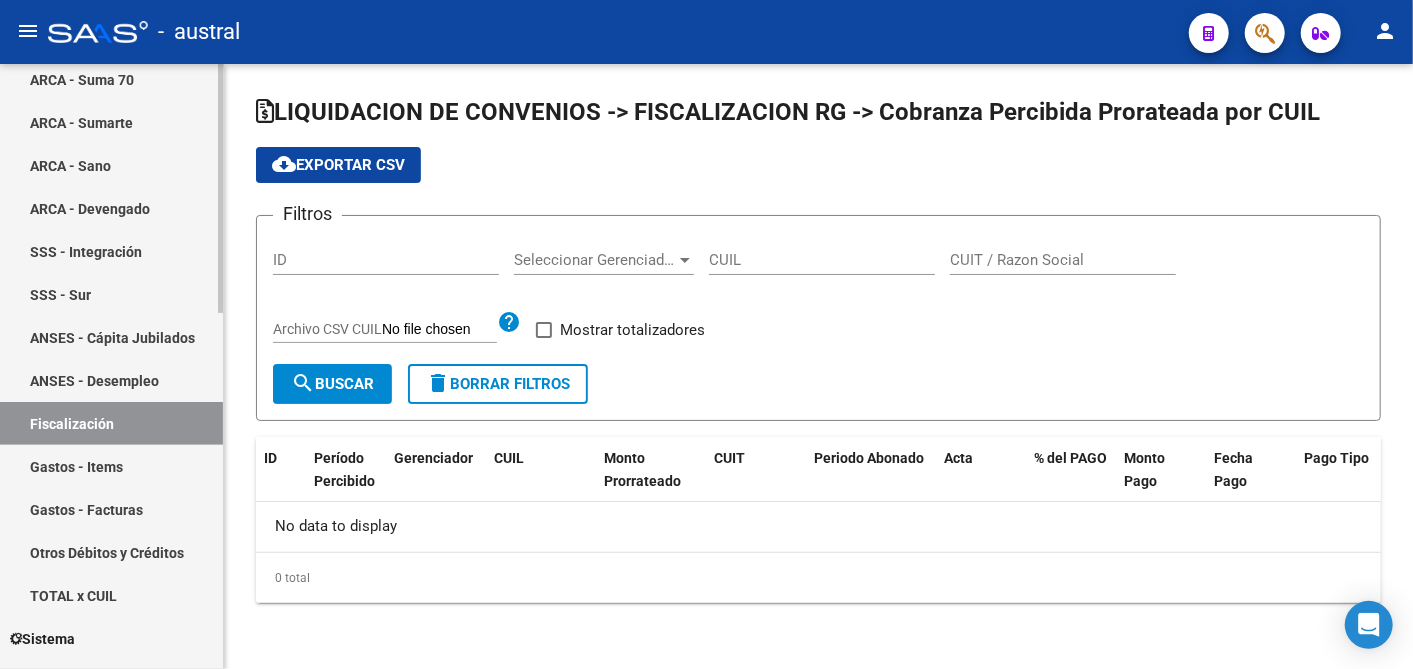 checkbox on "true" 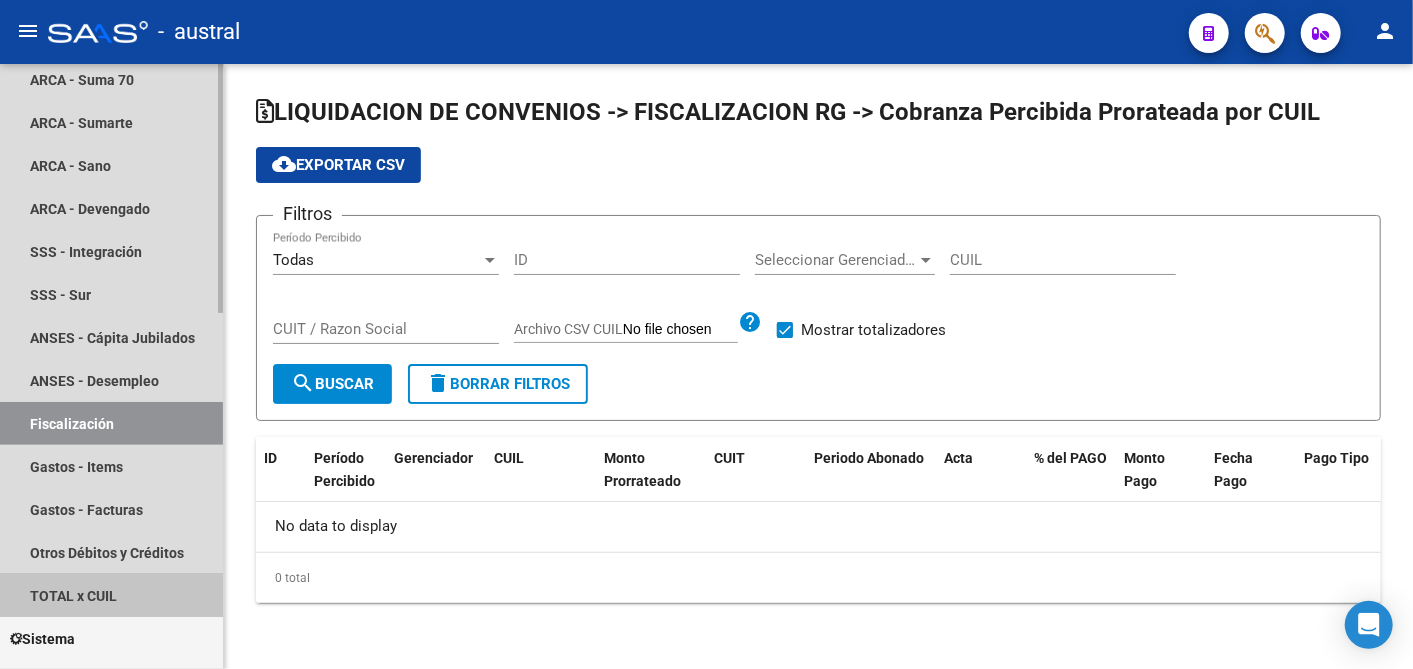 click on "TOTAL x CUIL" at bounding box center [111, 595] 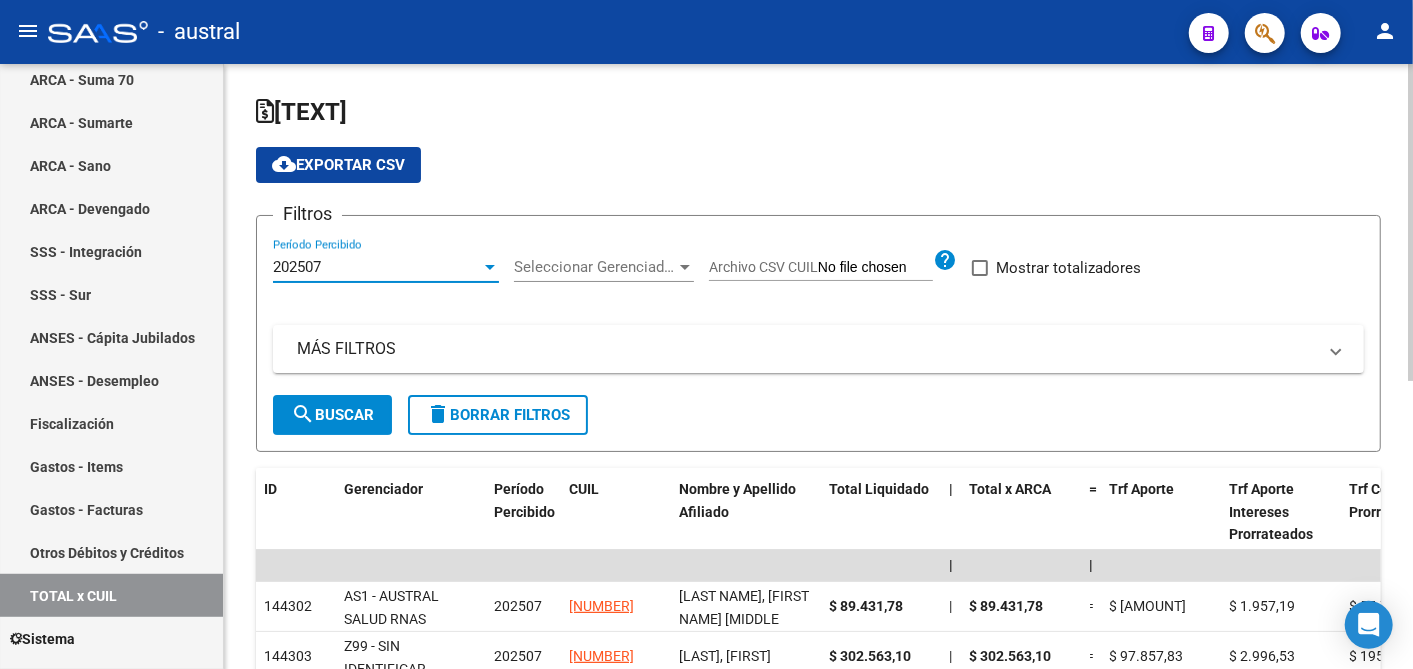 click at bounding box center [490, 267] 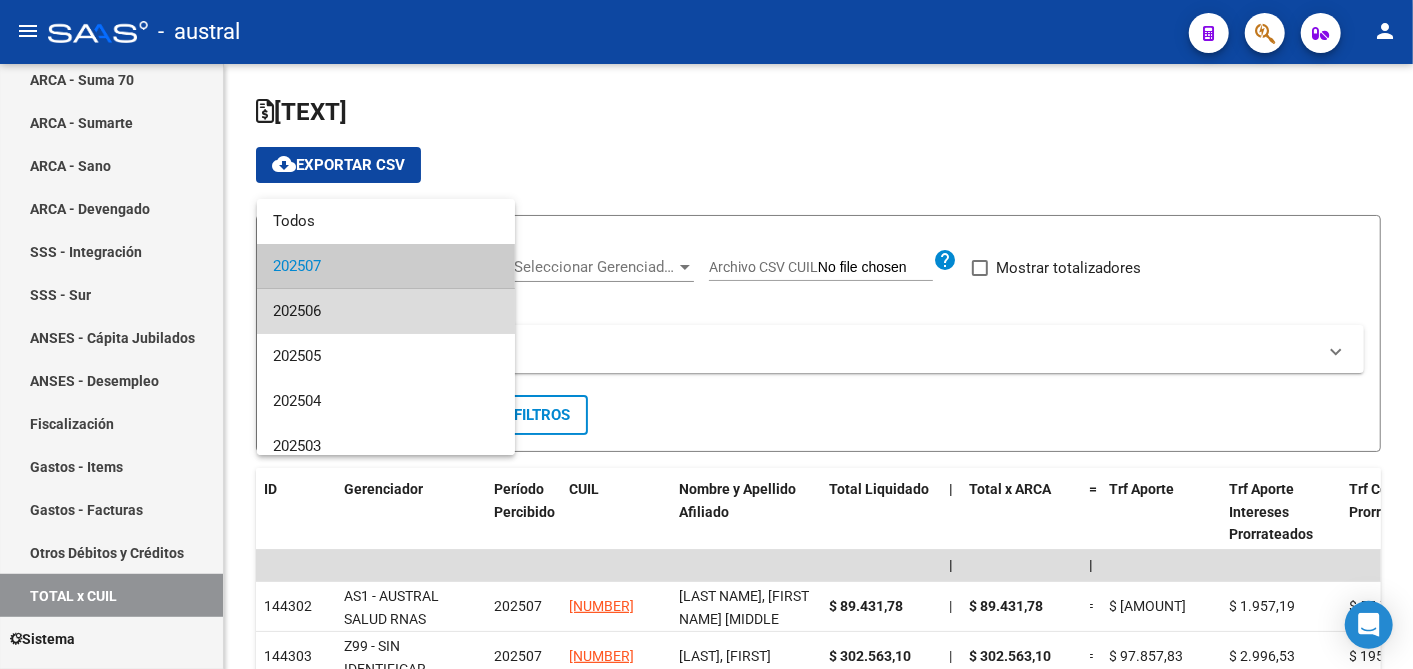 click on "202506" at bounding box center (386, 311) 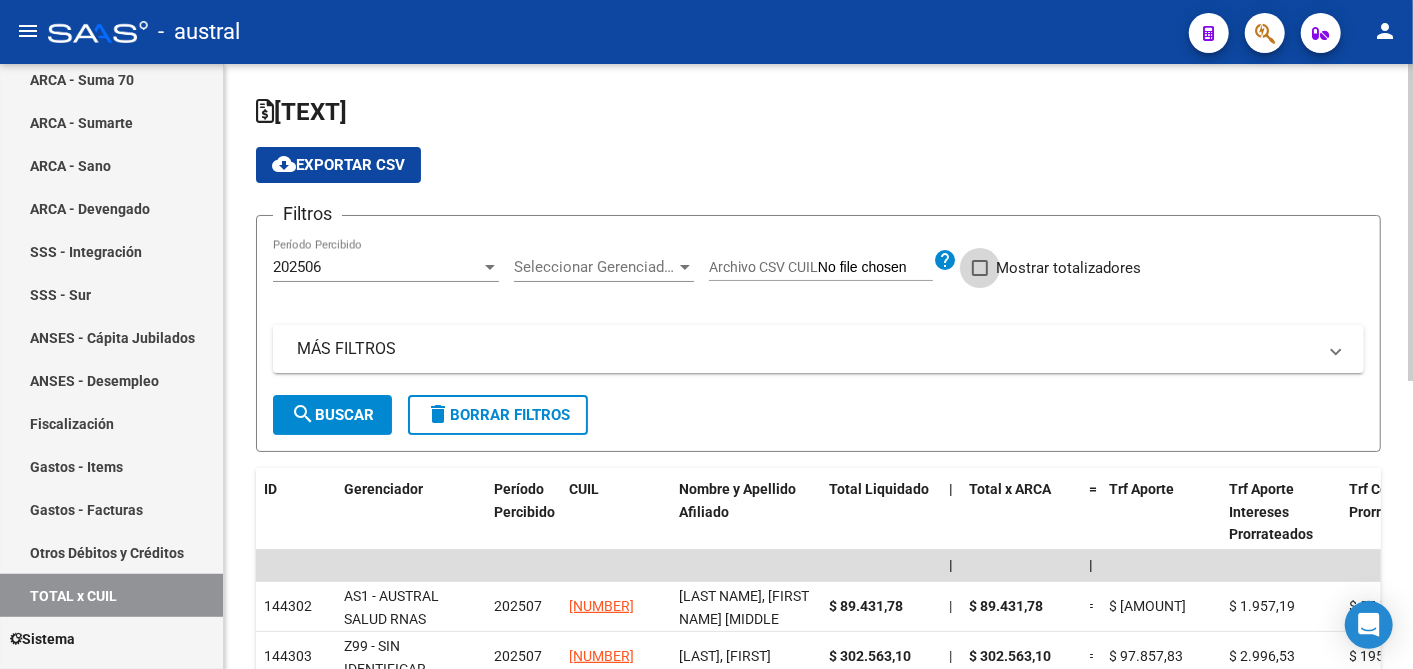 click at bounding box center (980, 268) 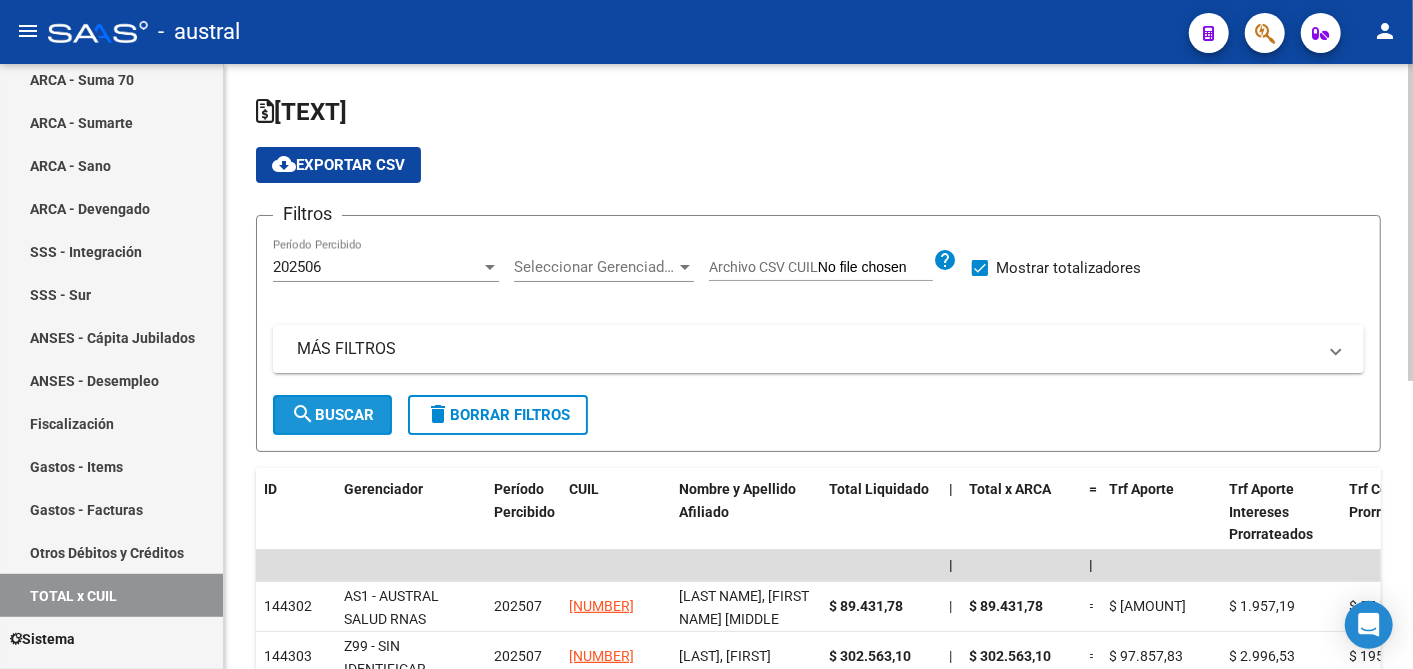 click on "search  Buscar" 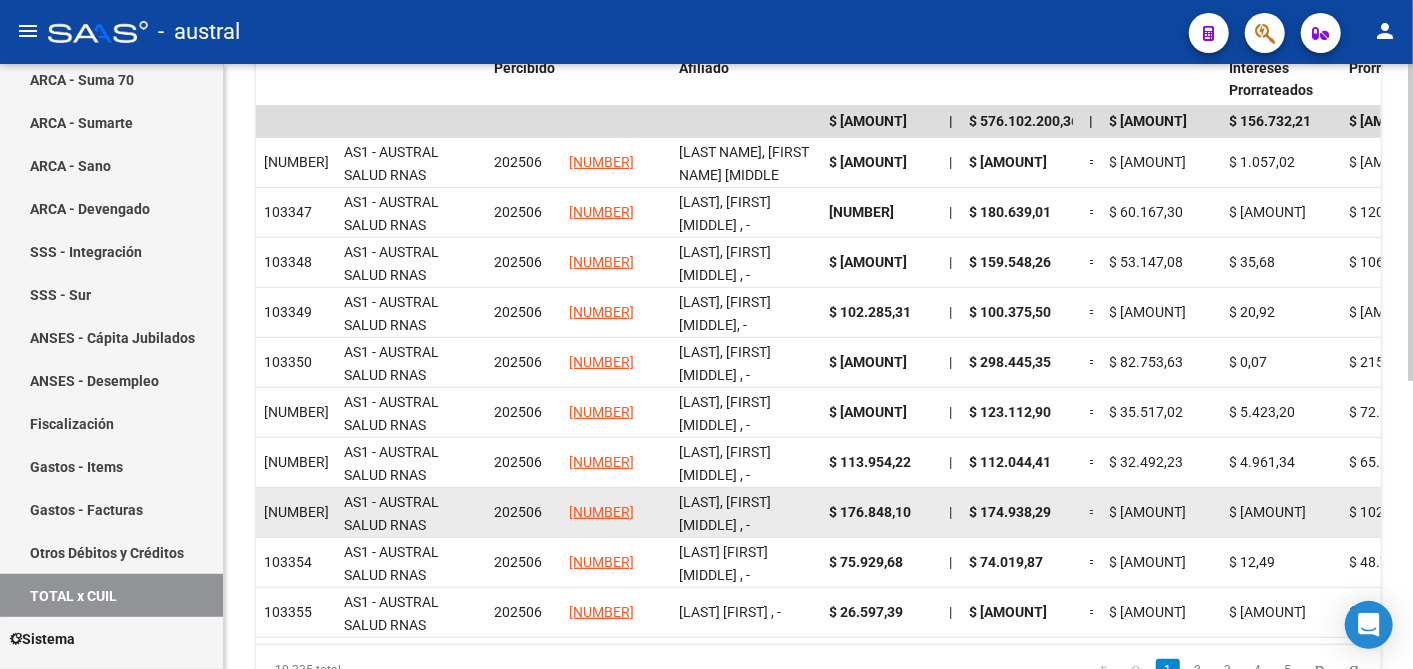 scroll, scrollTop: 548, scrollLeft: 0, axis: vertical 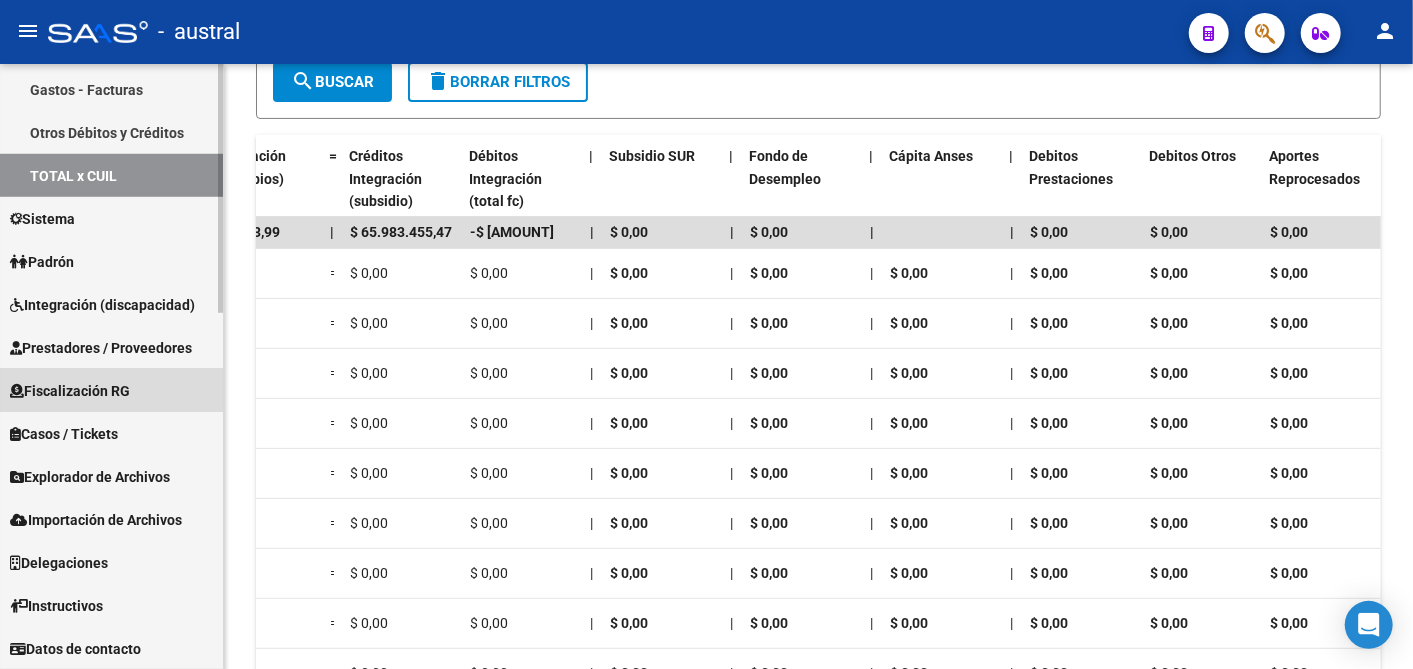 click on "Fiscalización RG" at bounding box center [70, 391] 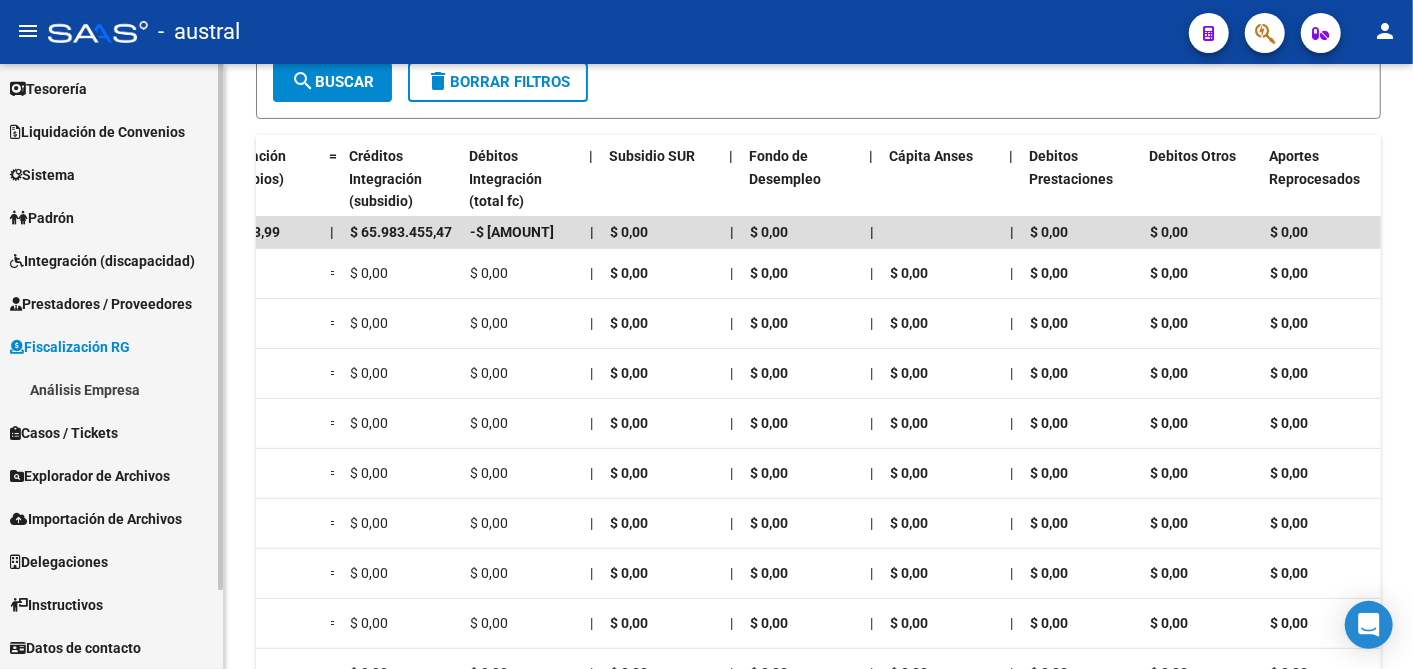 scroll, scrollTop: 91, scrollLeft: 0, axis: vertical 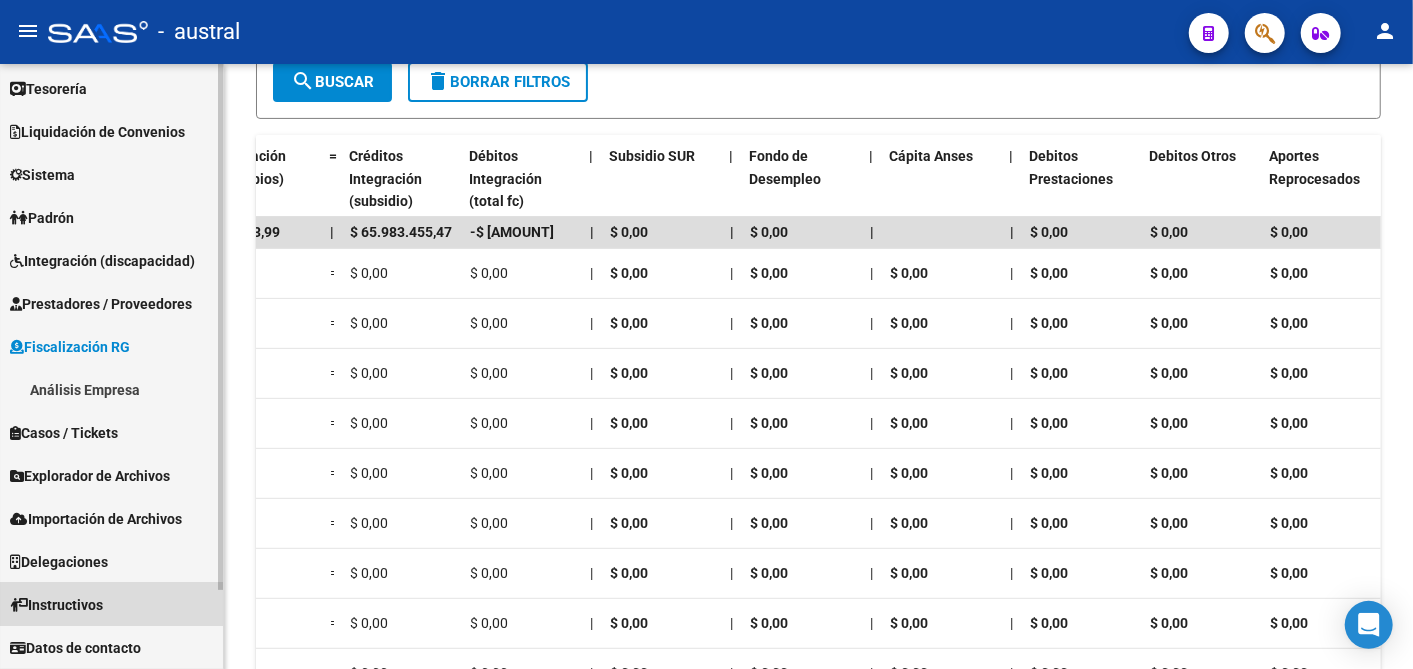 click on "Instructivos" at bounding box center (56, 605) 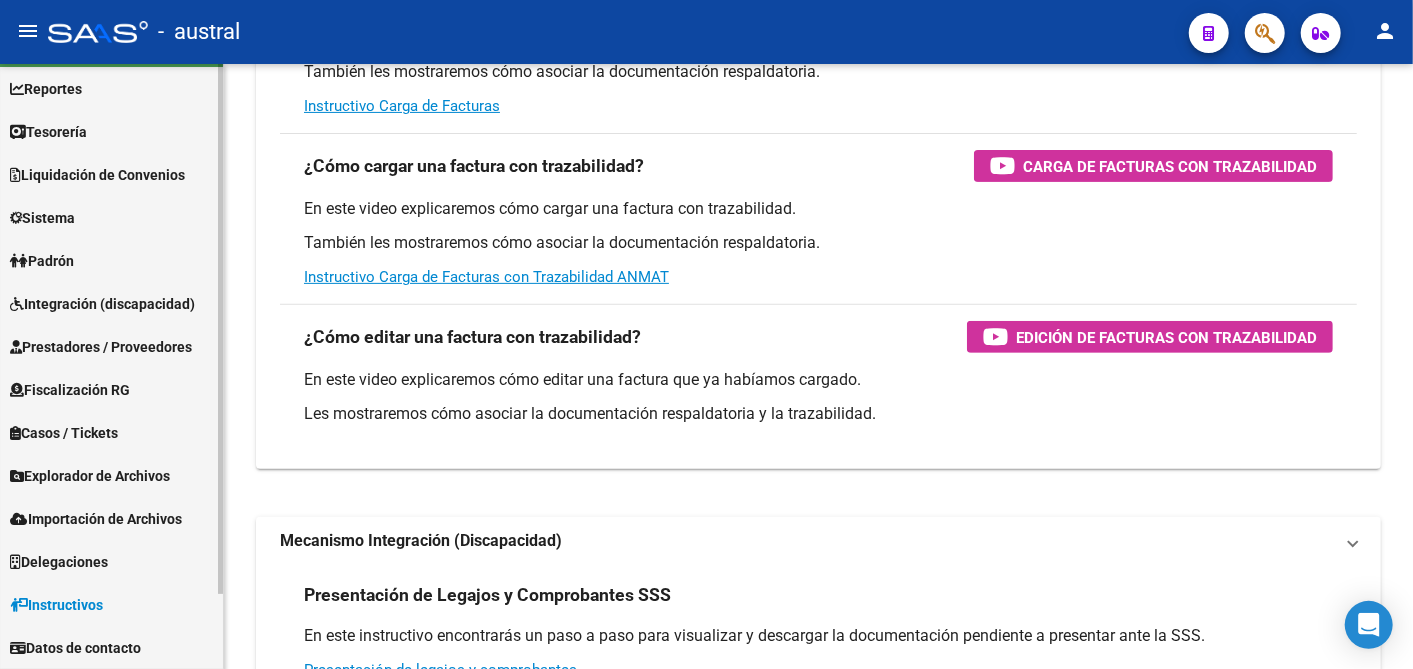 scroll, scrollTop: 0, scrollLeft: 0, axis: both 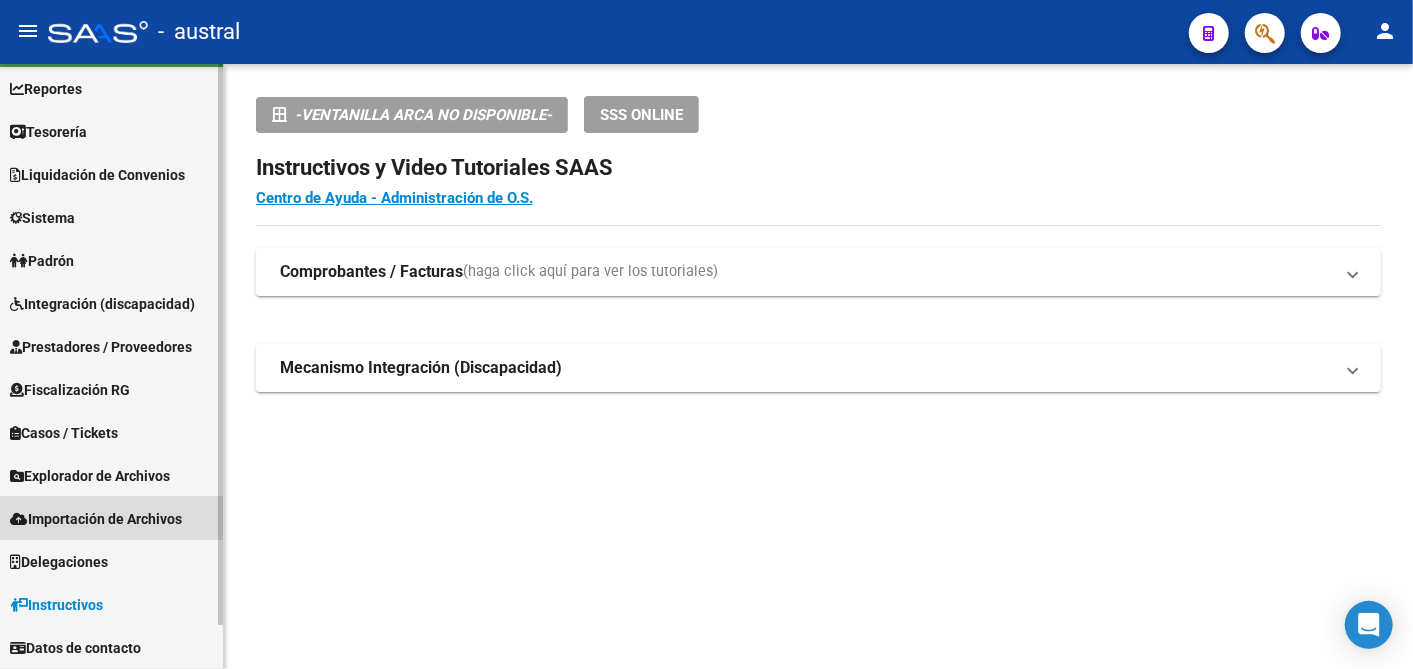 click on "Importación de Archivos" at bounding box center (96, 519) 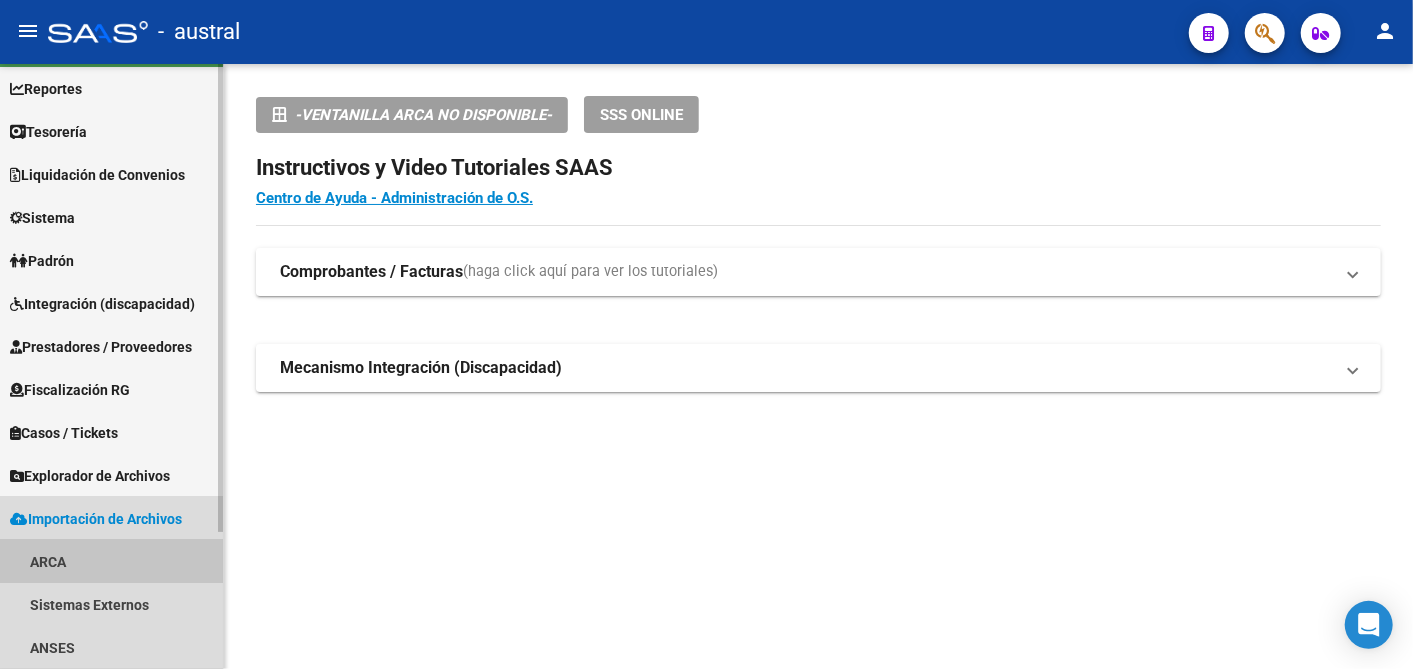 click on "ARCA" at bounding box center (111, 561) 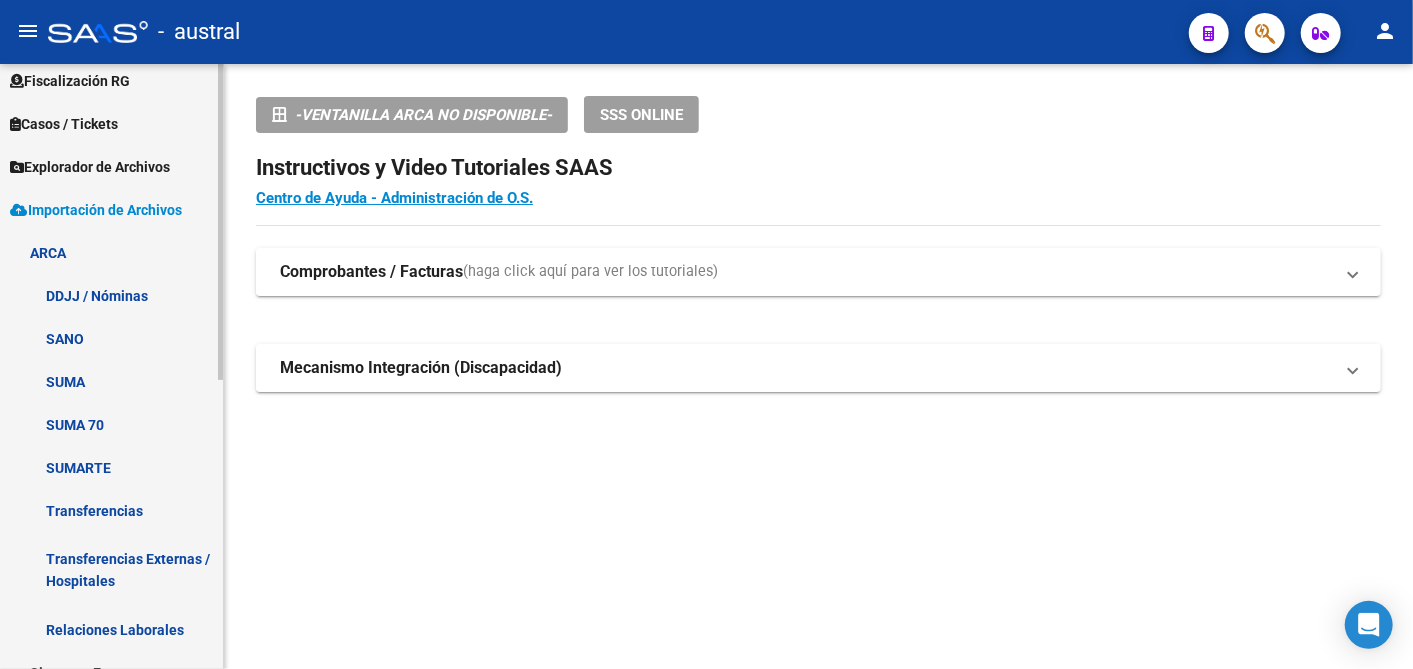 scroll, scrollTop: 381, scrollLeft: 0, axis: vertical 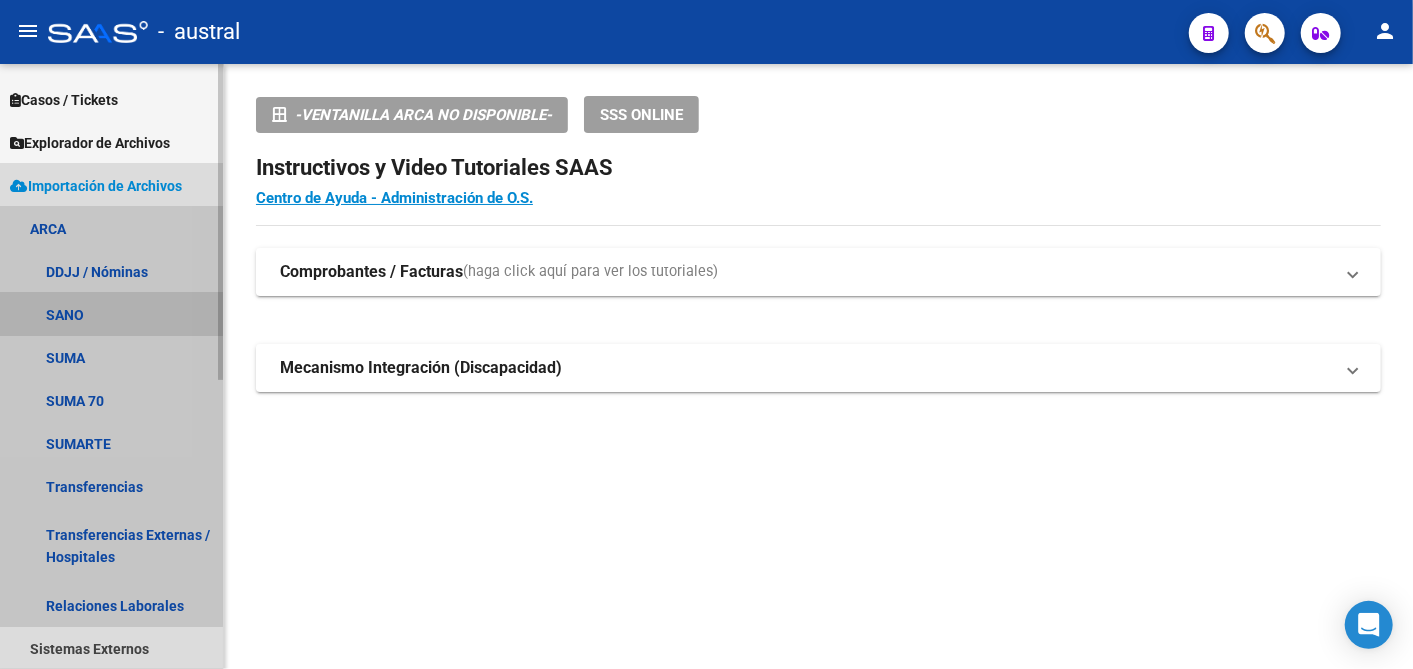 click on "SANO" at bounding box center [111, 314] 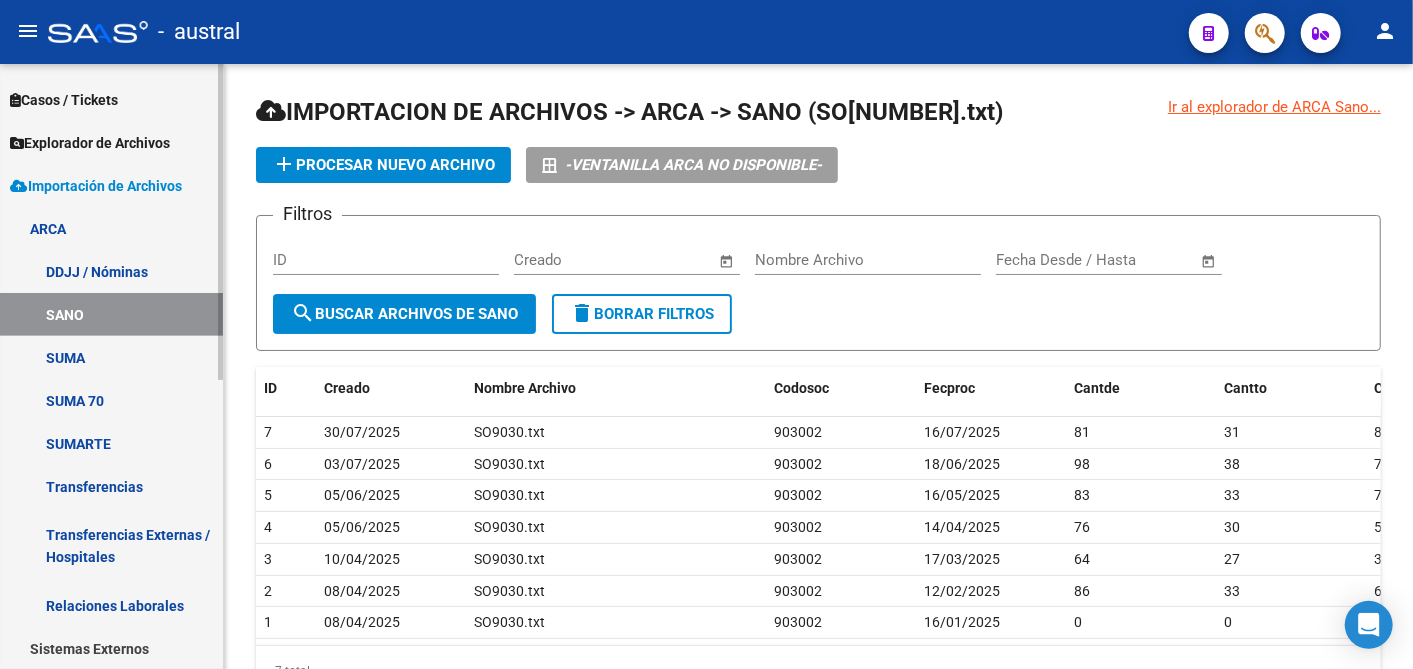 click on "SUMA" at bounding box center [111, 357] 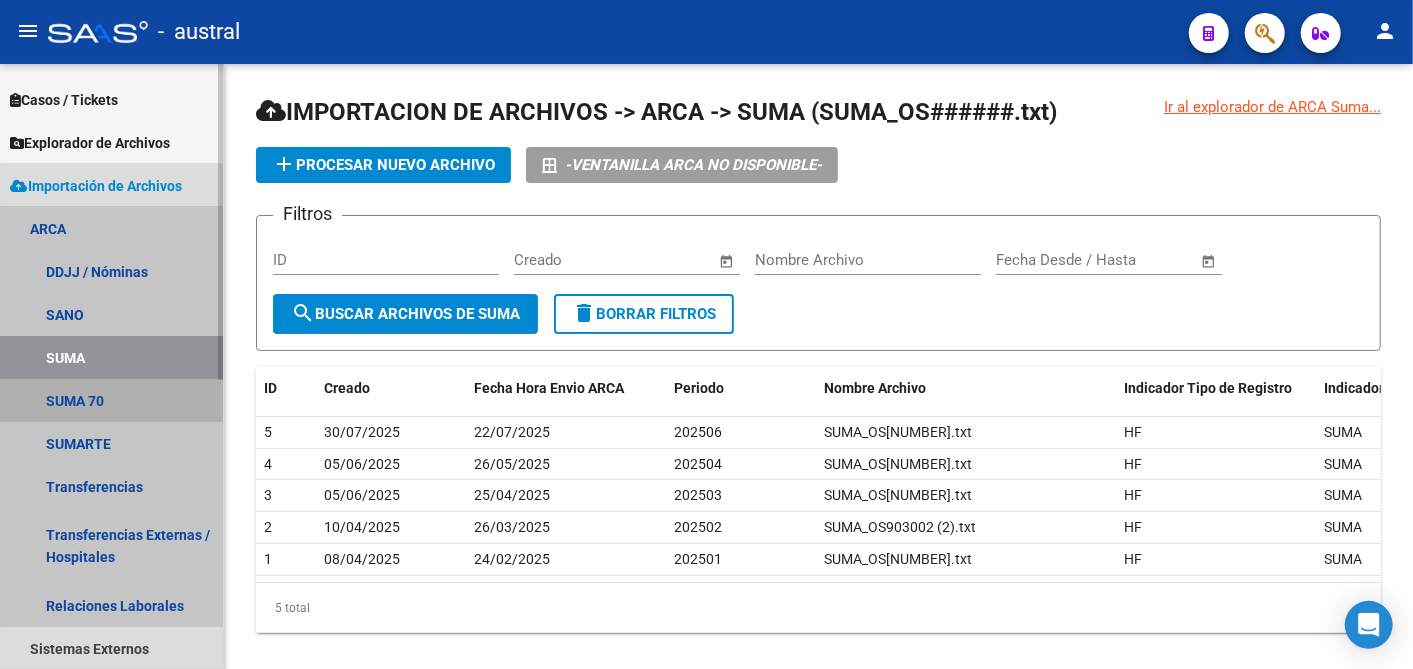 click on "SUMA 70" at bounding box center [111, 400] 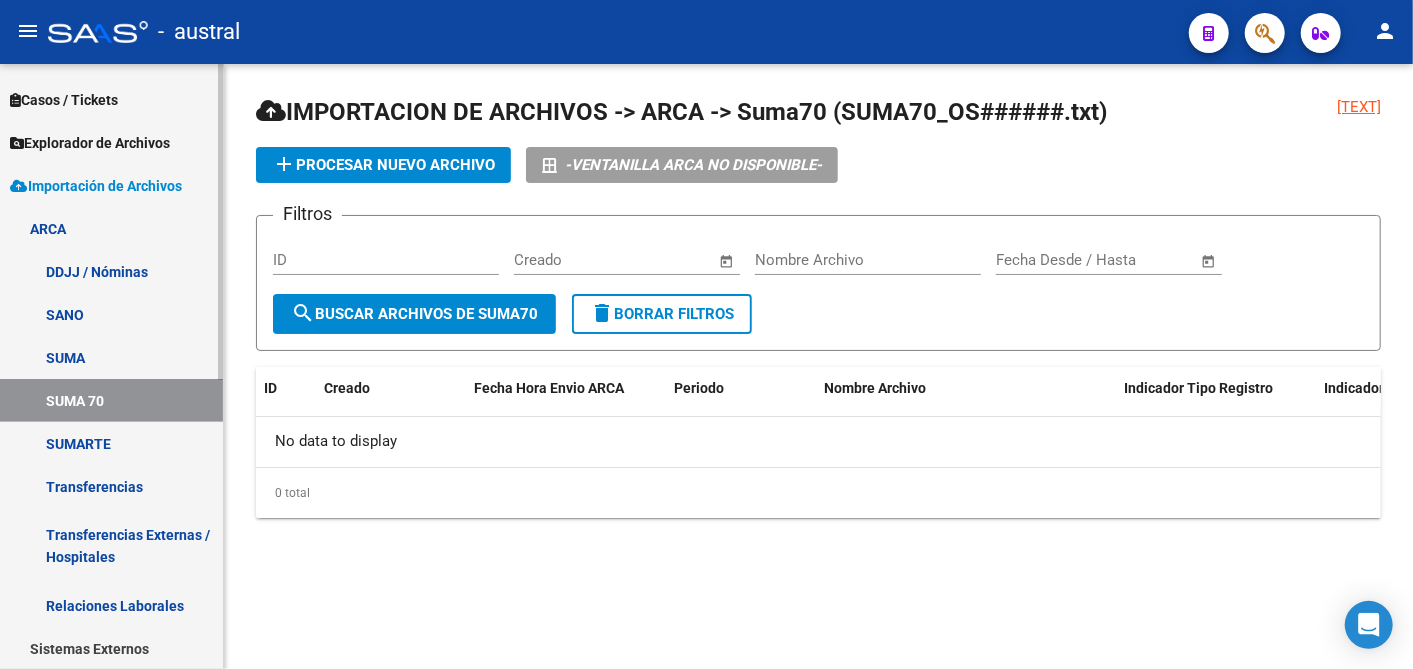 click on "SUMARTE" at bounding box center (111, 443) 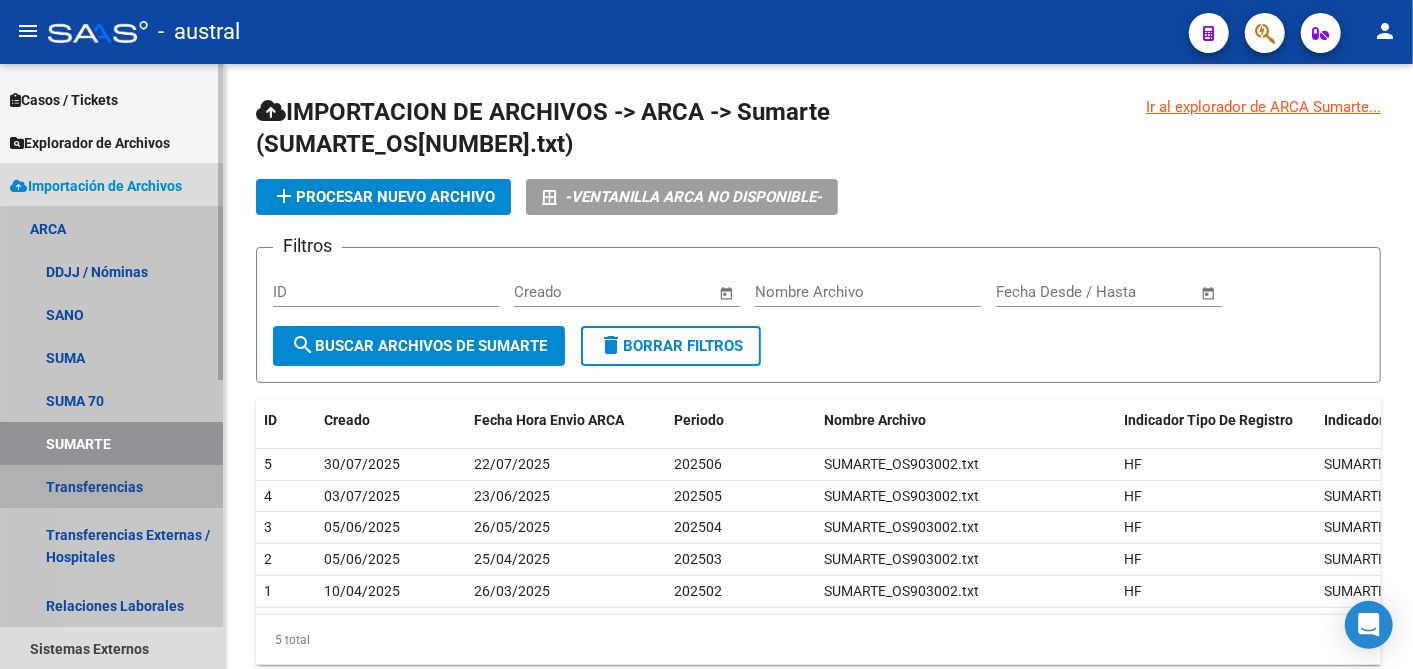click on "Transferencias" at bounding box center (111, 486) 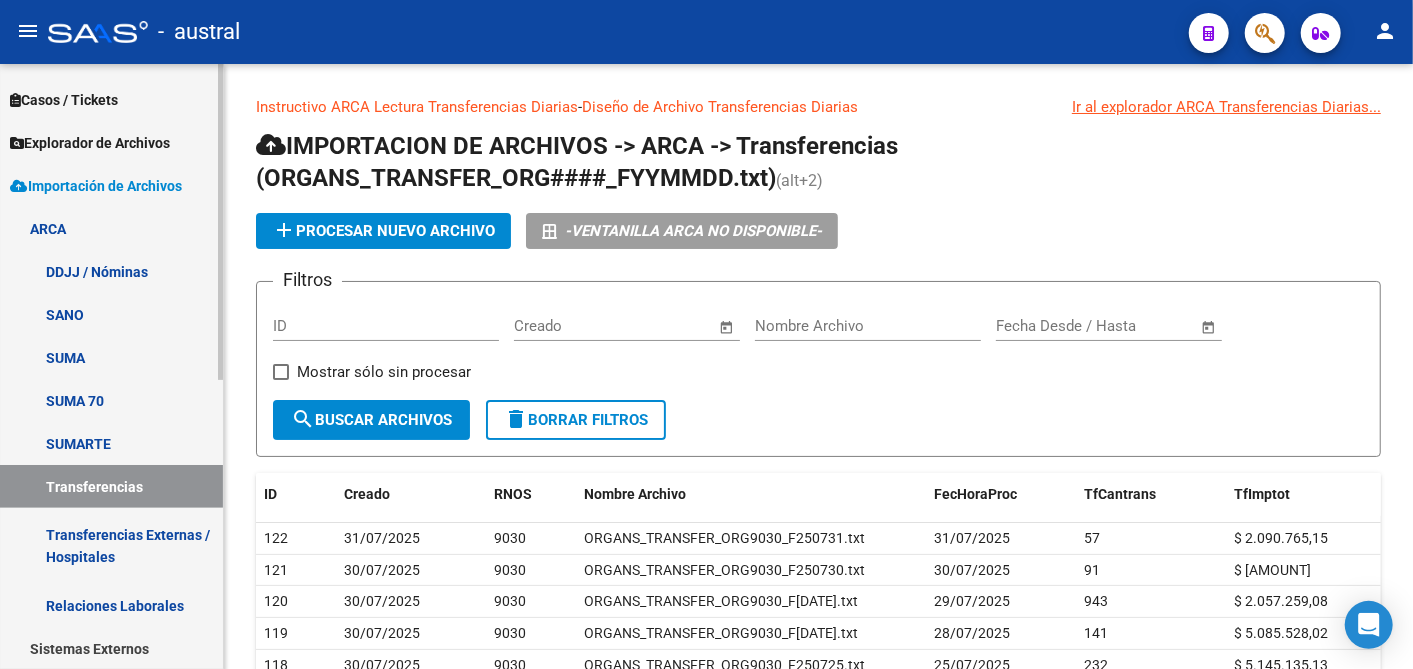 click on "Transferencias Externas / Hospitales" at bounding box center [111, 546] 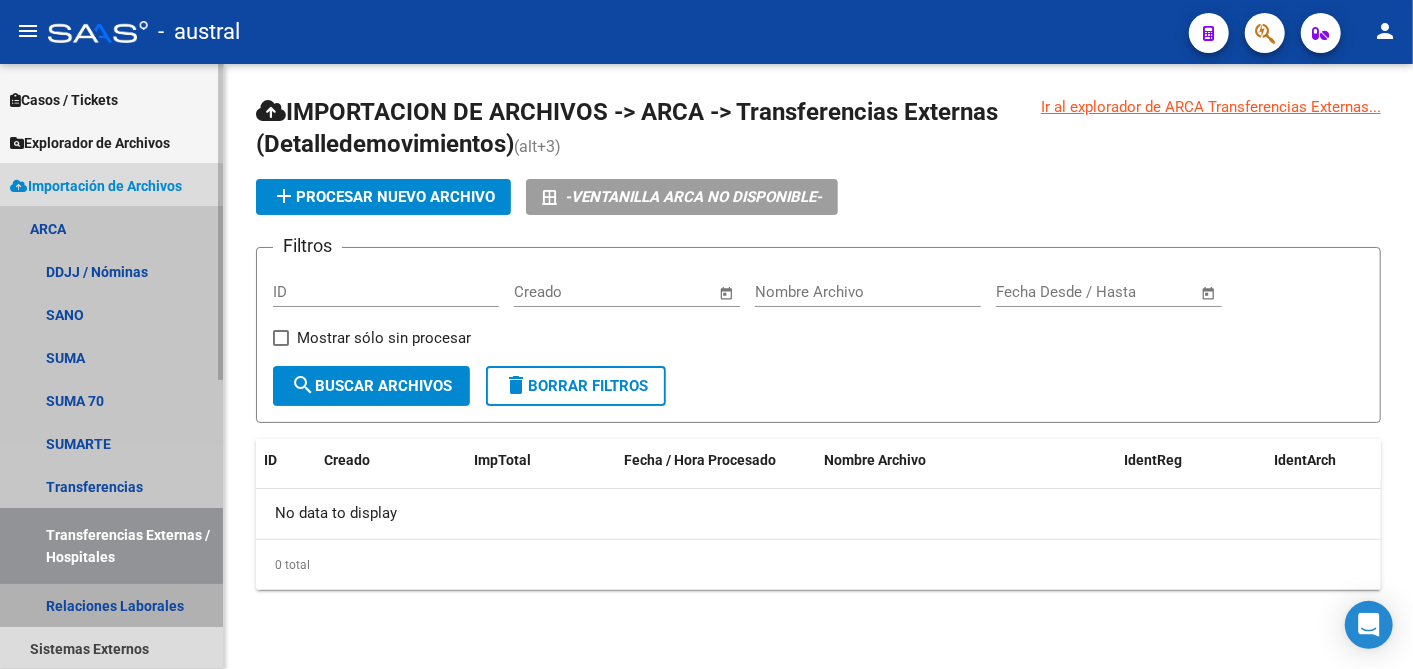 click on "Relaciones Laborales" at bounding box center [111, 605] 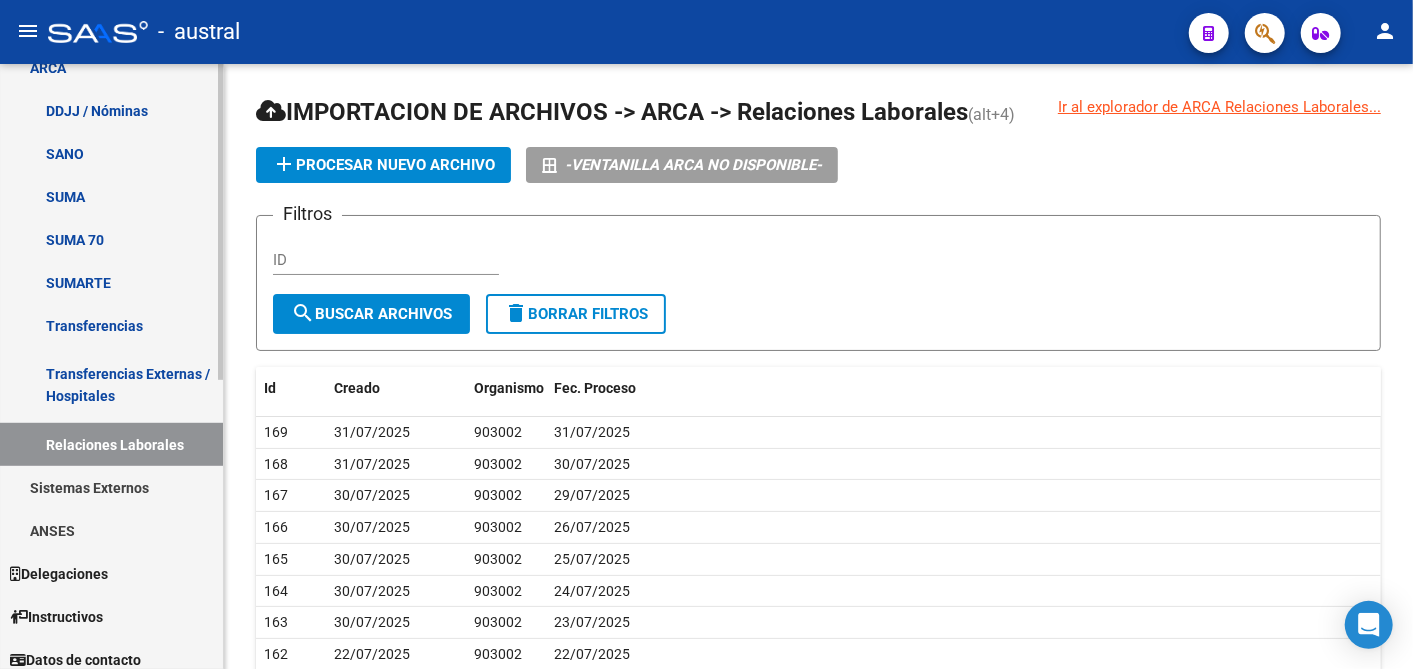 scroll, scrollTop: 554, scrollLeft: 0, axis: vertical 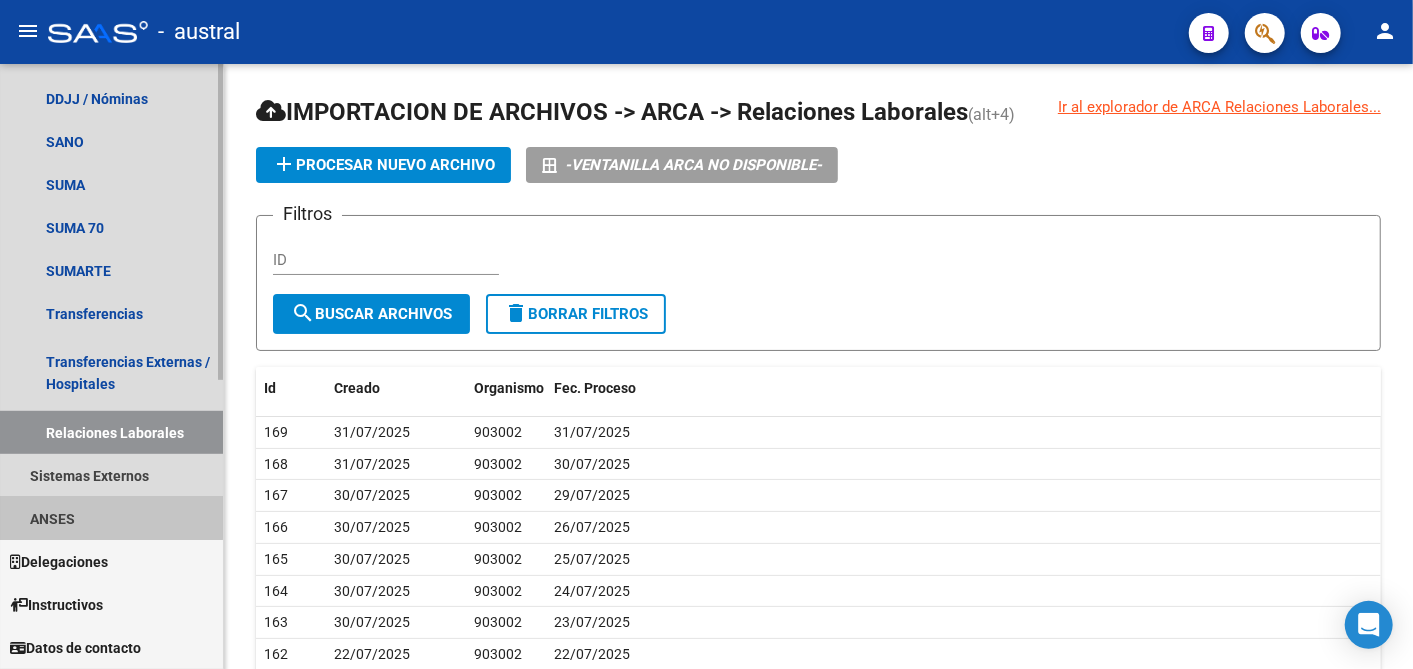 click on "ANSES" at bounding box center [111, 518] 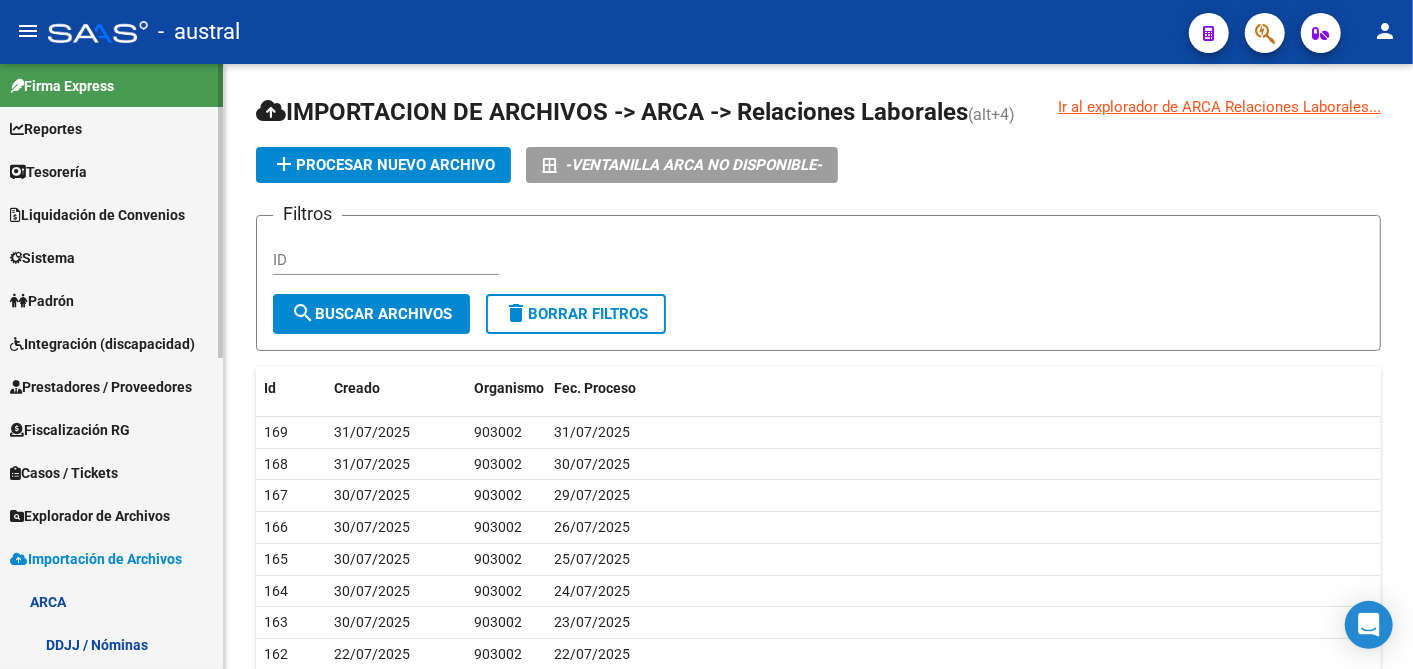 scroll, scrollTop: 0, scrollLeft: 0, axis: both 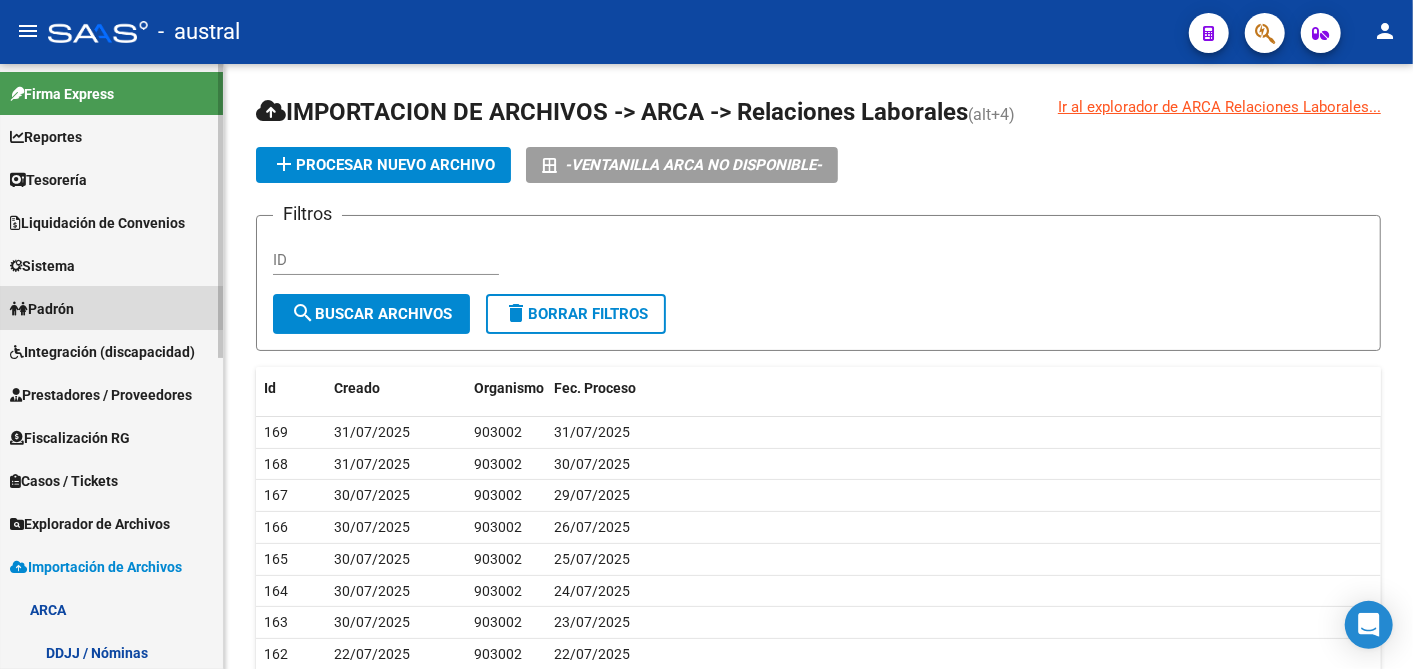 click on "Padrón" at bounding box center [111, 308] 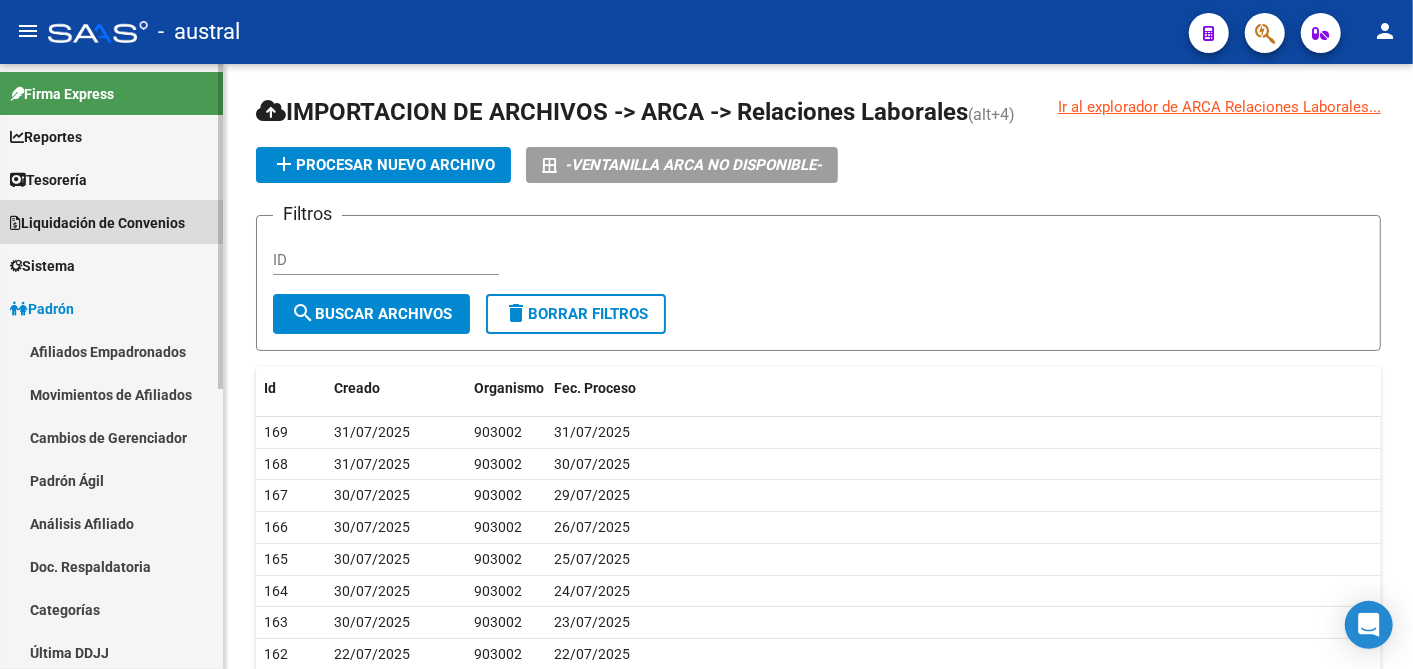 click on "Liquidación de Convenios" at bounding box center [97, 223] 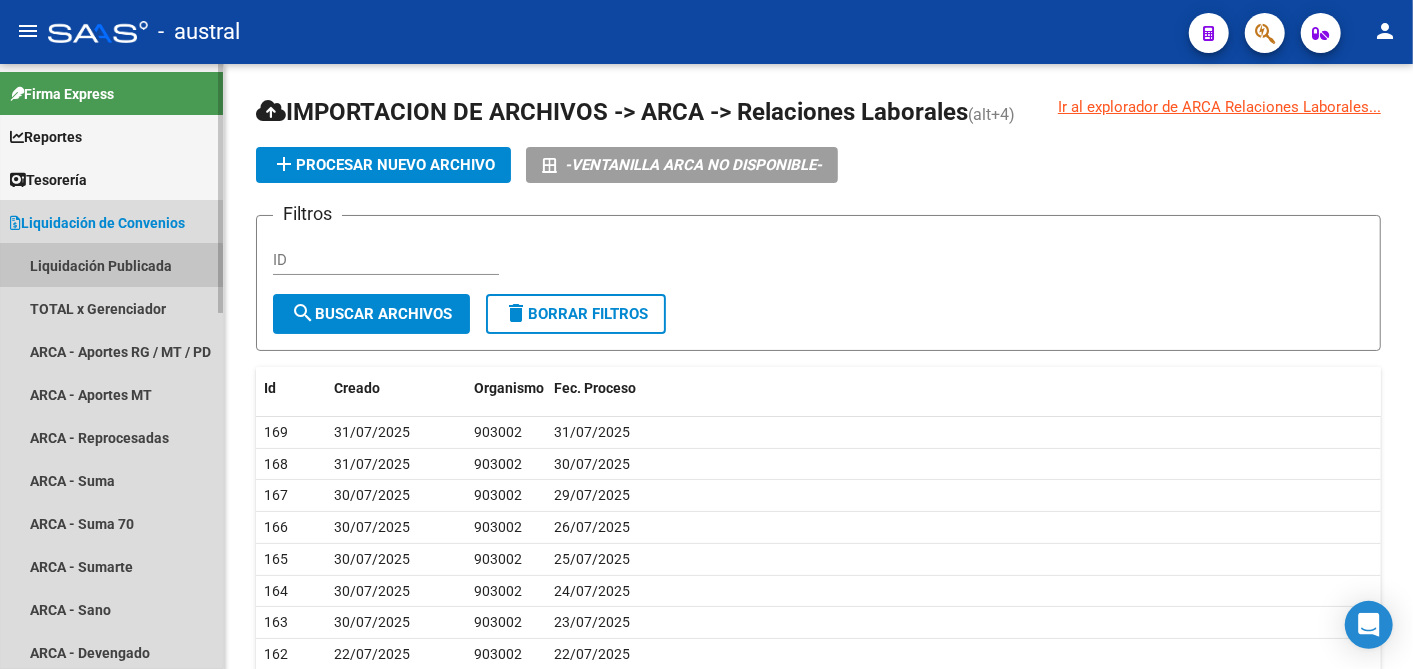 click on "Liquidación Publicada" at bounding box center [111, 265] 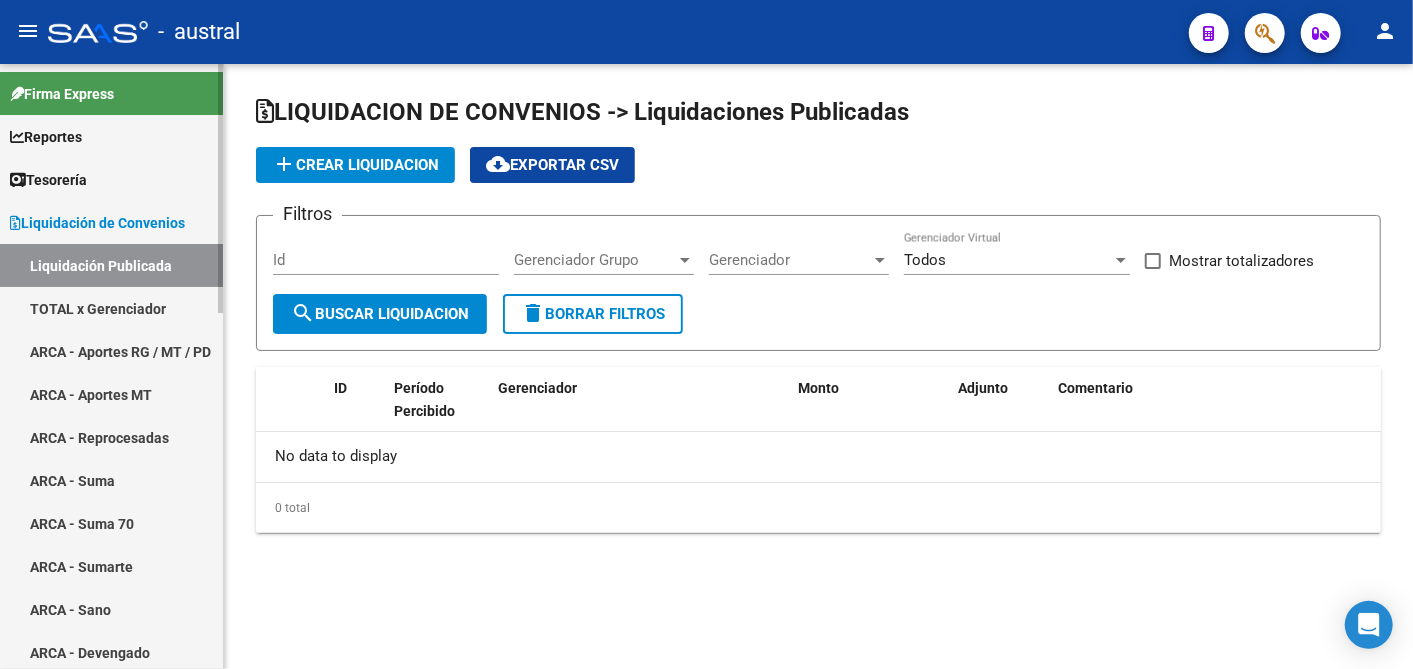 checkbox on "true" 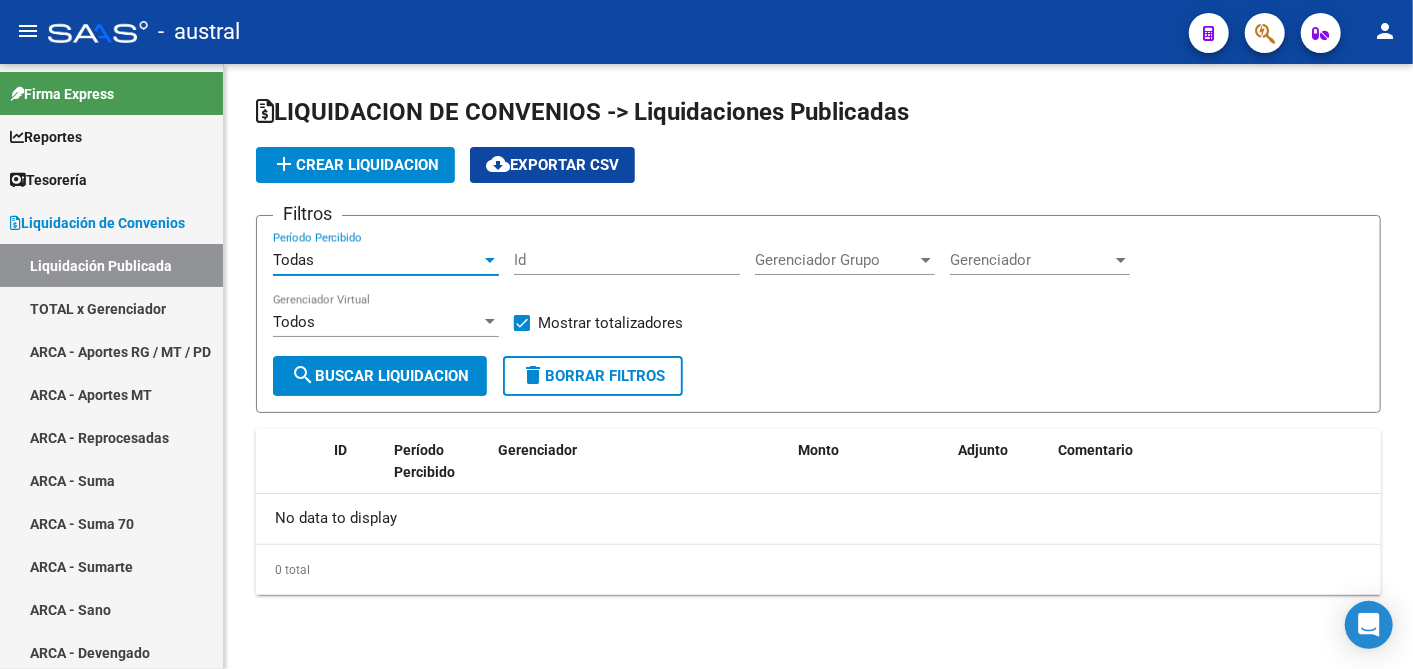 click at bounding box center [490, 260] 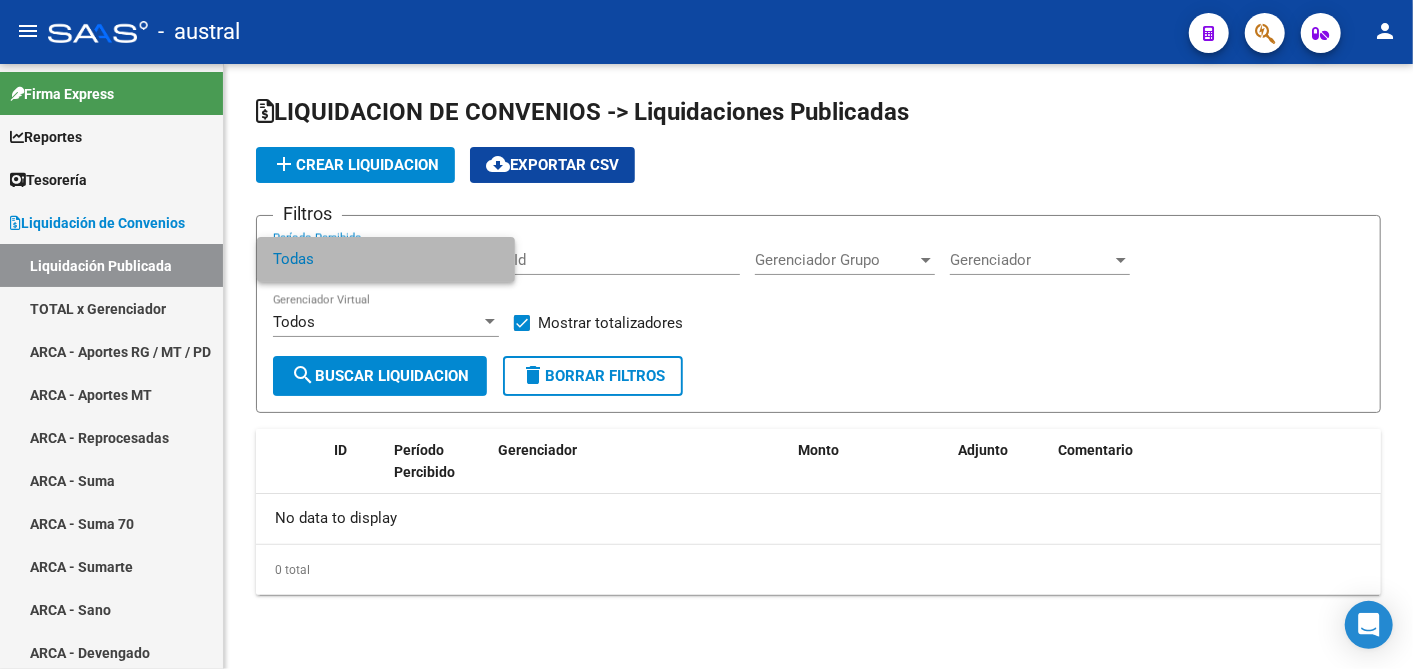 click on "Todas" at bounding box center (386, 259) 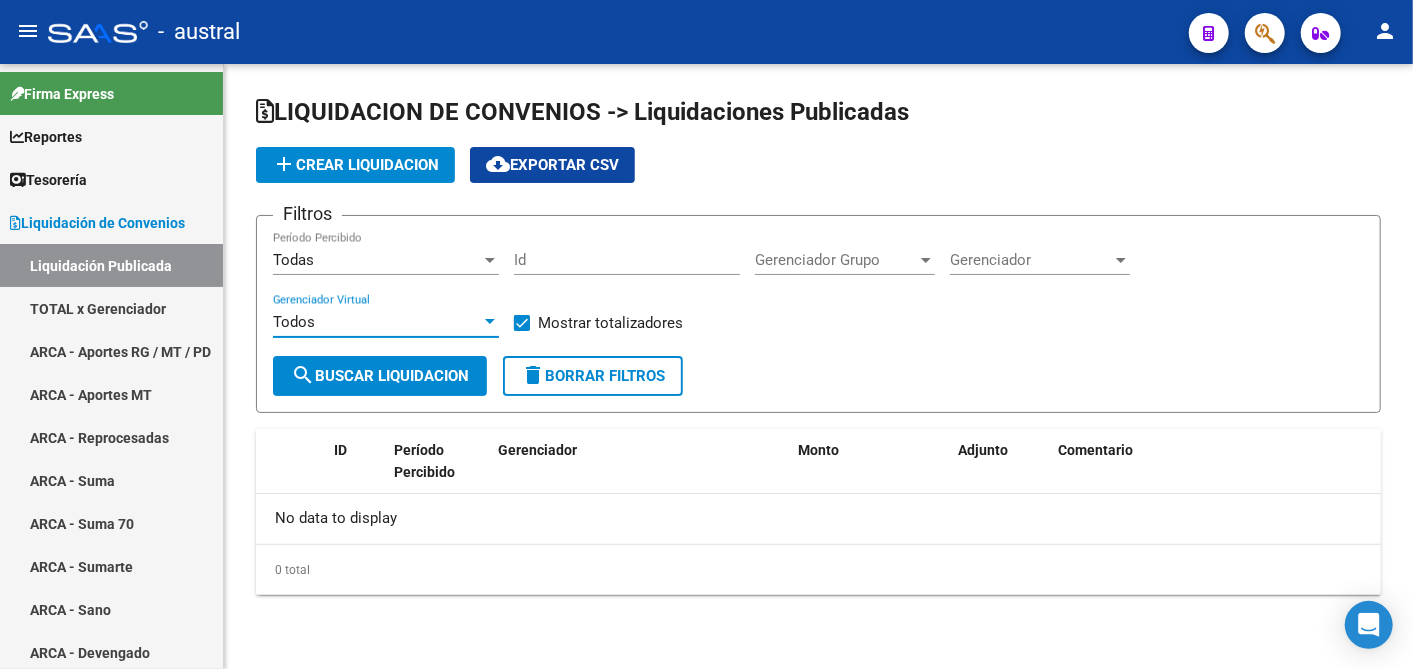 click at bounding box center [490, 321] 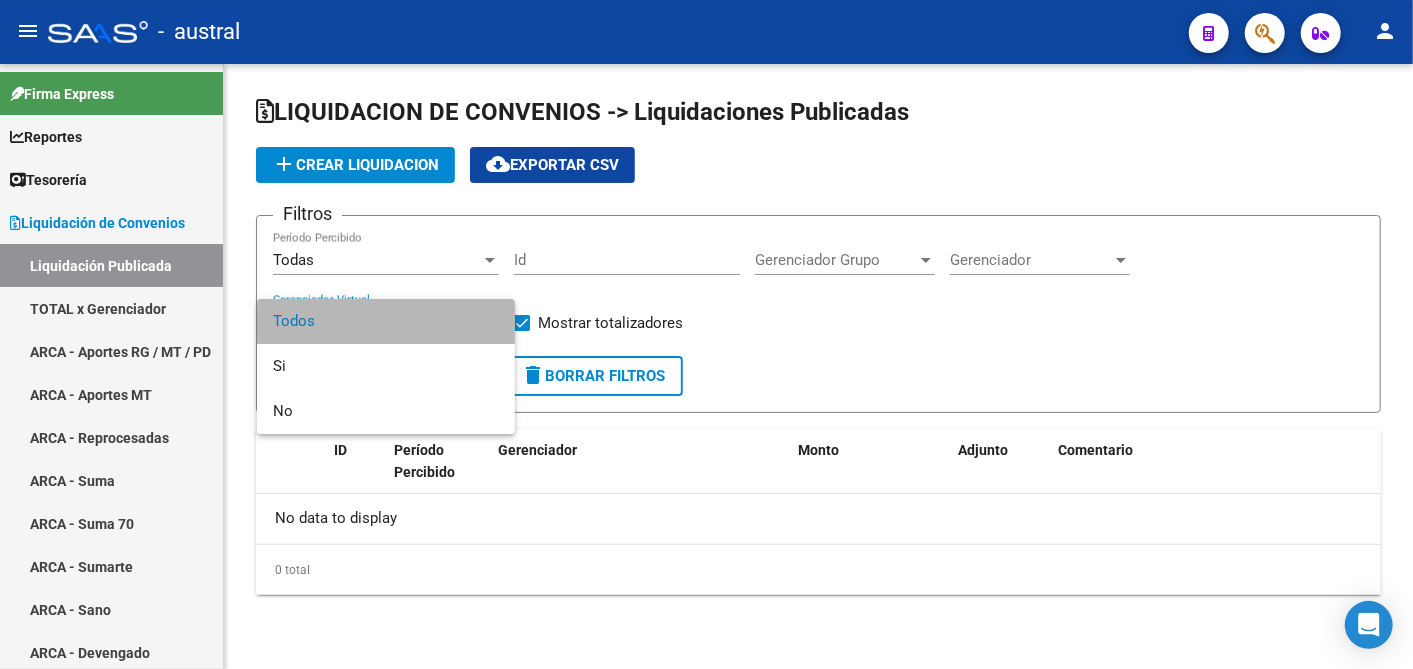 click on "Todos" at bounding box center (386, 321) 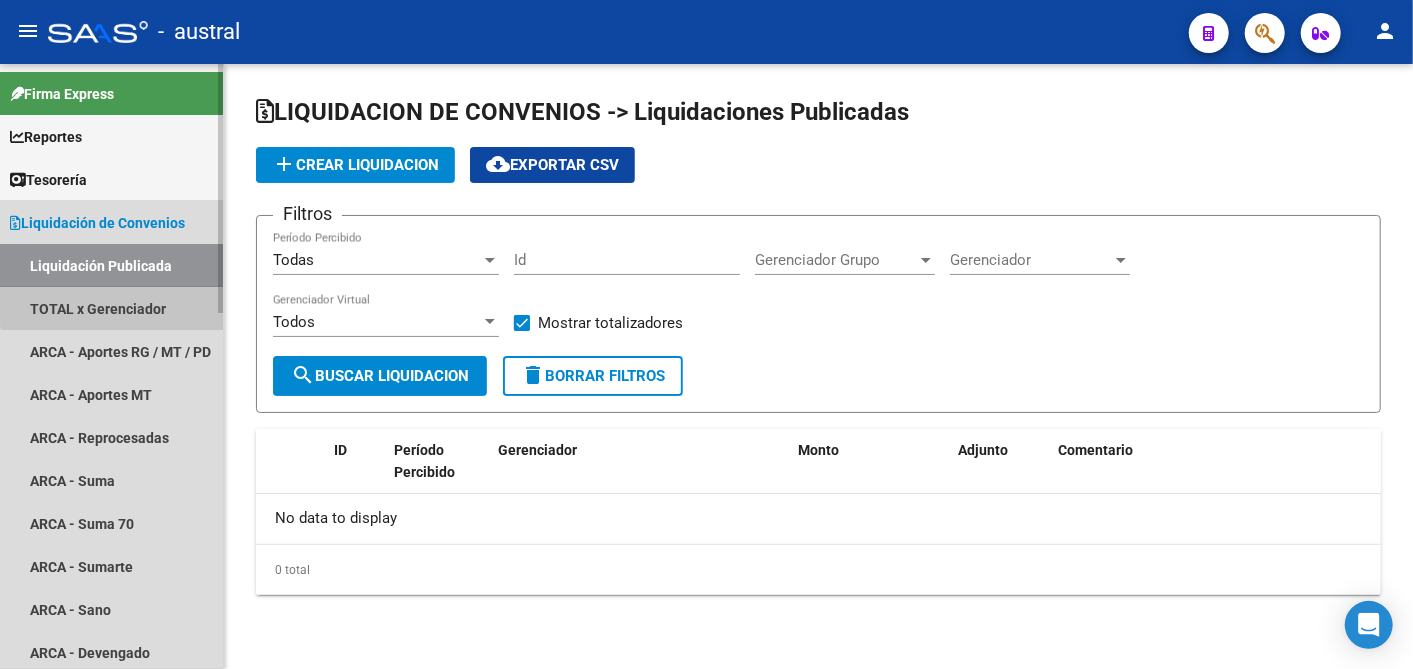 click on "TOTAL x Gerenciador" at bounding box center [111, 308] 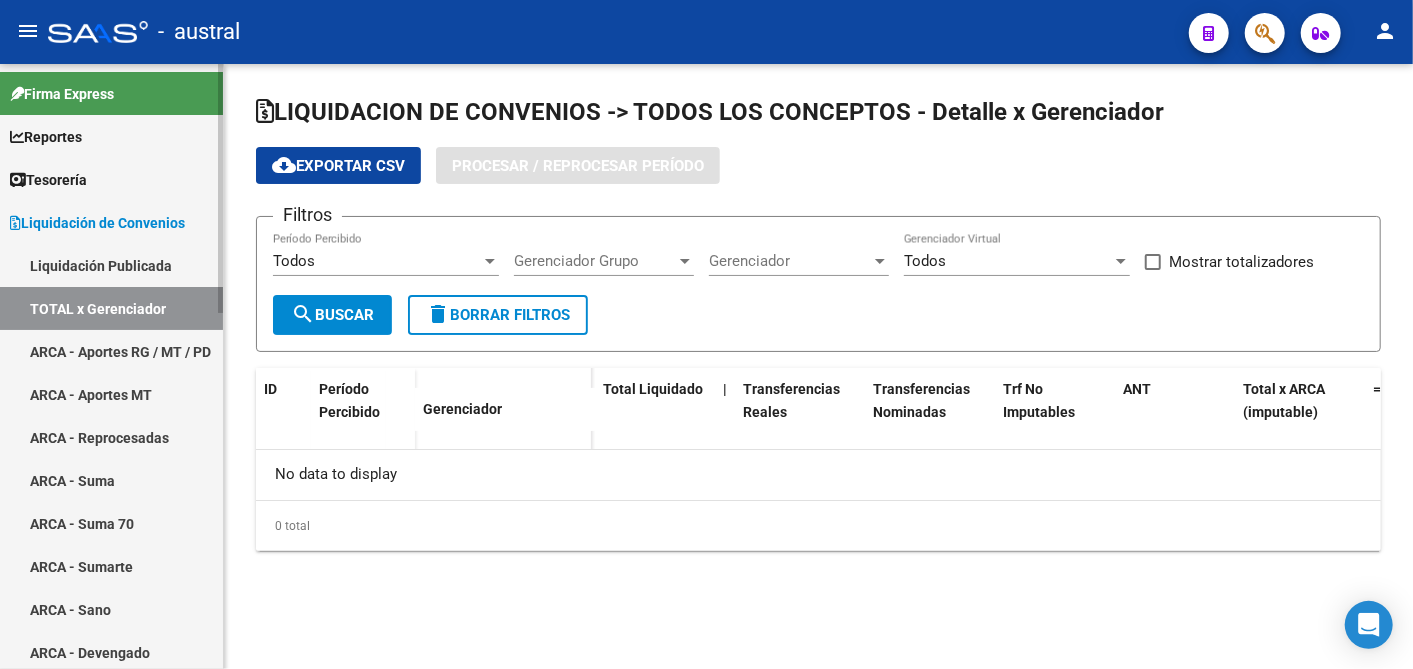 checkbox on "true" 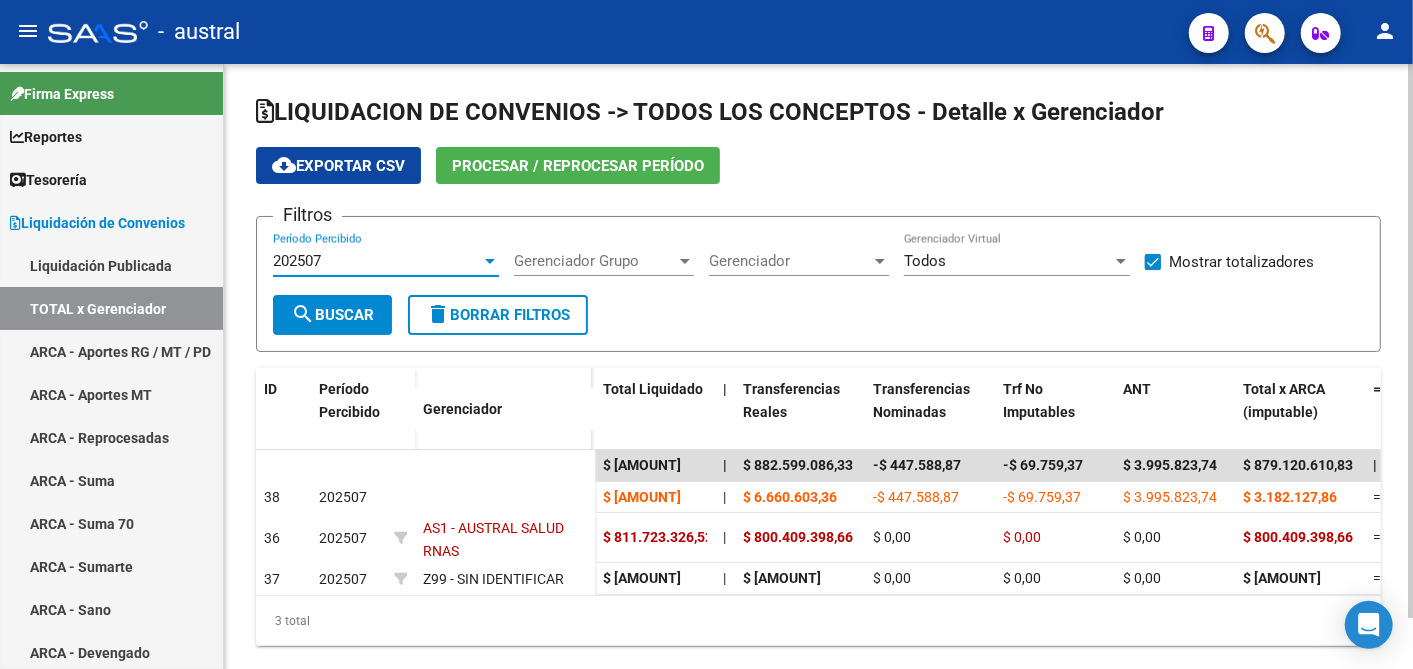 click at bounding box center (490, 261) 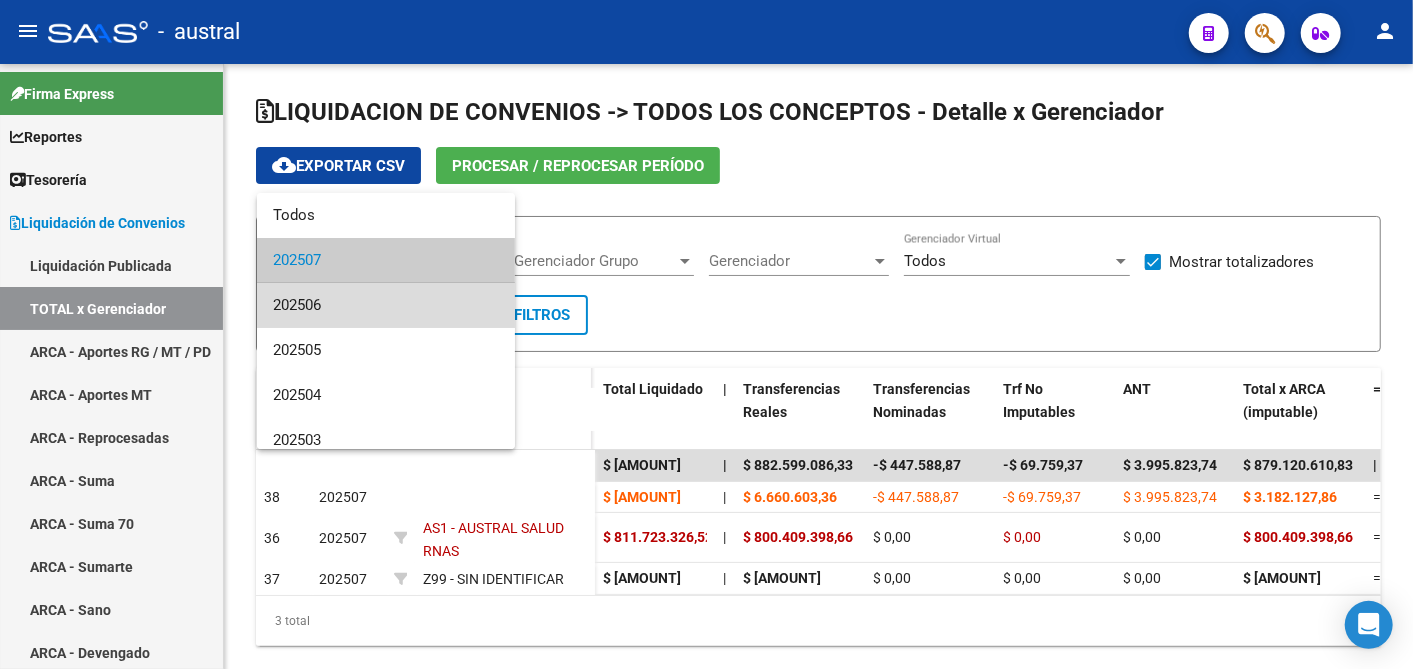 click on "202506" at bounding box center (386, 305) 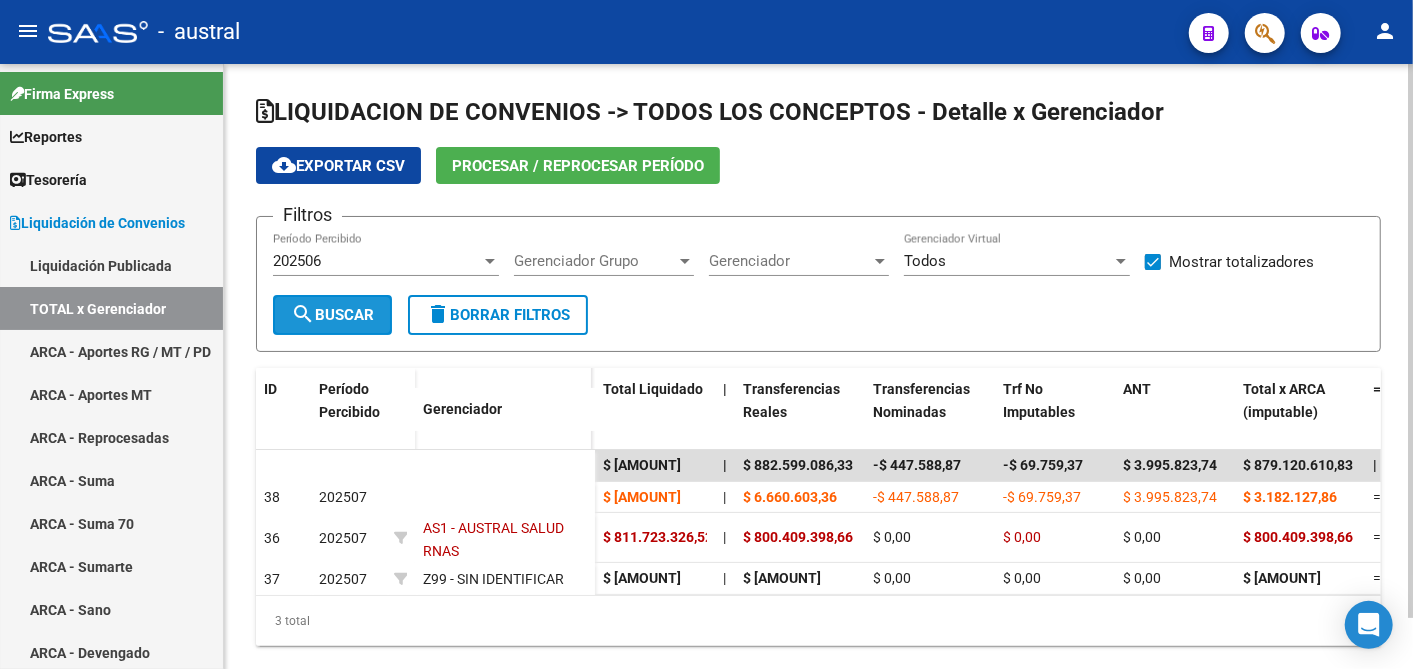 click on "search  Buscar" 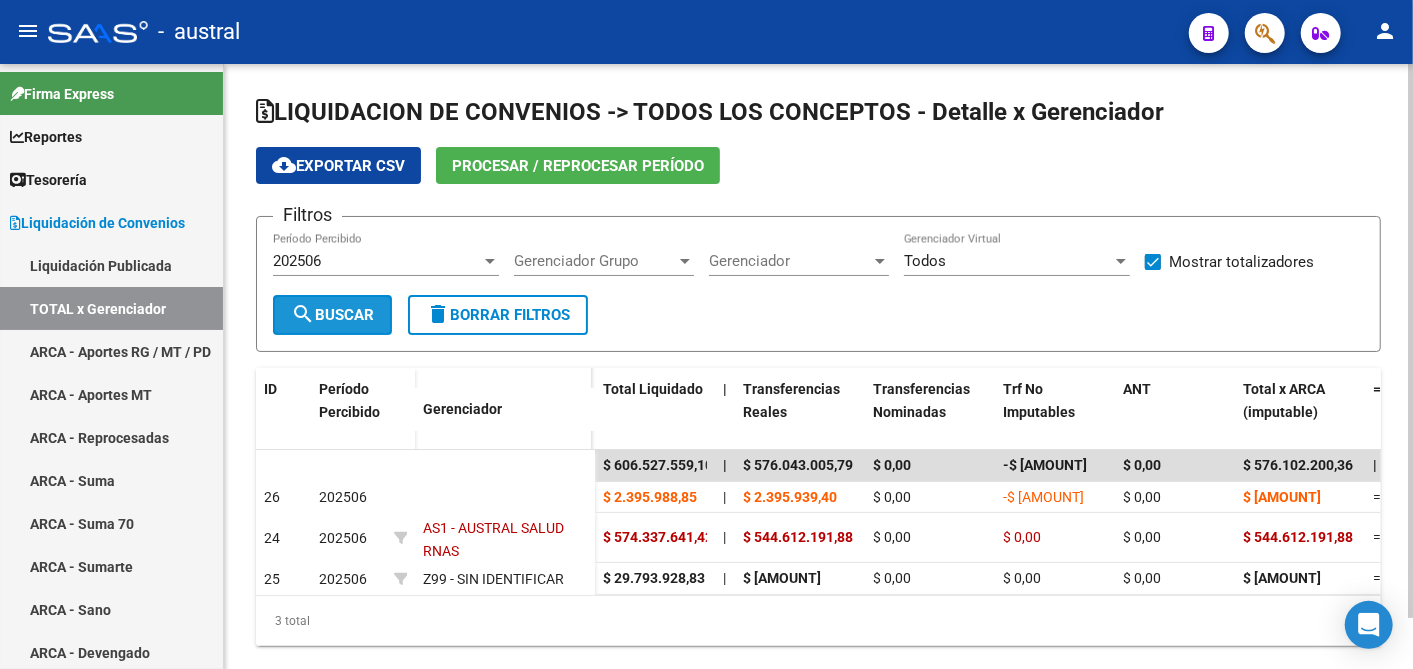 click on "search  Buscar" 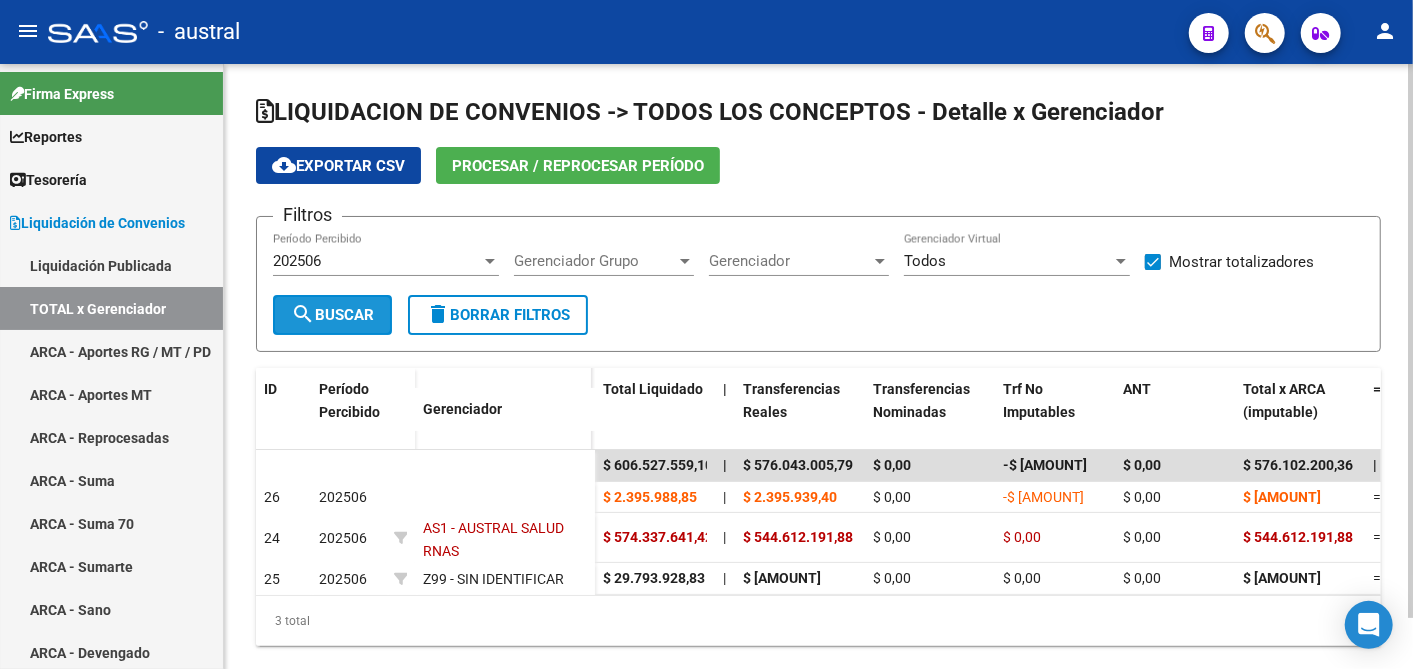 click on "search  Buscar" 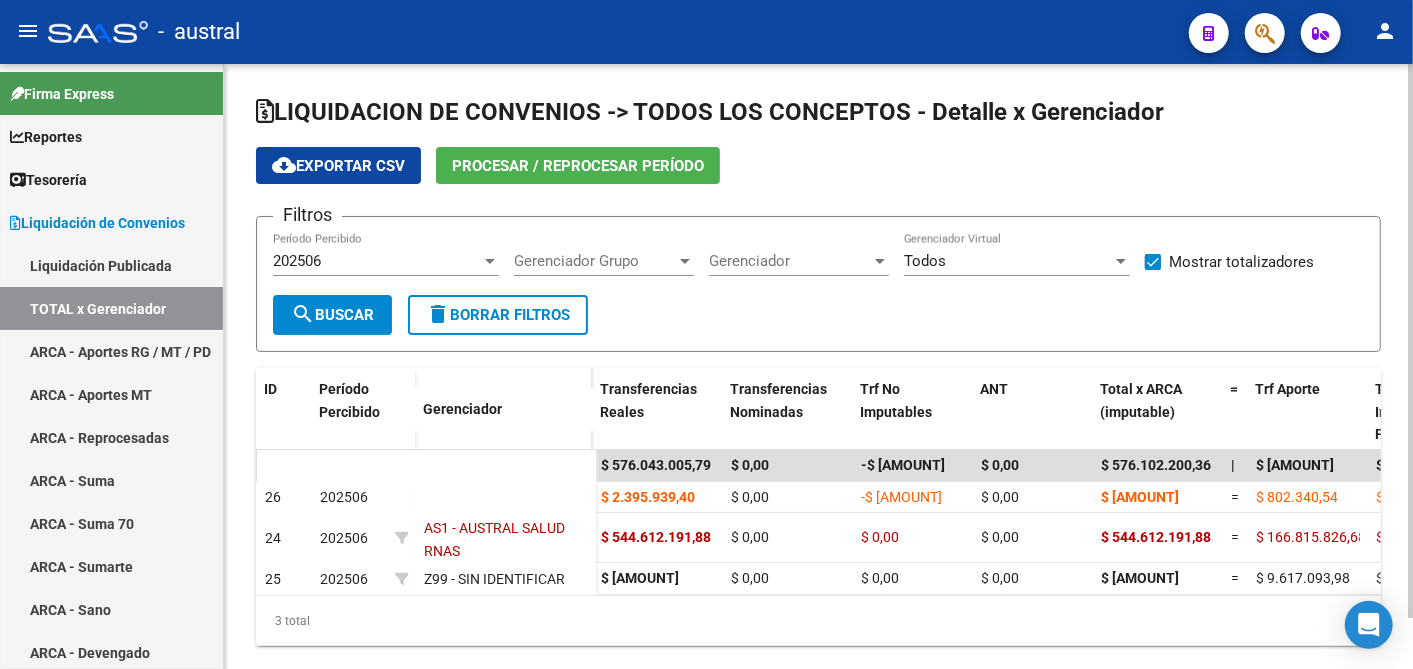 scroll, scrollTop: 0, scrollLeft: 0, axis: both 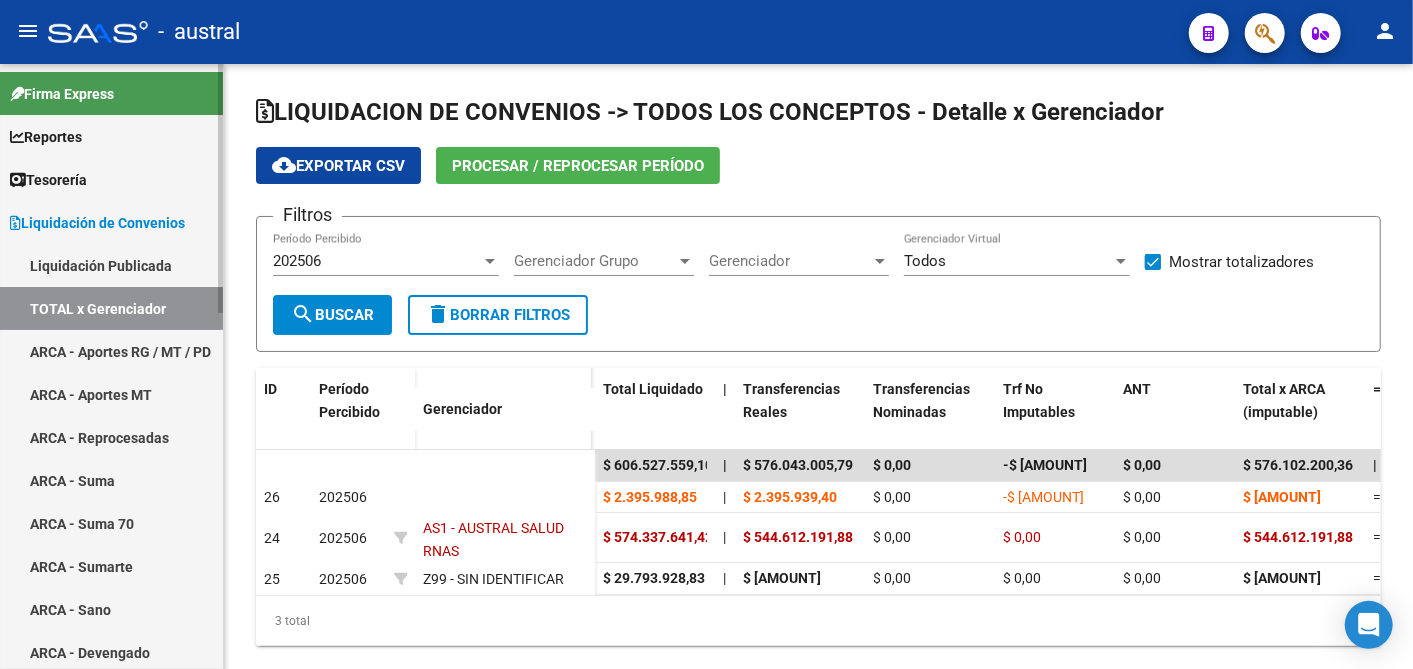 click on "ARCA - Reprocesadas" at bounding box center [111, 437] 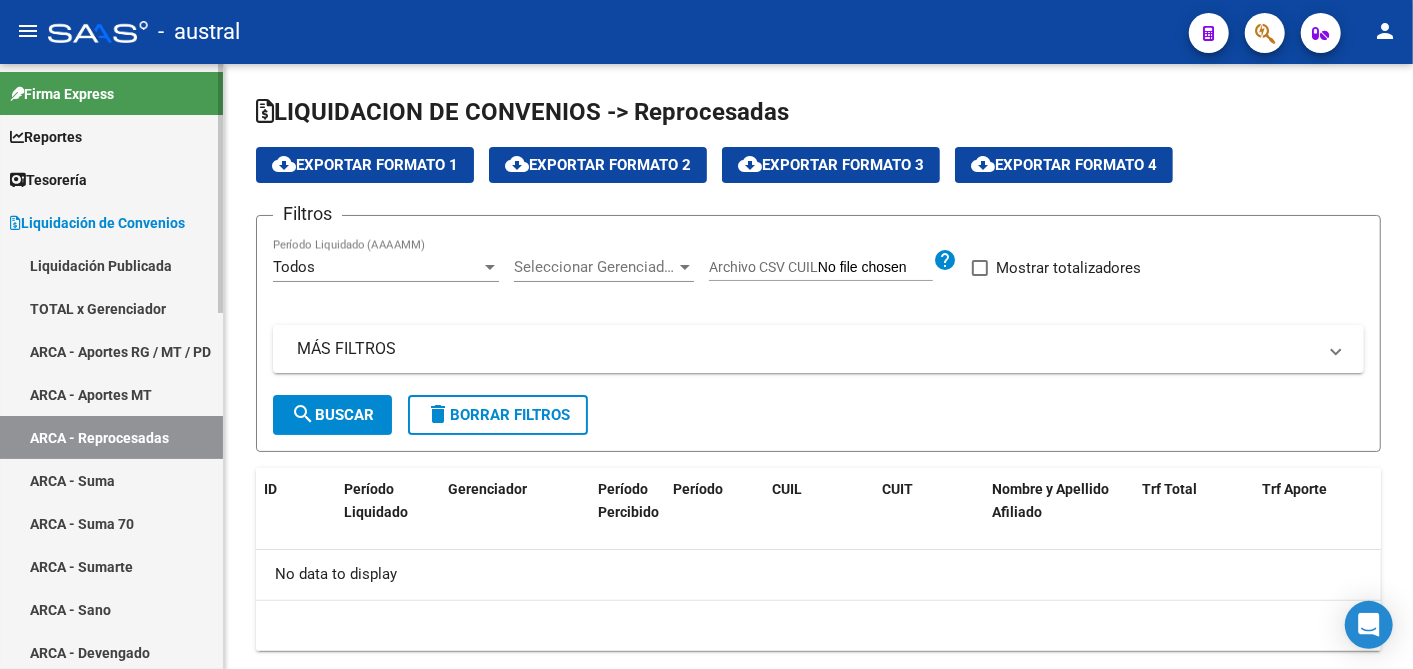 checkbox on "true" 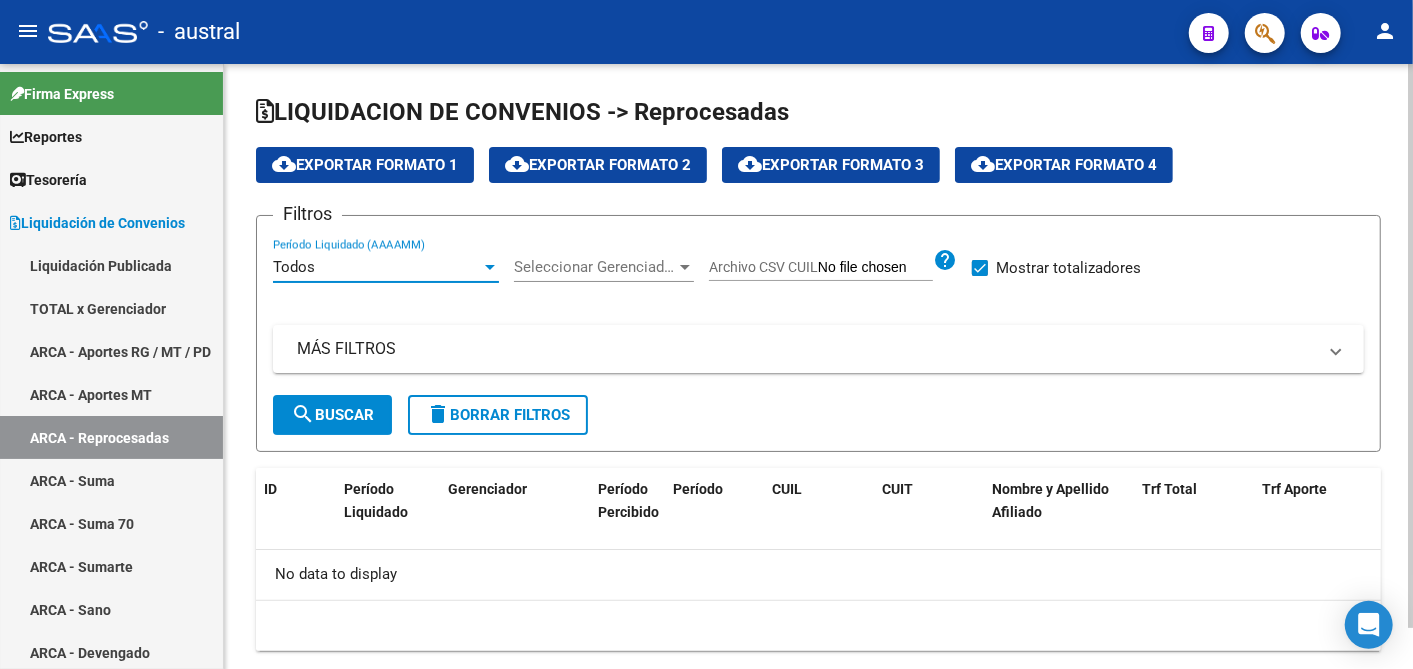 click on "Todos" at bounding box center (377, 267) 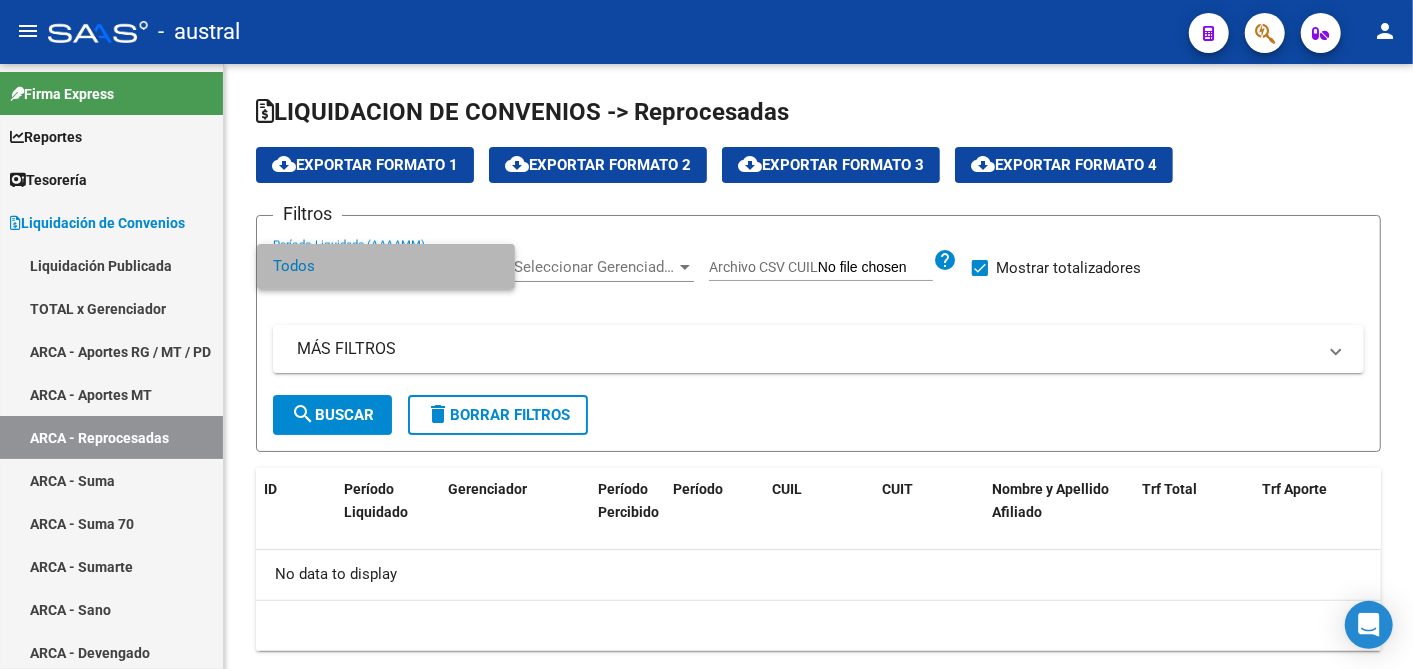 click on "Todos" at bounding box center [386, 266] 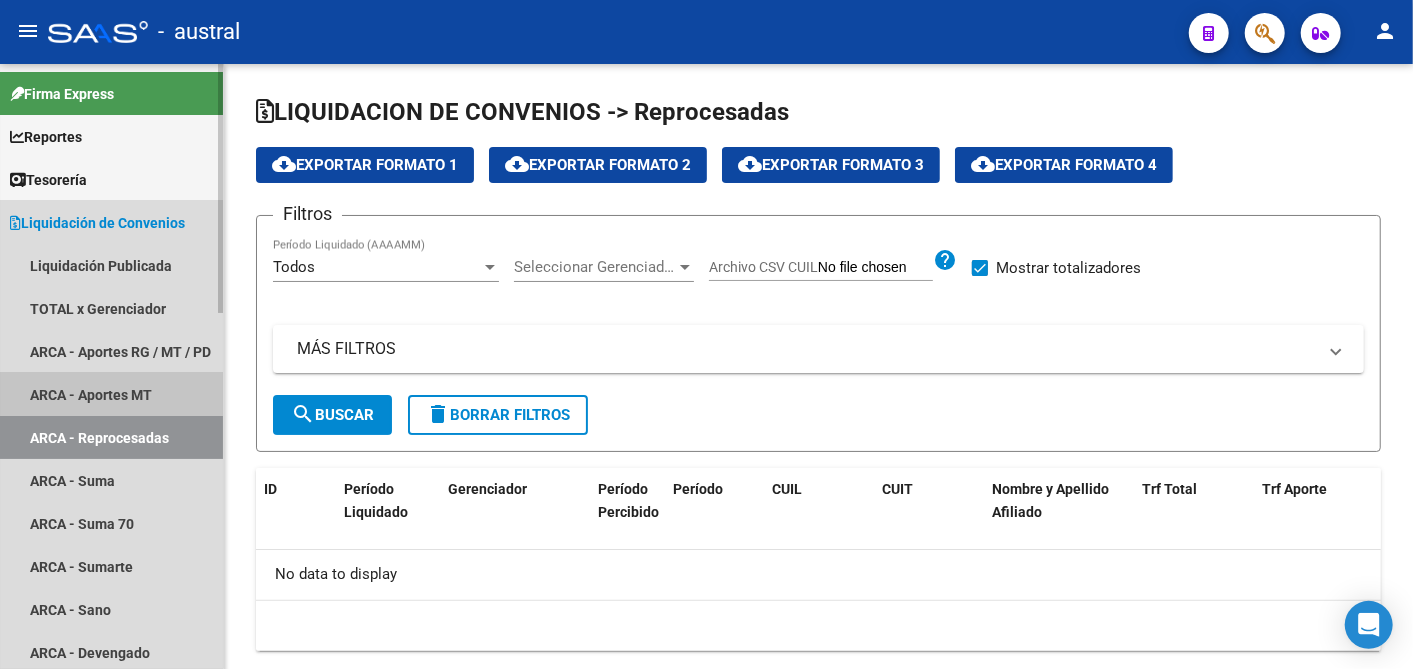 click on "ARCA - Aportes MT" at bounding box center [111, 394] 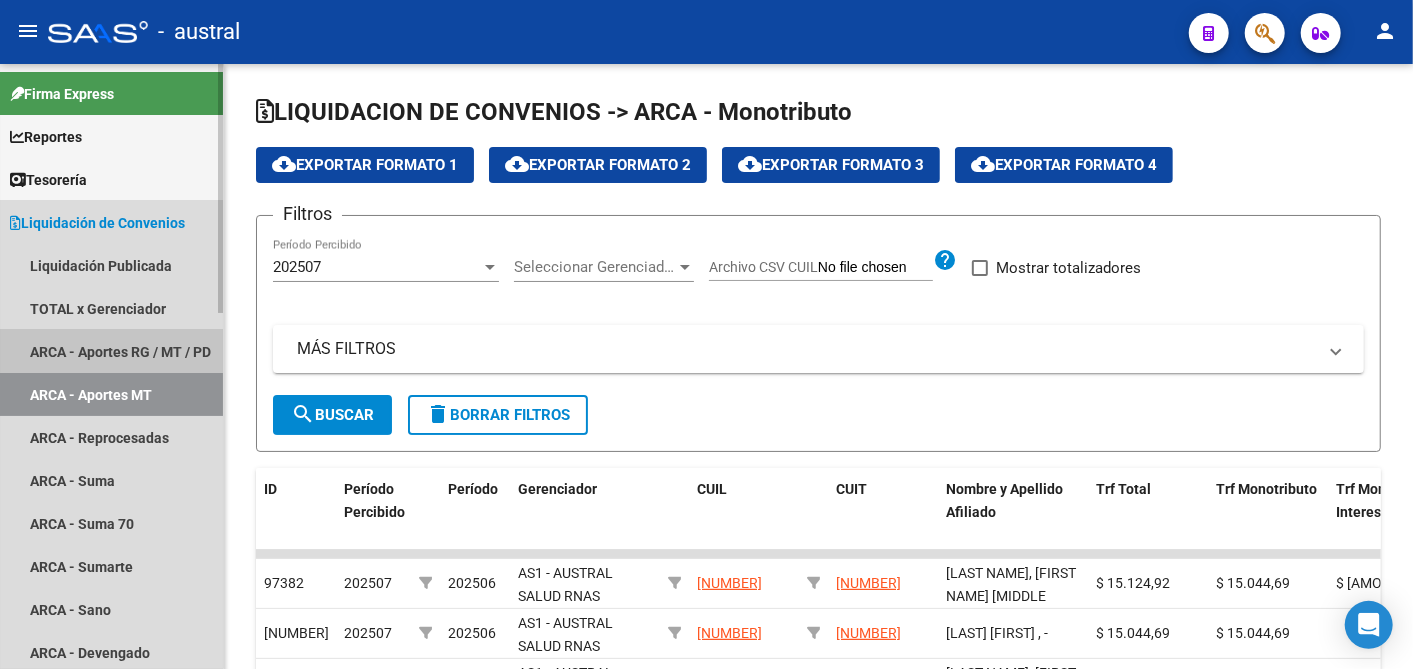 click on "ARCA - Aportes RG / MT / PD" at bounding box center [111, 351] 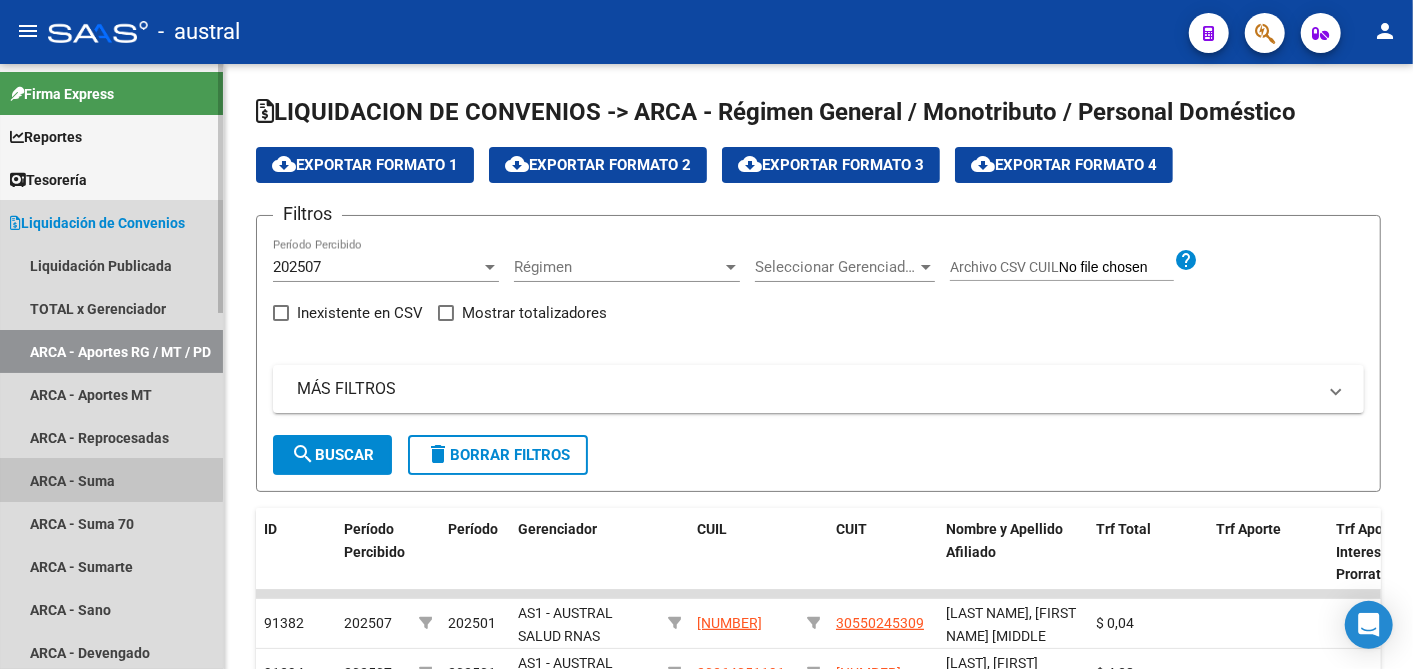 click on "ARCA - Suma" at bounding box center [111, 480] 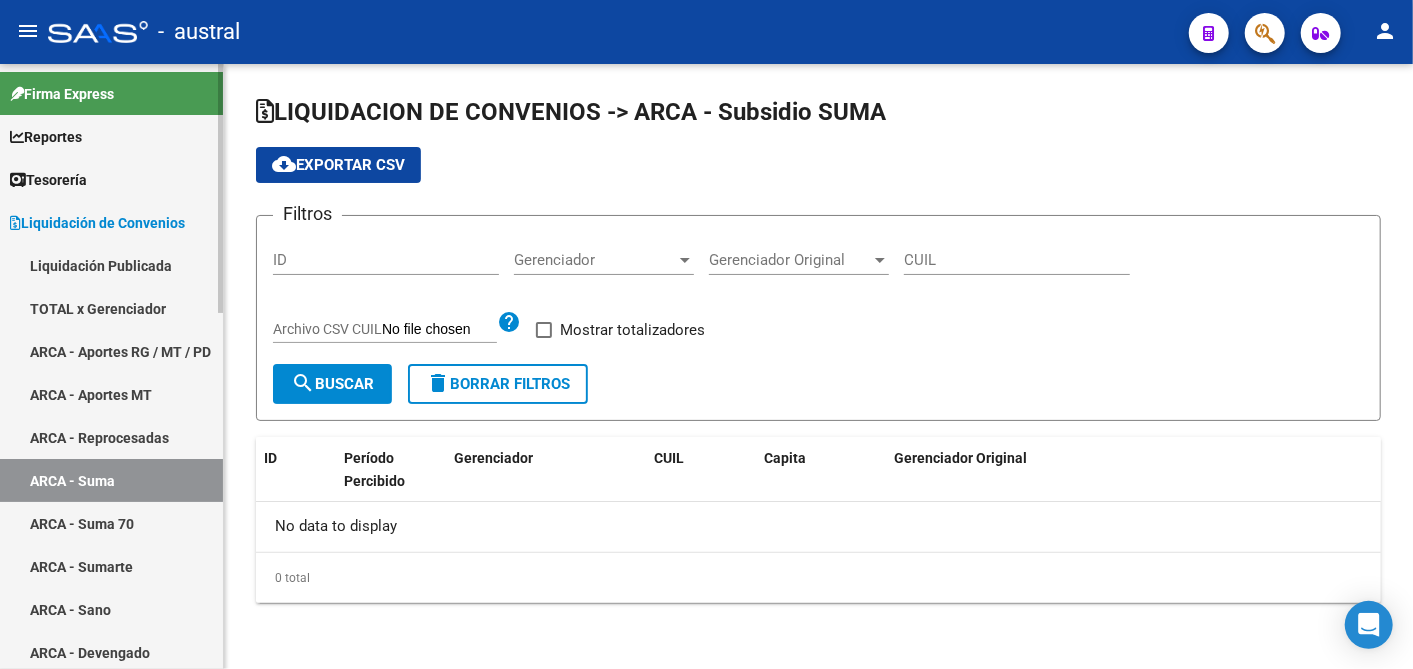 checkbox on "true" 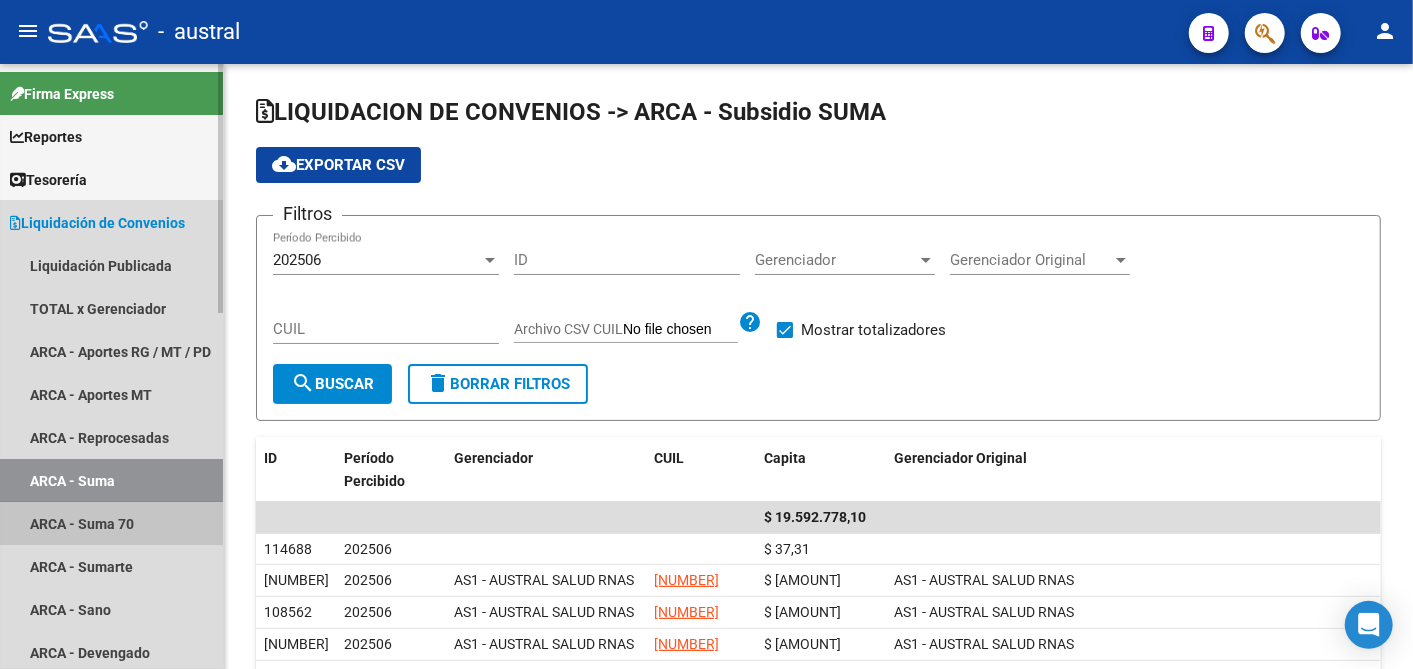click on "ARCA - Suma 70" at bounding box center [111, 523] 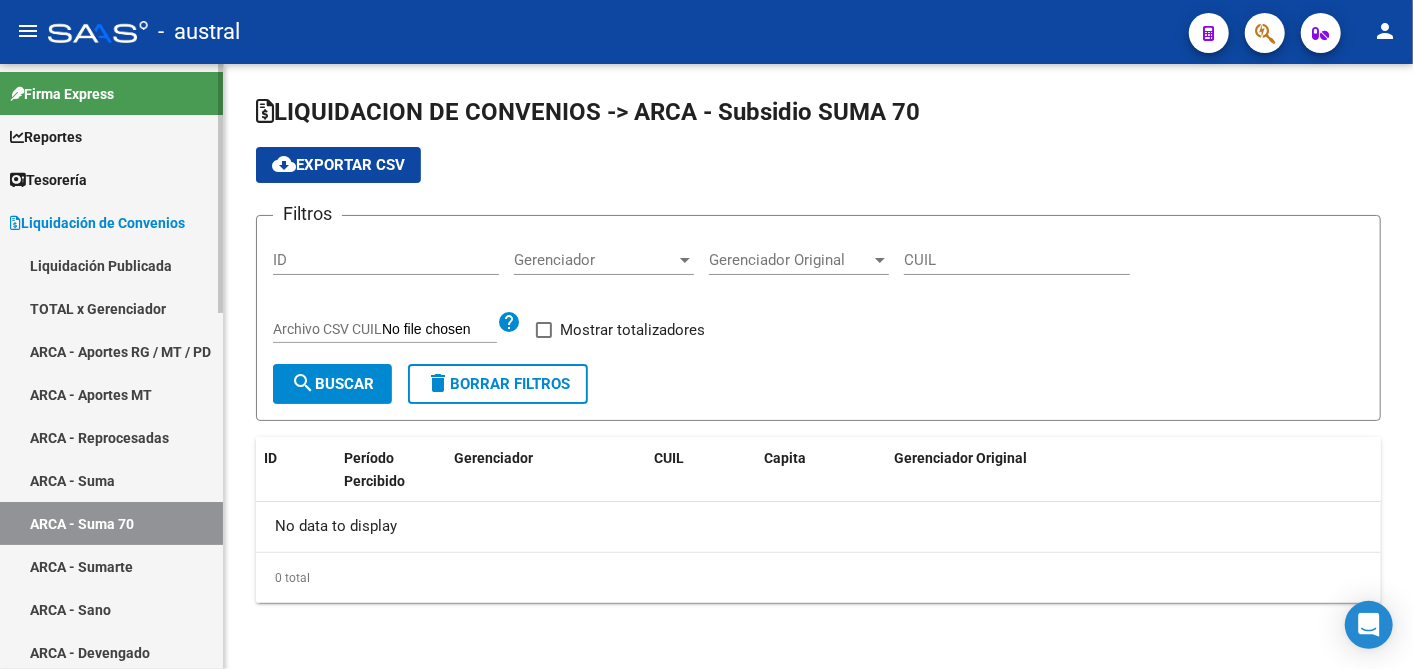 checkbox on "true" 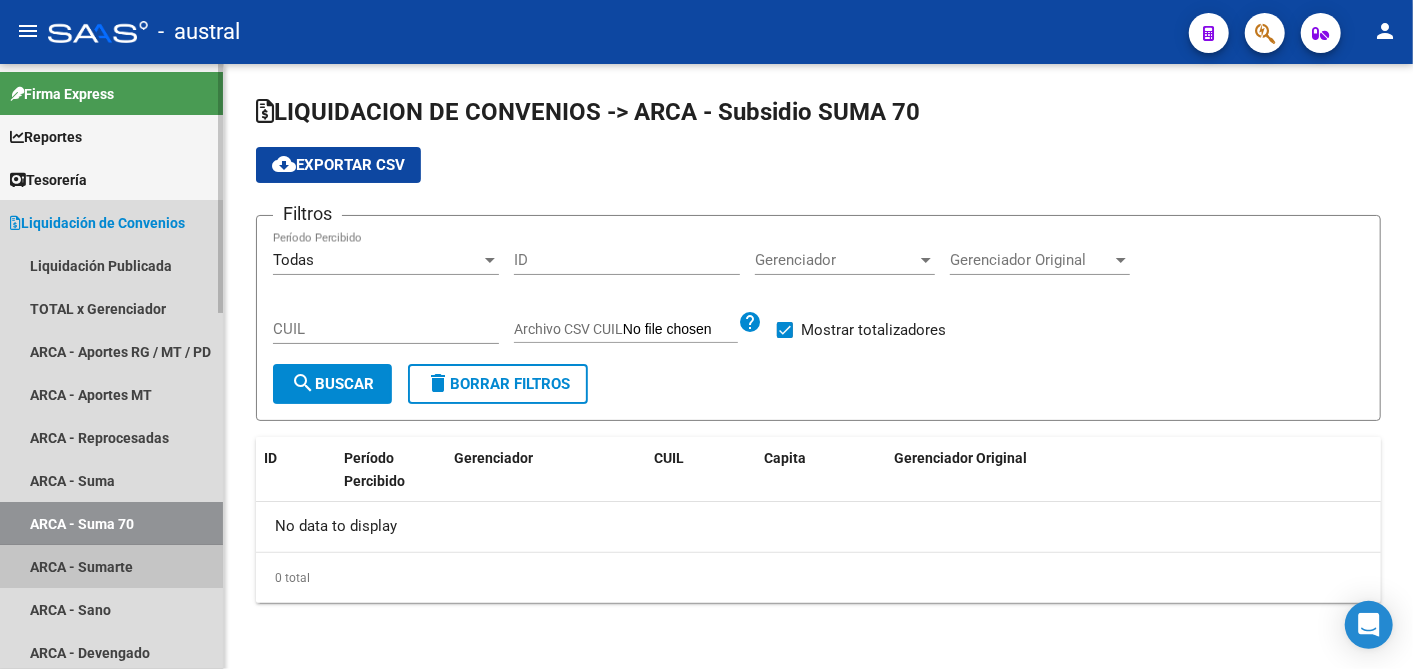 click on "ARCA - Sumarte" at bounding box center [111, 566] 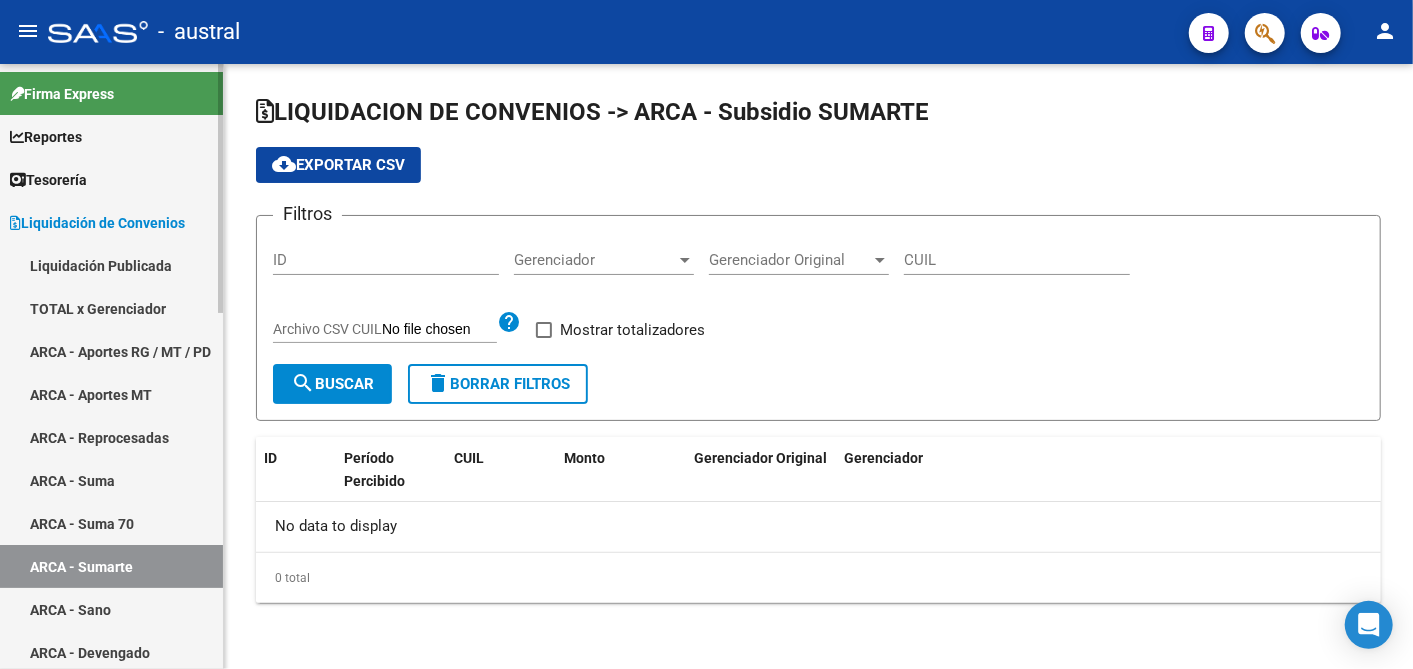 checkbox on "true" 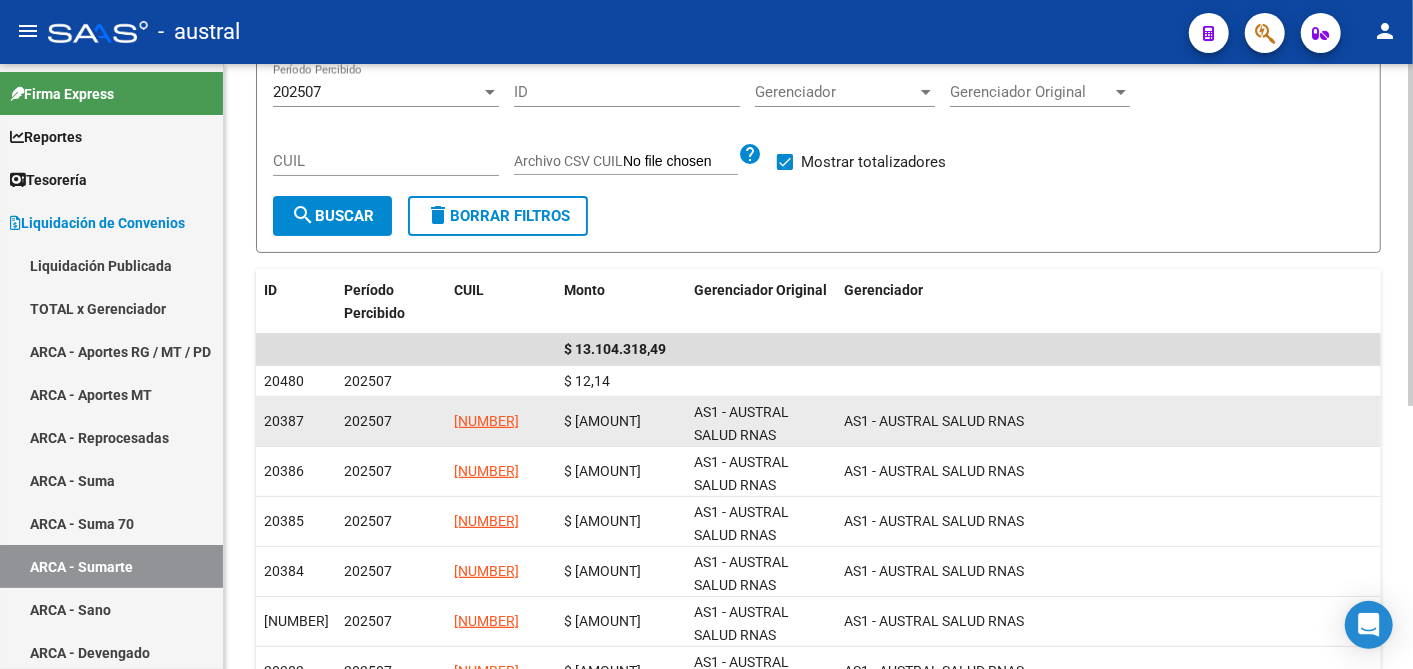scroll, scrollTop: 222, scrollLeft: 0, axis: vertical 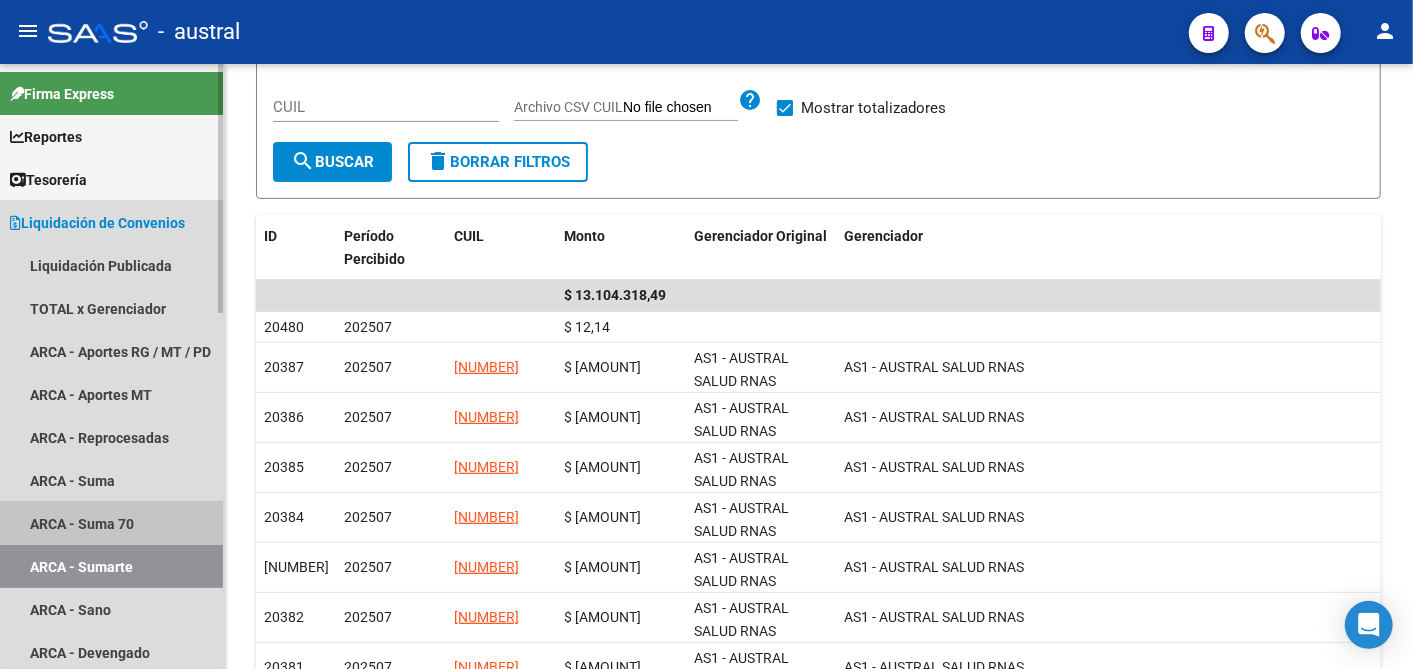 click on "ARCA - Suma 70" at bounding box center (111, 523) 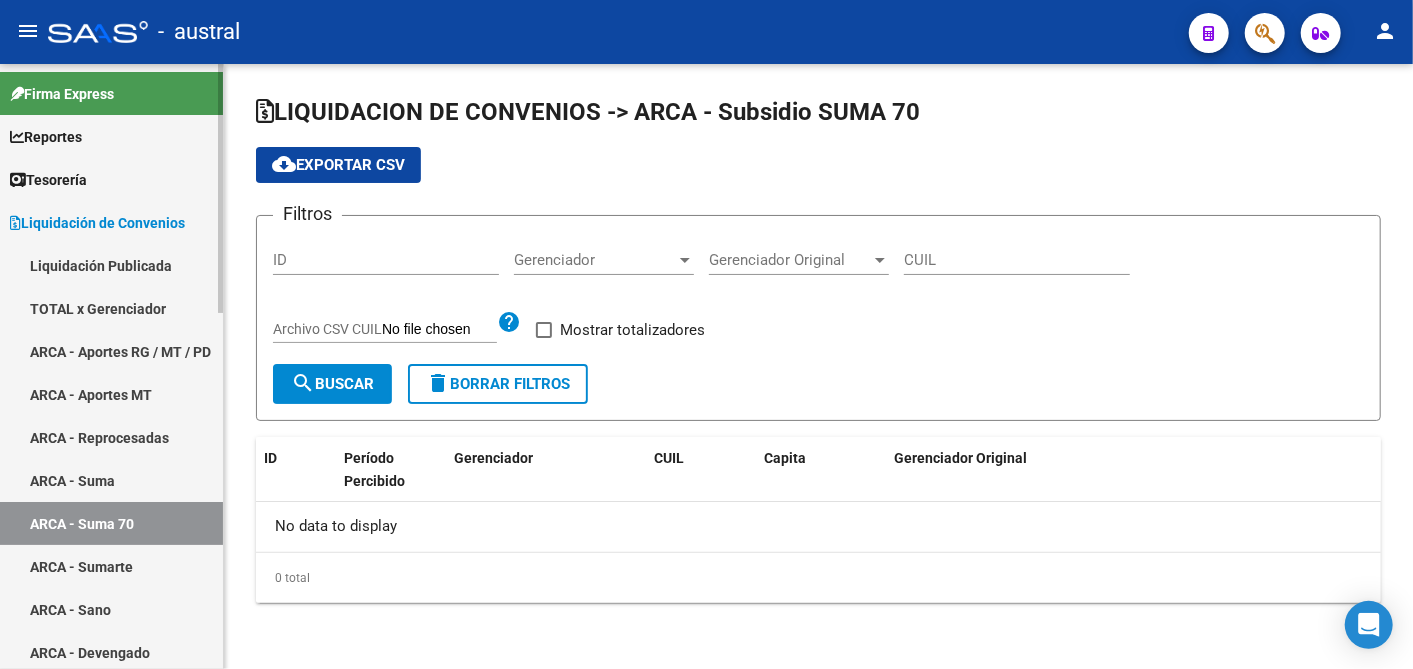 scroll, scrollTop: 0, scrollLeft: 0, axis: both 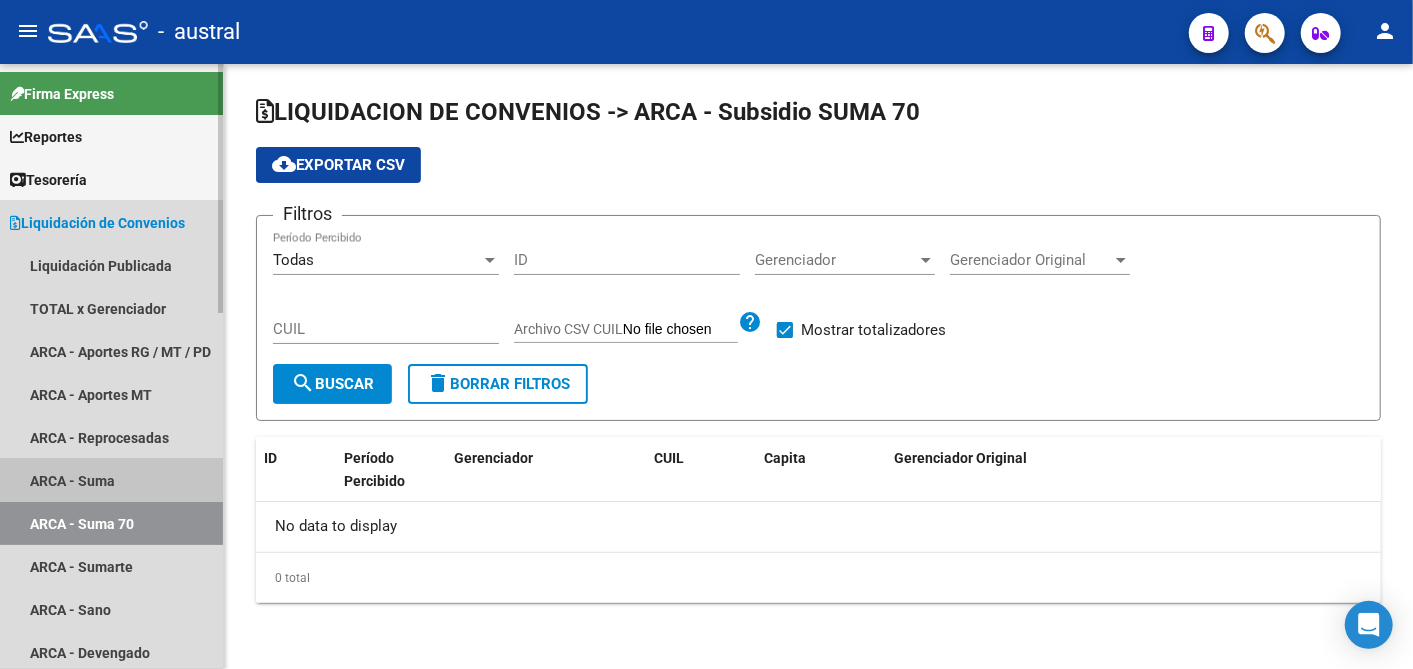 click on "ARCA - Suma" at bounding box center (111, 480) 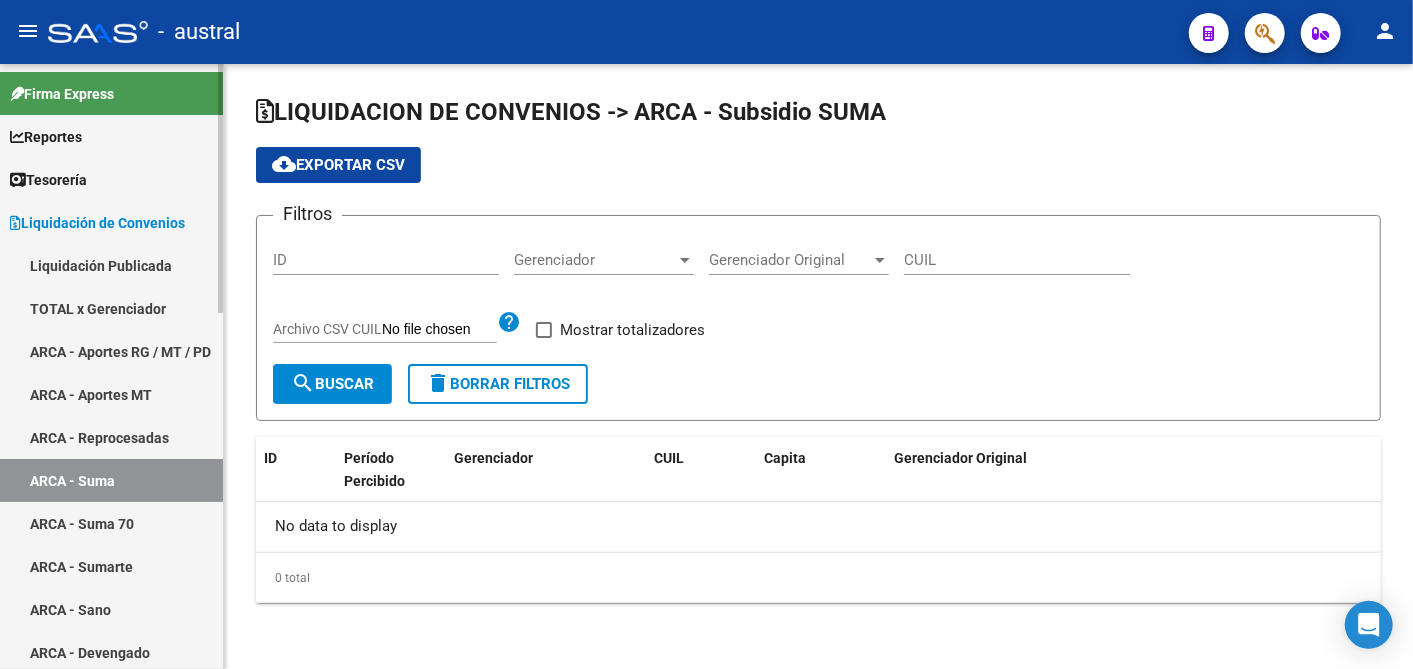 checkbox on "true" 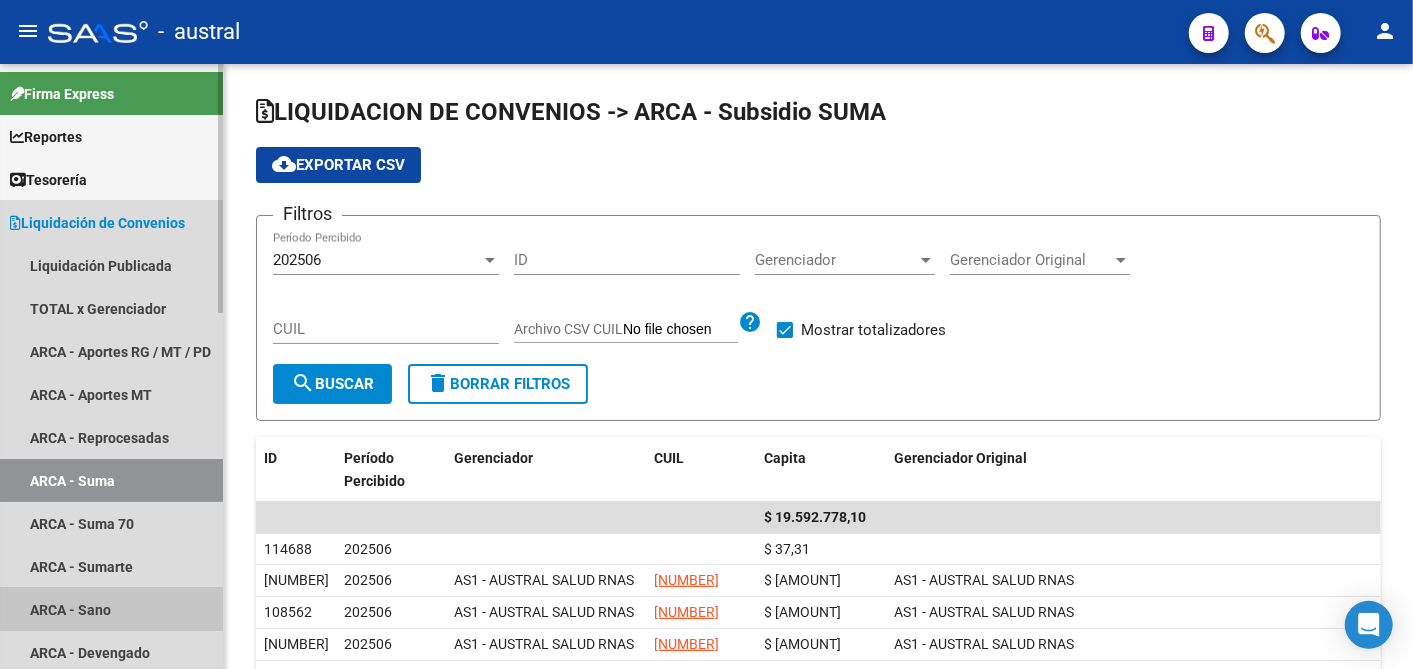 click on "ARCA - Sano" at bounding box center [111, 609] 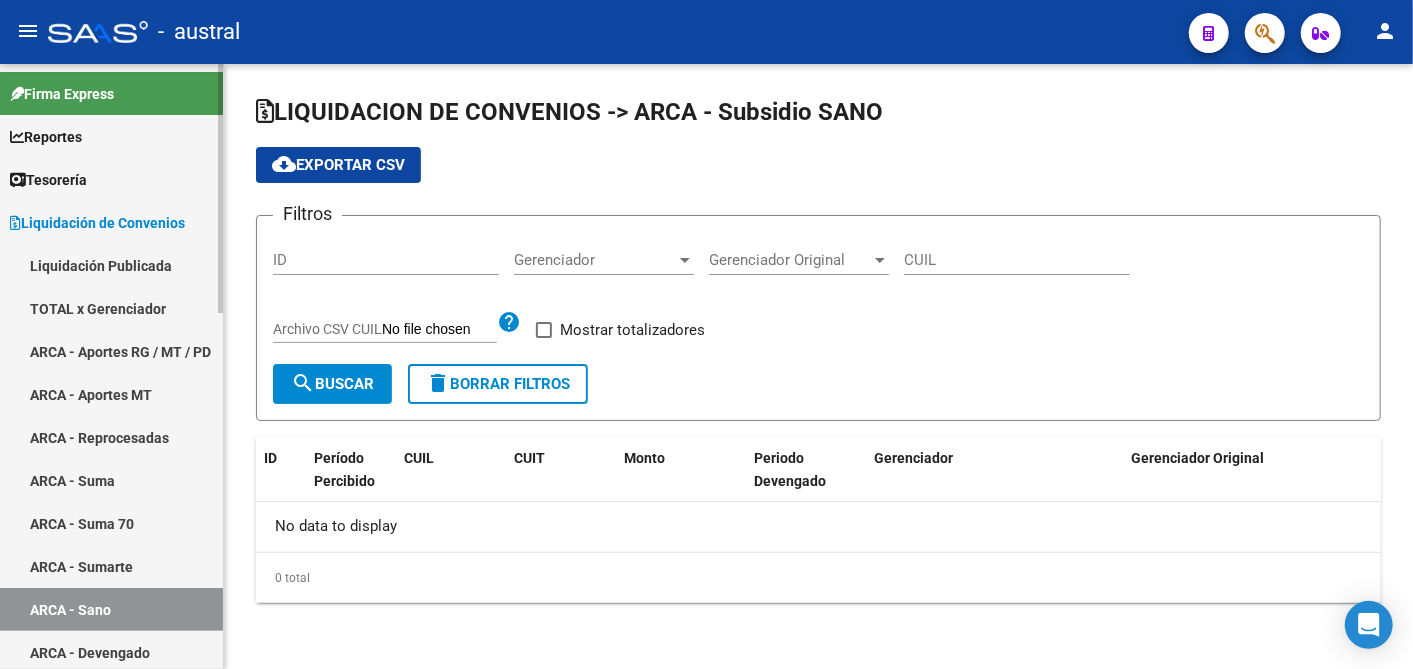 checkbox on "true" 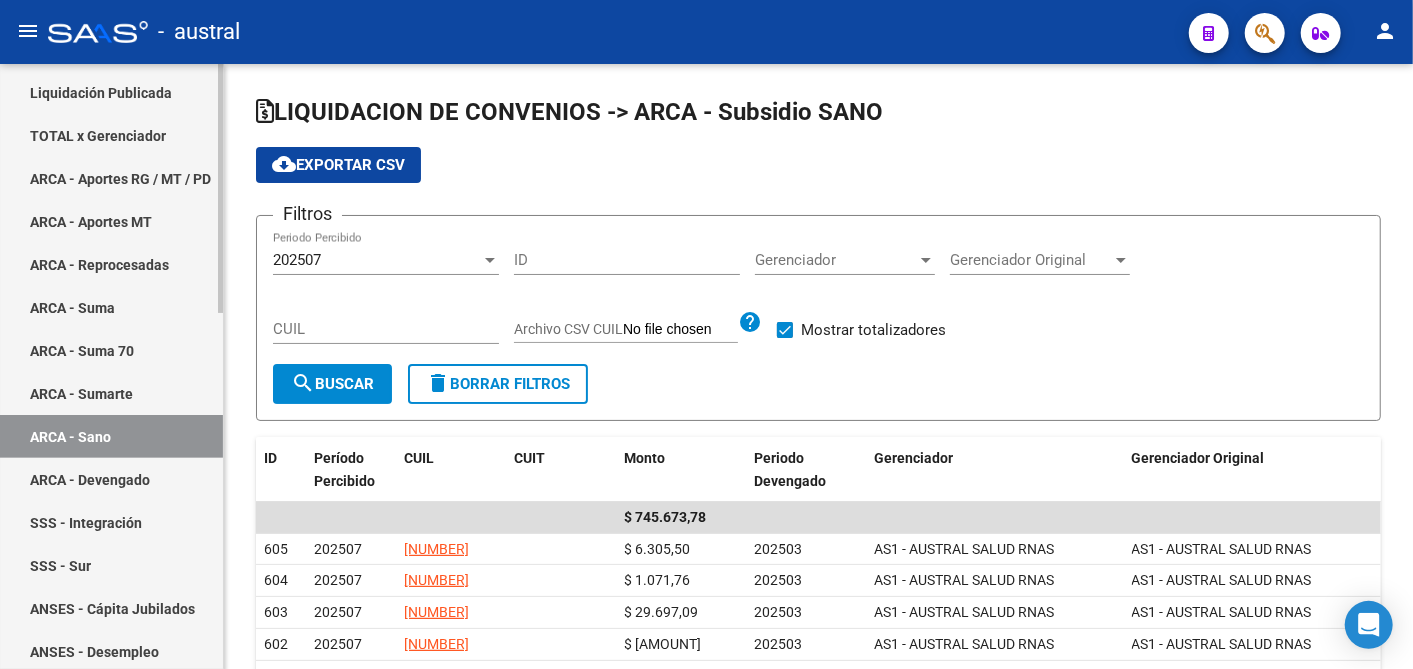 scroll, scrollTop: 222, scrollLeft: 0, axis: vertical 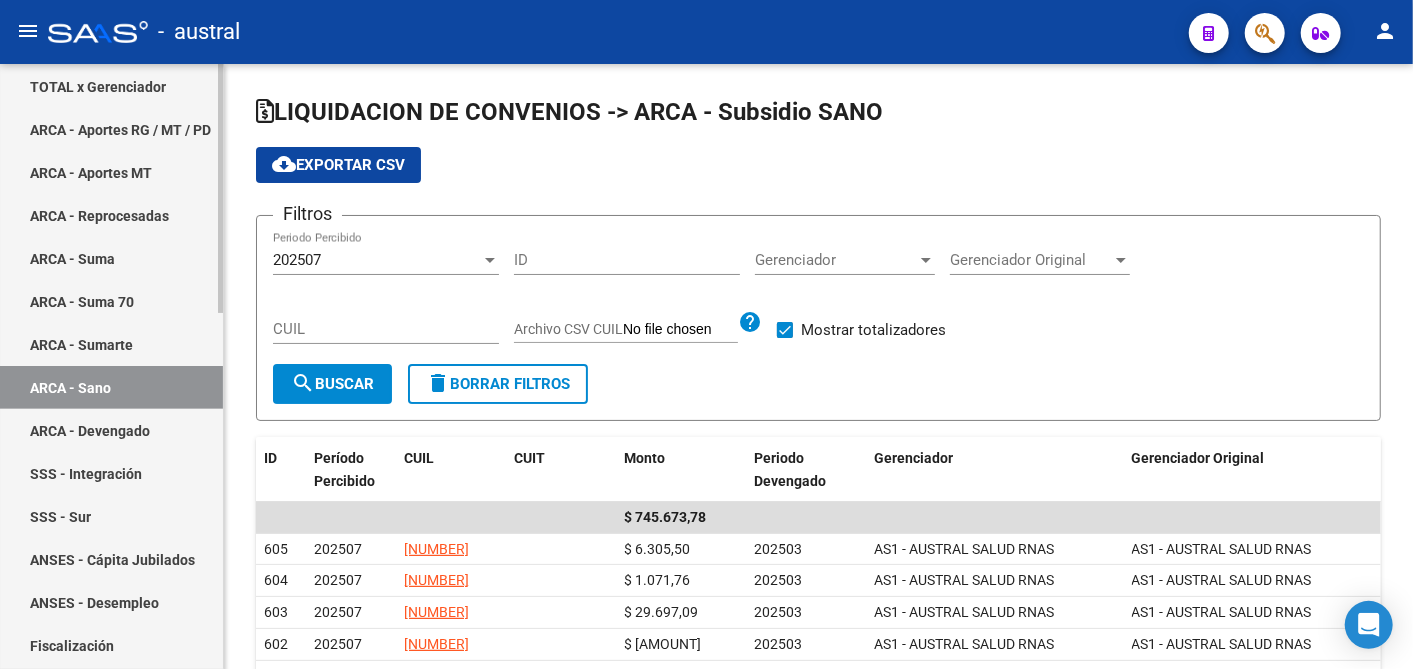 click on "ARCA - Devengado" at bounding box center (111, 430) 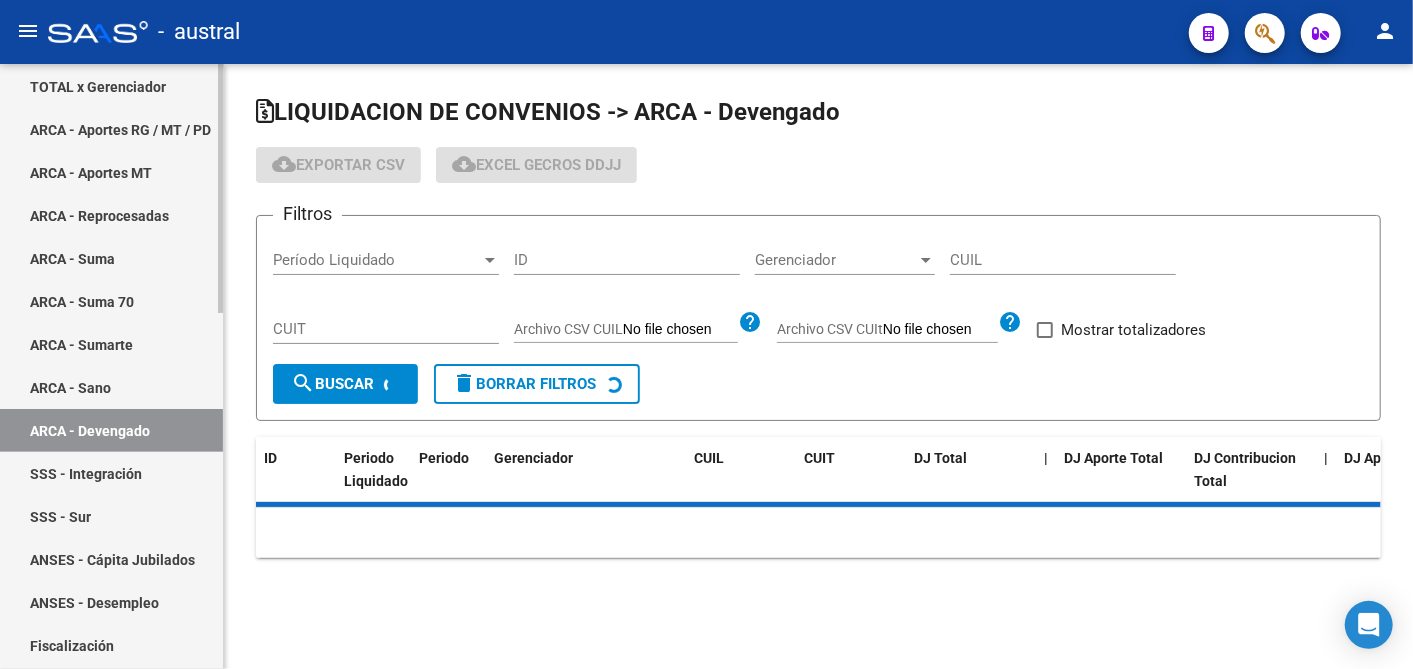click on "SSS - Integración" at bounding box center [111, 473] 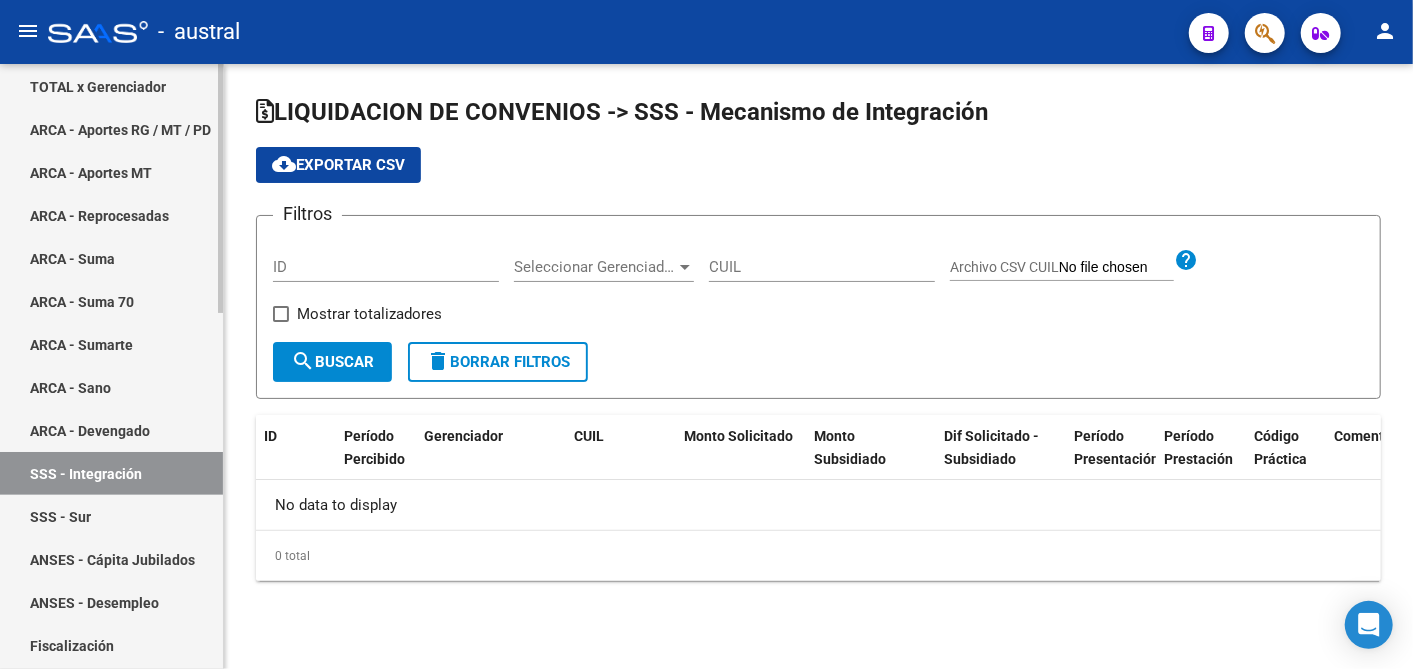 checkbox on "true" 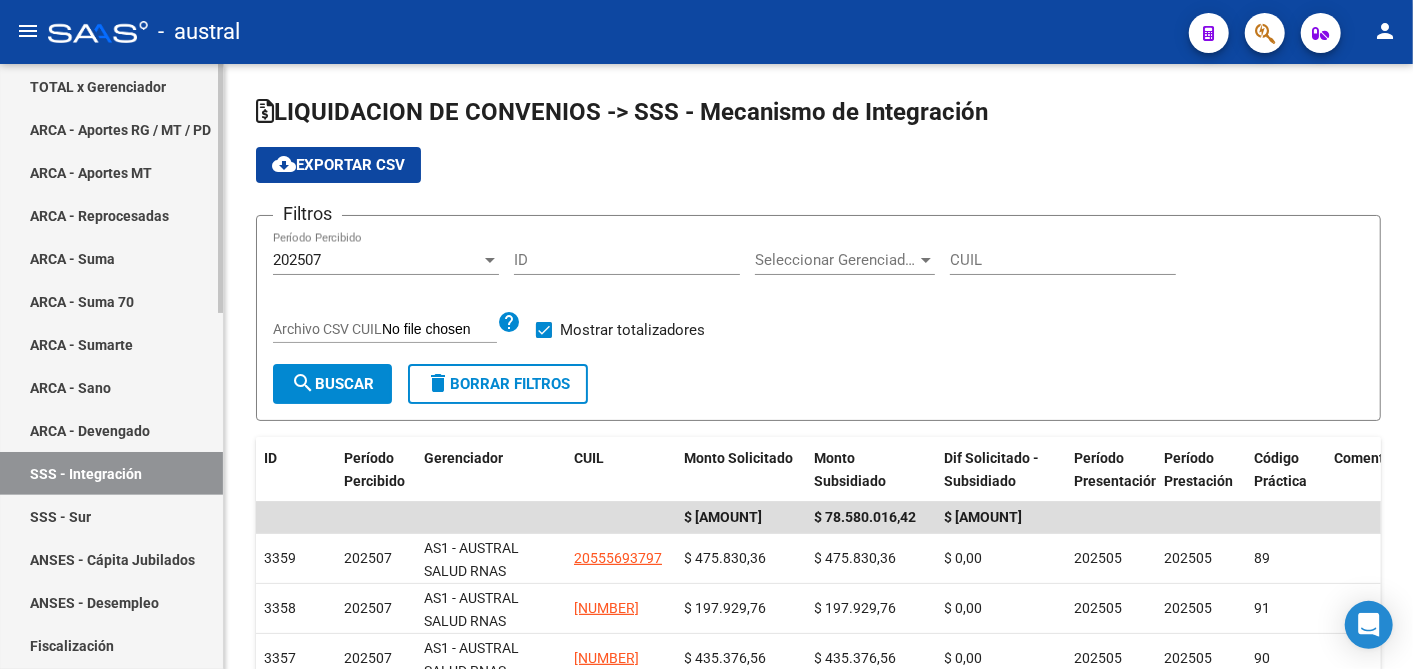 click on "SSS - Sur" at bounding box center (111, 516) 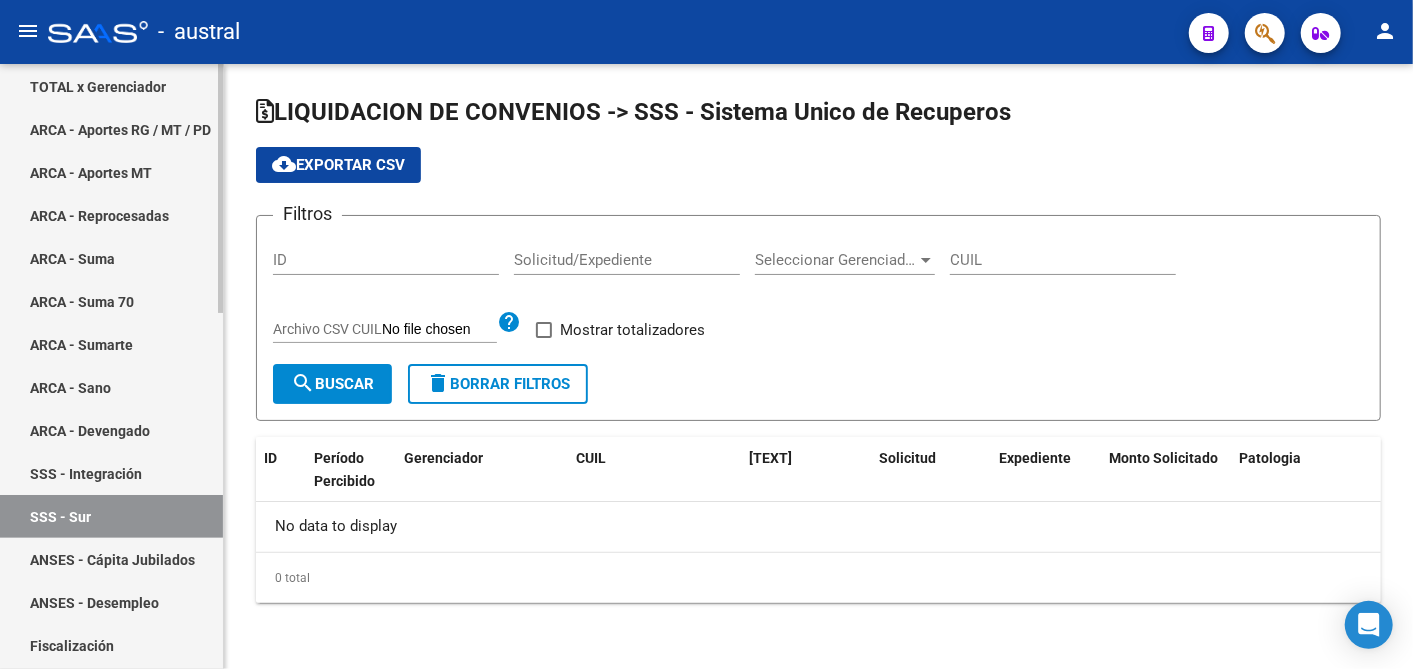 checkbox on "true" 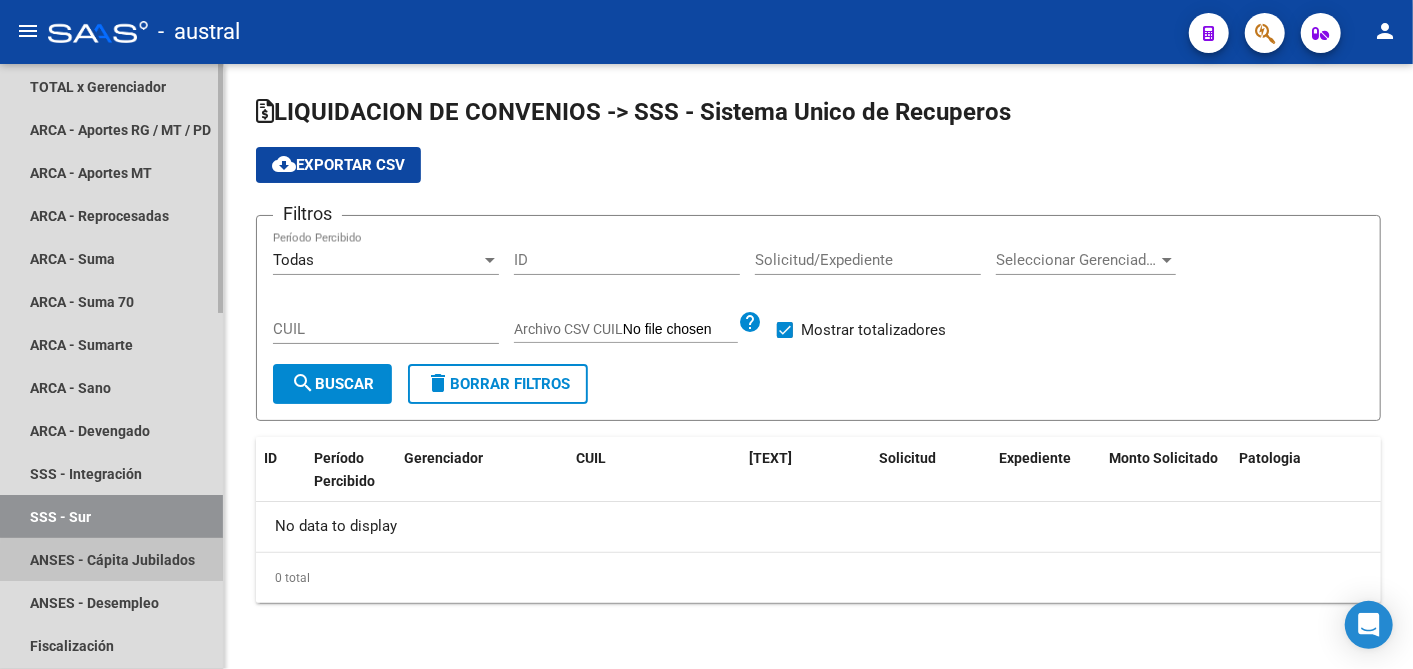 click on "ANSES - Cápita Jubilados" at bounding box center [111, 559] 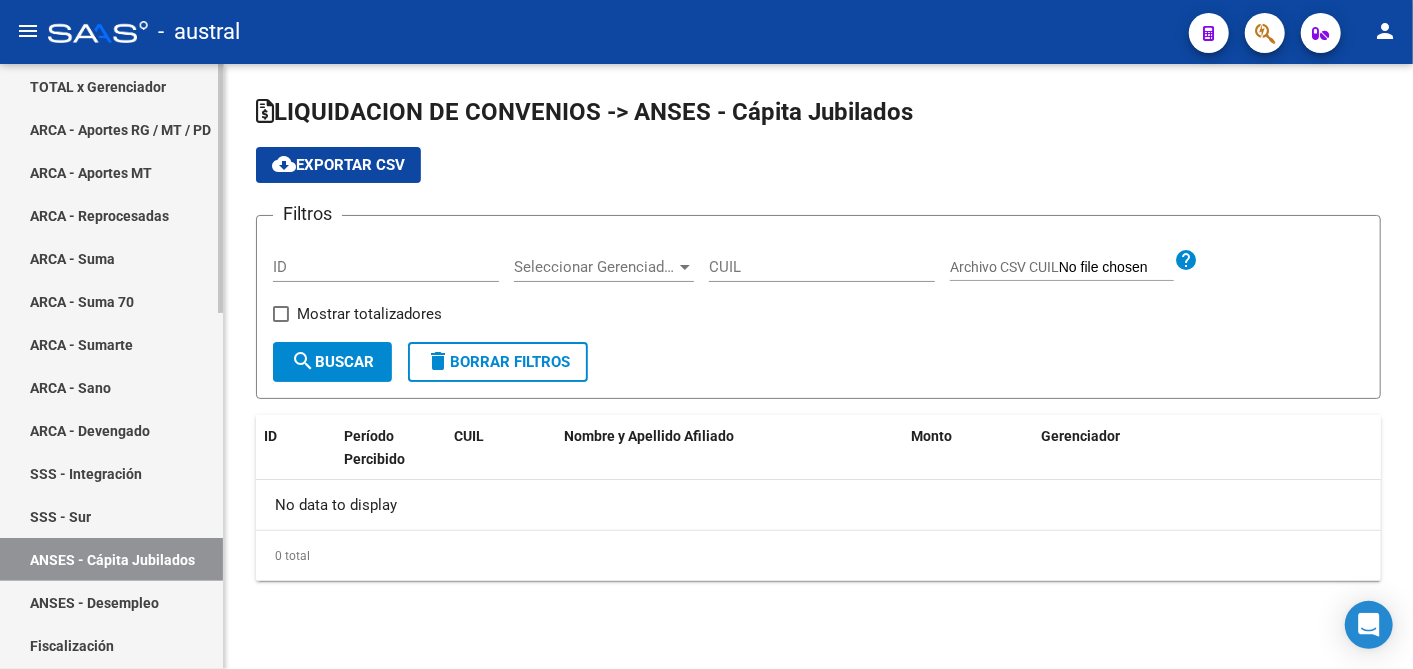 checkbox on "true" 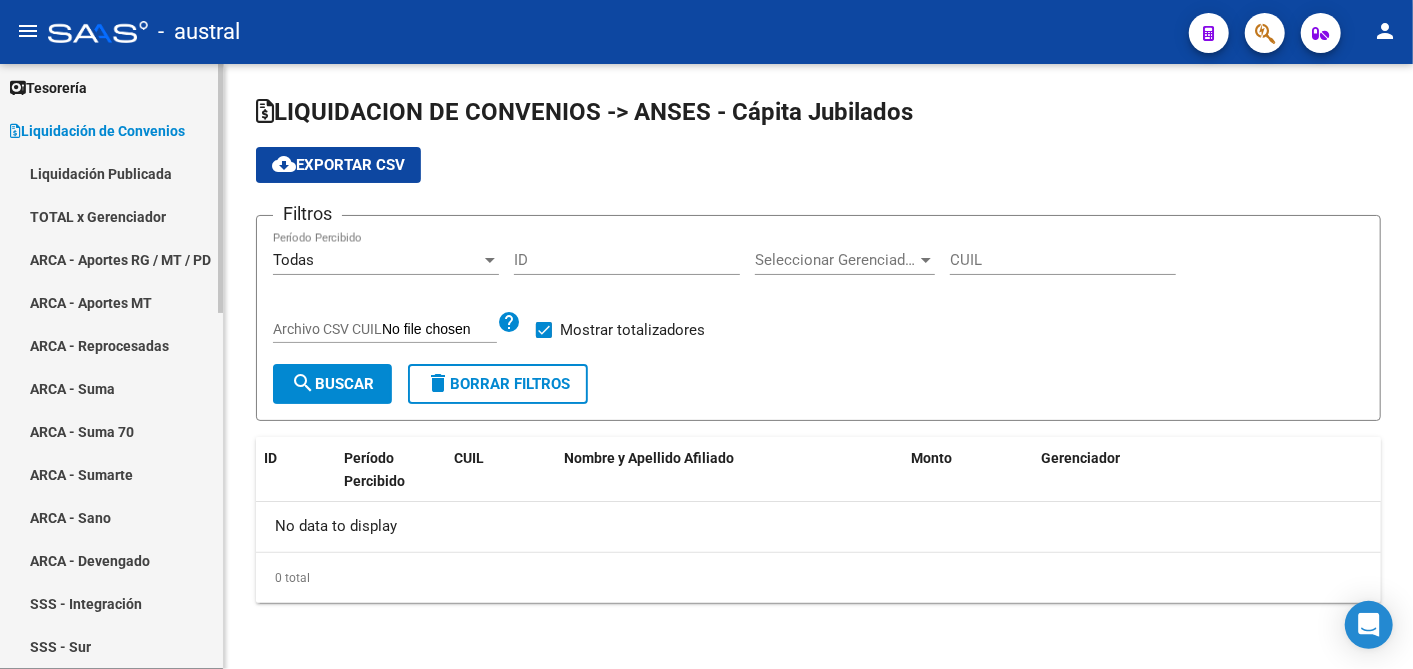scroll, scrollTop: 0, scrollLeft: 0, axis: both 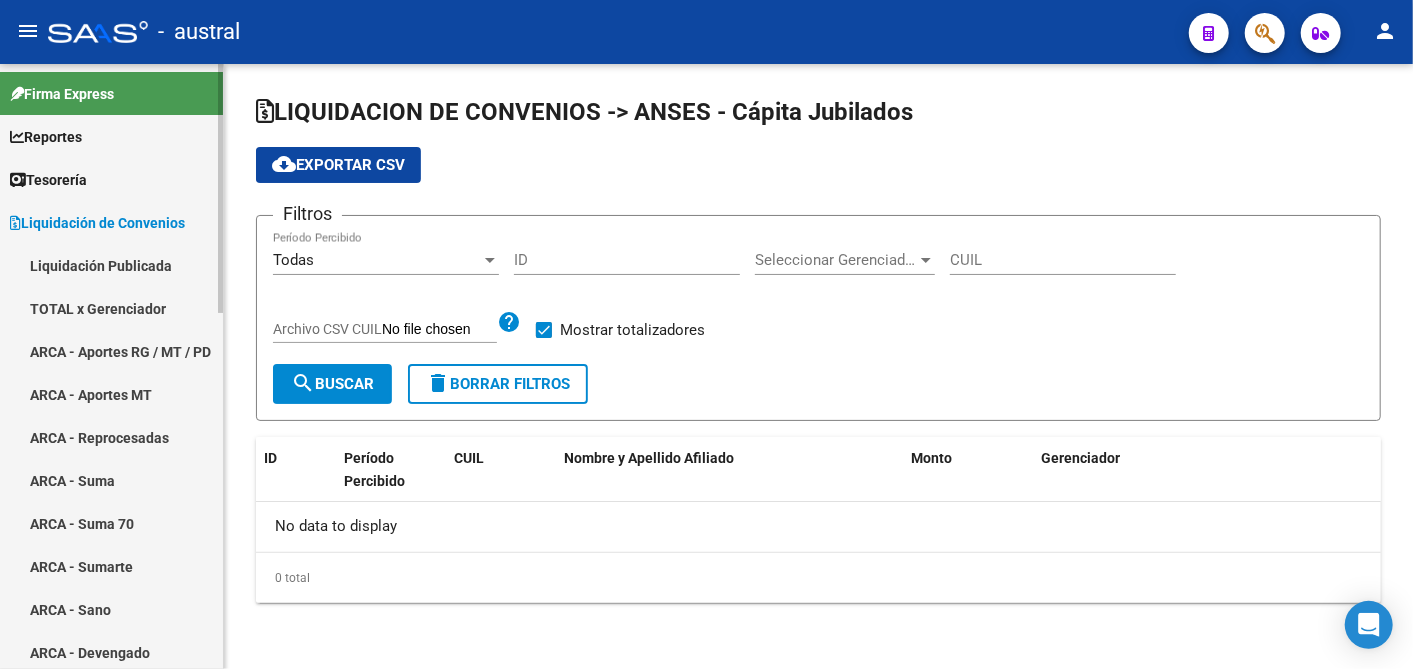 click on "Firma Express     Reportes Tablero de Control Ingresos Percibidos Análisis de todos los conceptos (histórico) Análisis de todos los conceptos detalle (mensual) Apertura de Transferencias Reales (histórico) Análisis Ingresos RG por CUIT (mensual) Imputación de Códigos Ingresos Devengados Análisis Histórico Detalles Transferencias RG sin DDJJ Detalles por CUIL RG Detalles - MT/PD MT morosos Egresos Devengados Comprobantes Recibidos Facturación Apócrifa Padrón Traspasos x O.S. Traspasos x Gerenciador Traspasos x Provincia Nuevos Aportantes Métricas - Padrón SSS Métricas - Crecimiento Población Tesorería Transferencias Bancarias Realizadas    Tesorería Extractos Procesados (csv) Extractos Originales (pdf)    Liquidación de Convenios Liquidación Publicada TOTAL x Gerenciador ARCA - Aportes RG / MT / PD ARCA - Aportes MT ARCA - Reprocesadas ARCA - Suma ARCA - Suma 70 ARCA - Sumarte ARCA - Sano ARCA - Devengado SSS - Integración SSS - Sur ANSES - Cápita Jubilados ANSES - Desempleo Casos" at bounding box center (114, 799) 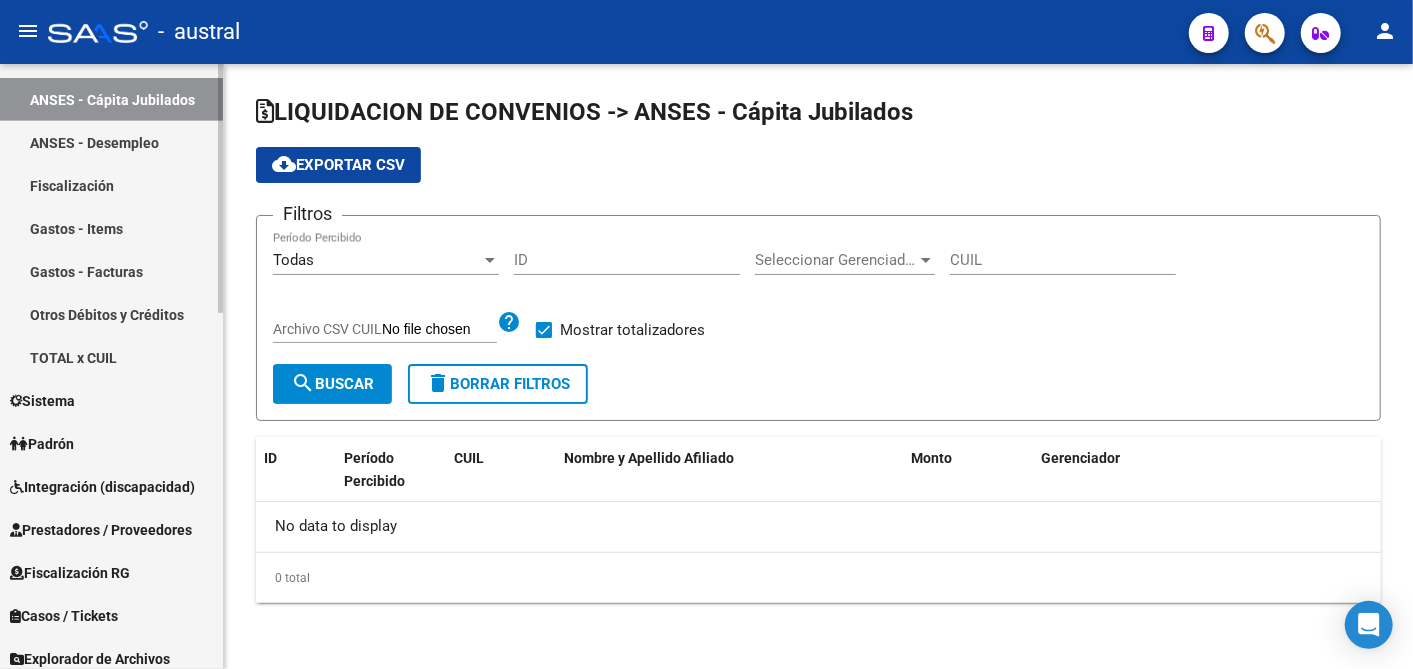 click on "Firma Express     Reportes Tablero de Control Ingresos Percibidos Análisis de todos los conceptos (histórico) Análisis de todos los conceptos detalle (mensual) Apertura de Transferencias Reales (histórico) Análisis Ingresos RG por CUIT (mensual) Imputación de Códigos Ingresos Devengados Análisis Histórico Detalles Transferencias RG sin DDJJ Detalles por CUIL RG Detalles - MT/PD MT morosos Egresos Devengados Comprobantes Recibidos Facturación Apócrifa Padrón Traspasos x O.S. Traspasos x Gerenciador Traspasos x Provincia Nuevos Aportantes Métricas - Padrón SSS Métricas - Crecimiento Población Tesorería Transferencias Bancarias Realizadas    Tesorería Extractos Procesados (csv) Extractos Originales (pdf)    Liquidación de Convenios Liquidación Publicada TOTAL x Gerenciador ARCA - Aportes RG / MT / PD ARCA - Aportes MT ARCA - Reprocesadas ARCA - Suma ARCA - Suma 70 ARCA - Sumarte ARCA - Sano ARCA - Devengado SSS - Integración SSS - Sur ANSES - Cápita Jubilados ANSES - Desempleo Casos" at bounding box center [114, 117] 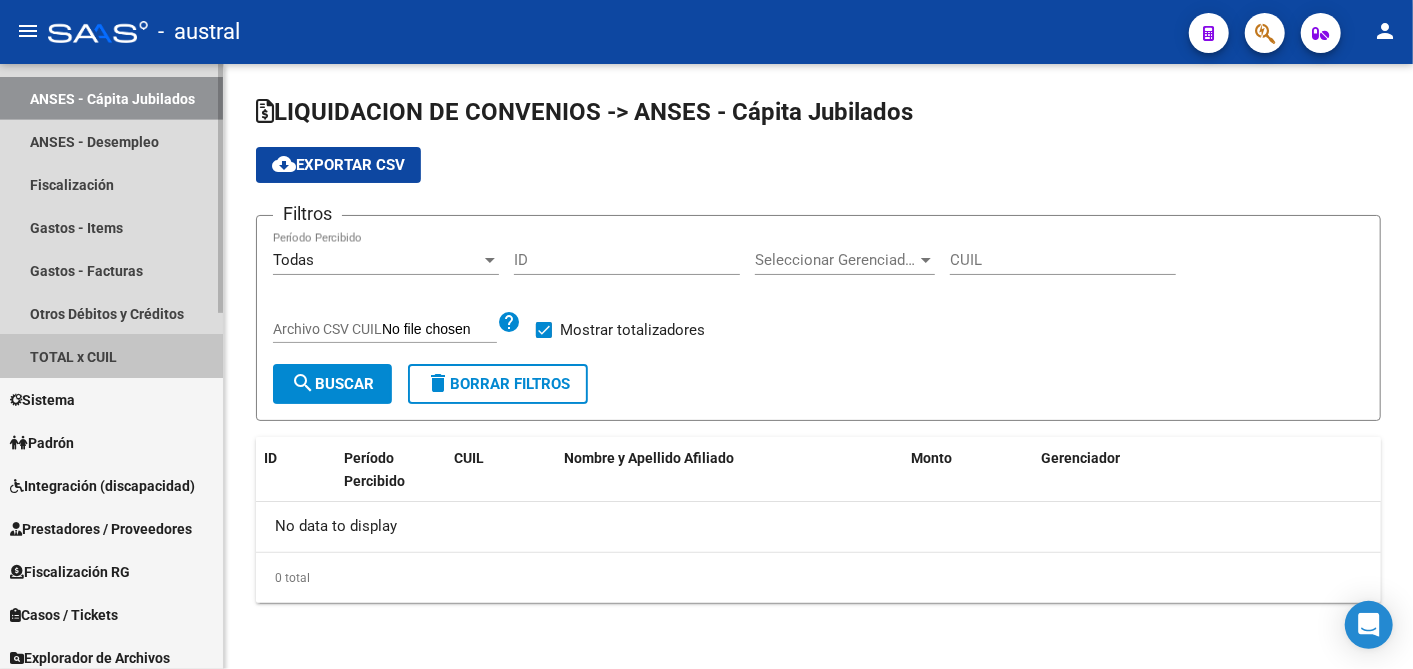 click on "TOTAL x CUIL" at bounding box center (111, 356) 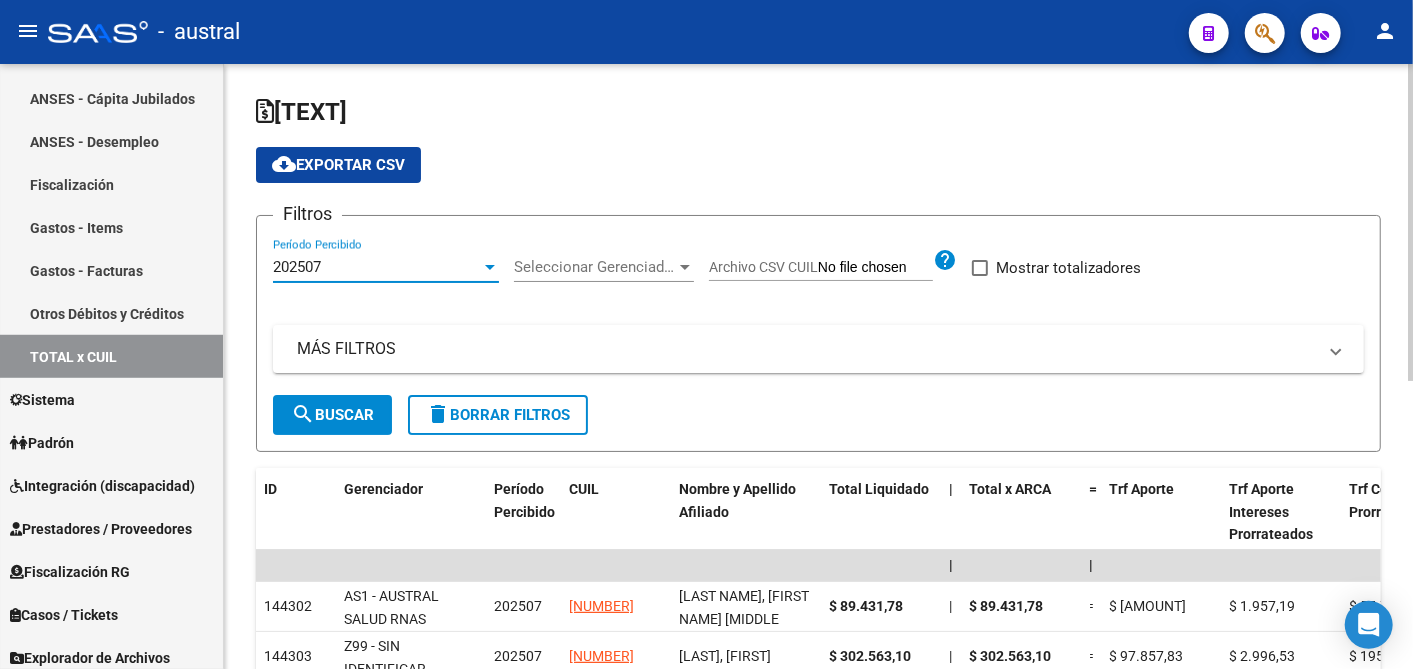 click on "202507" at bounding box center (377, 267) 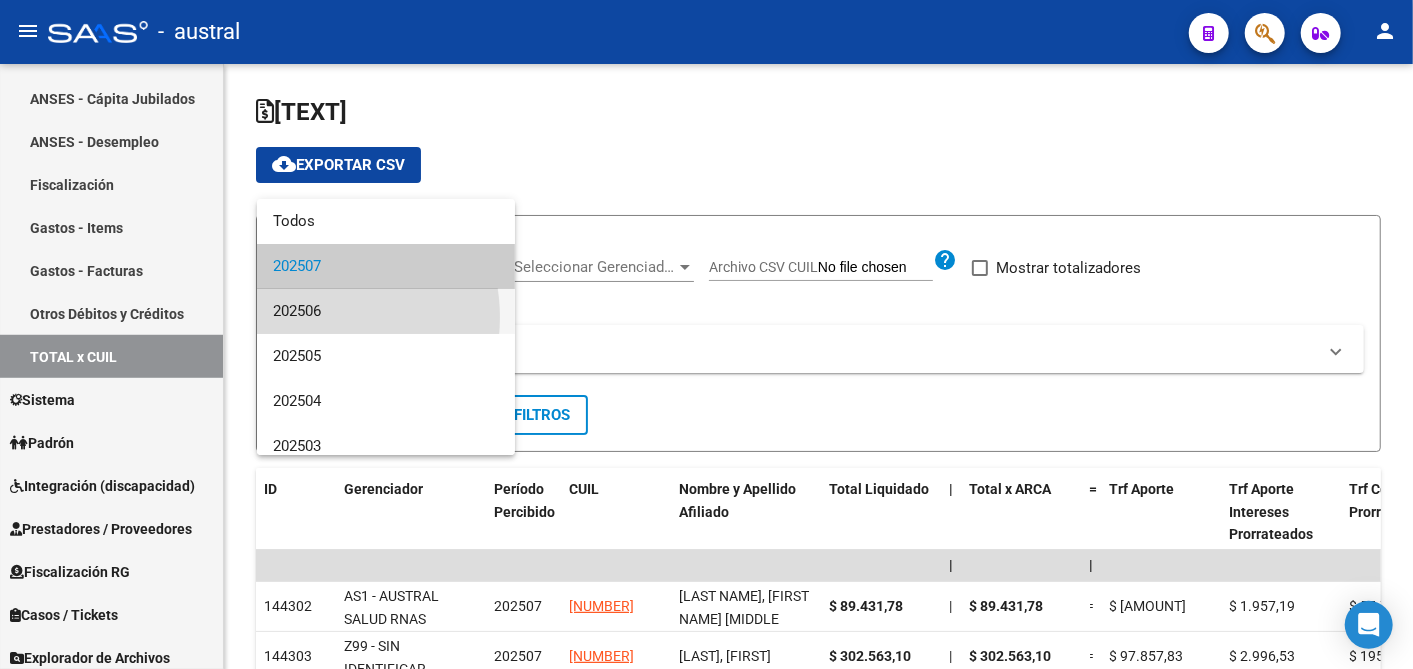 click on "202506" at bounding box center (386, 311) 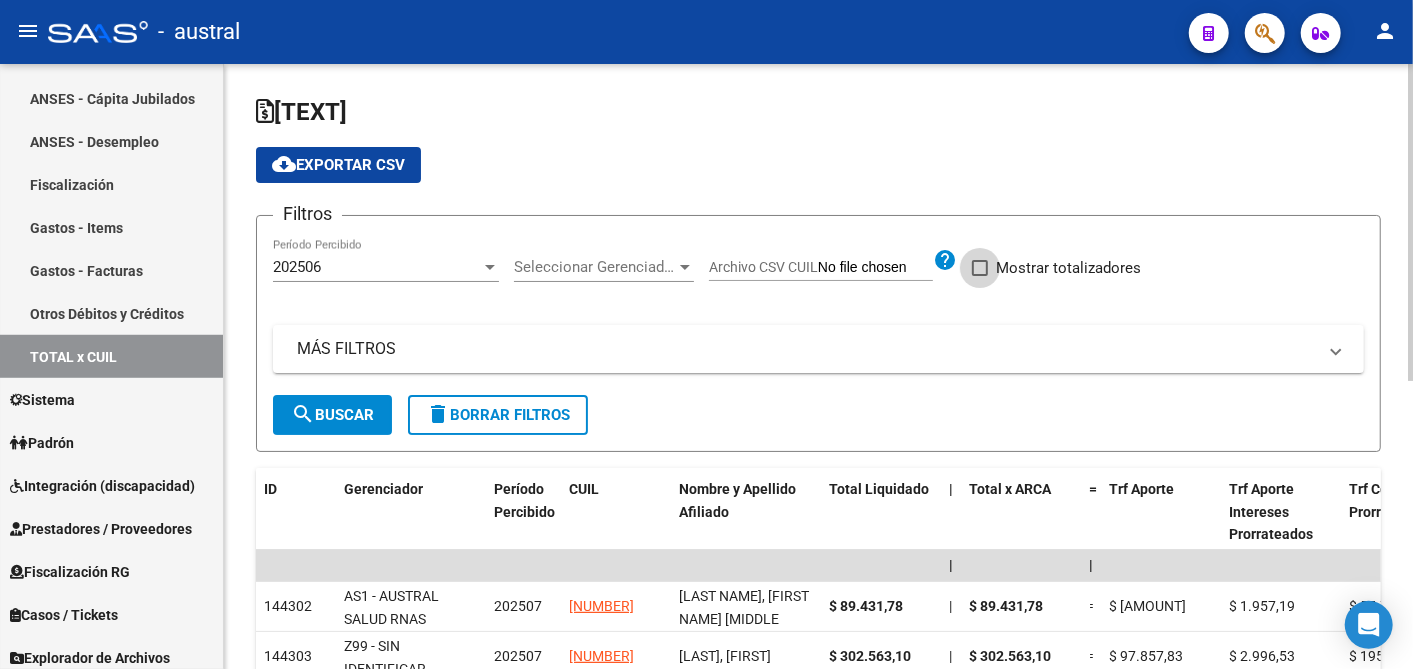 click on "Mostrar totalizadores" at bounding box center (1056, 268) 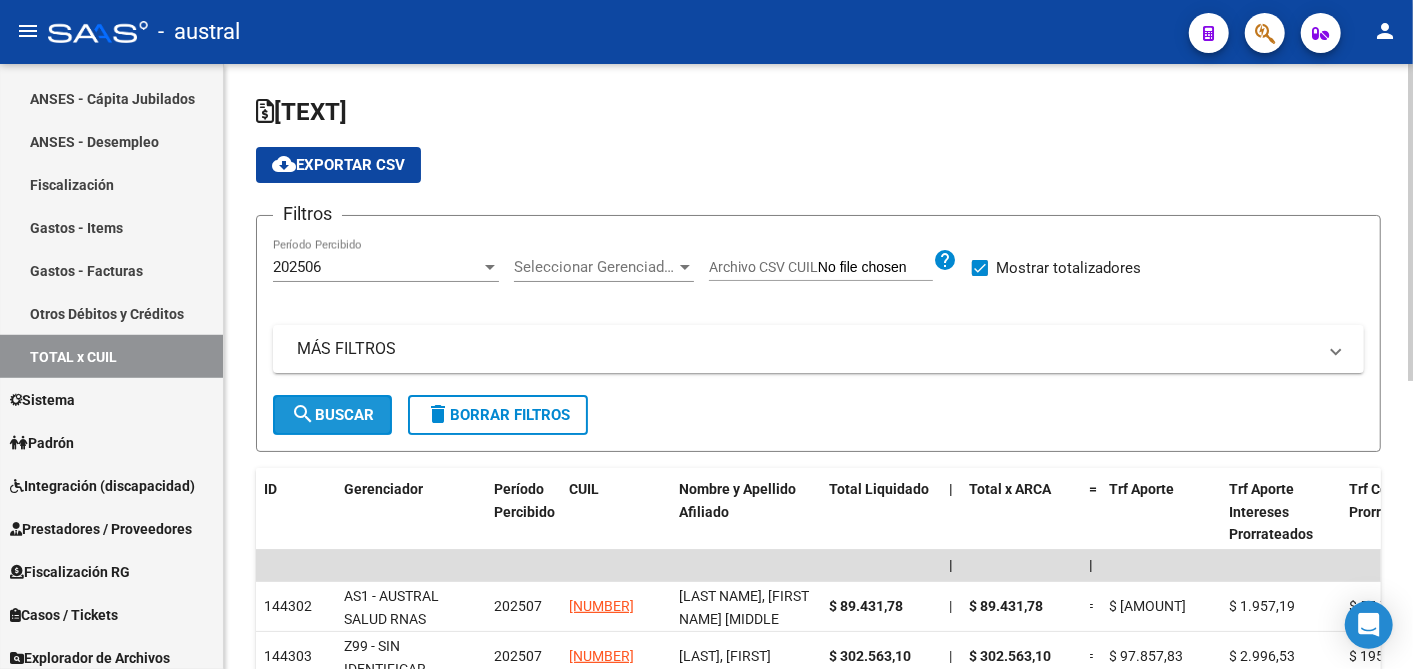 click on "search  Buscar" 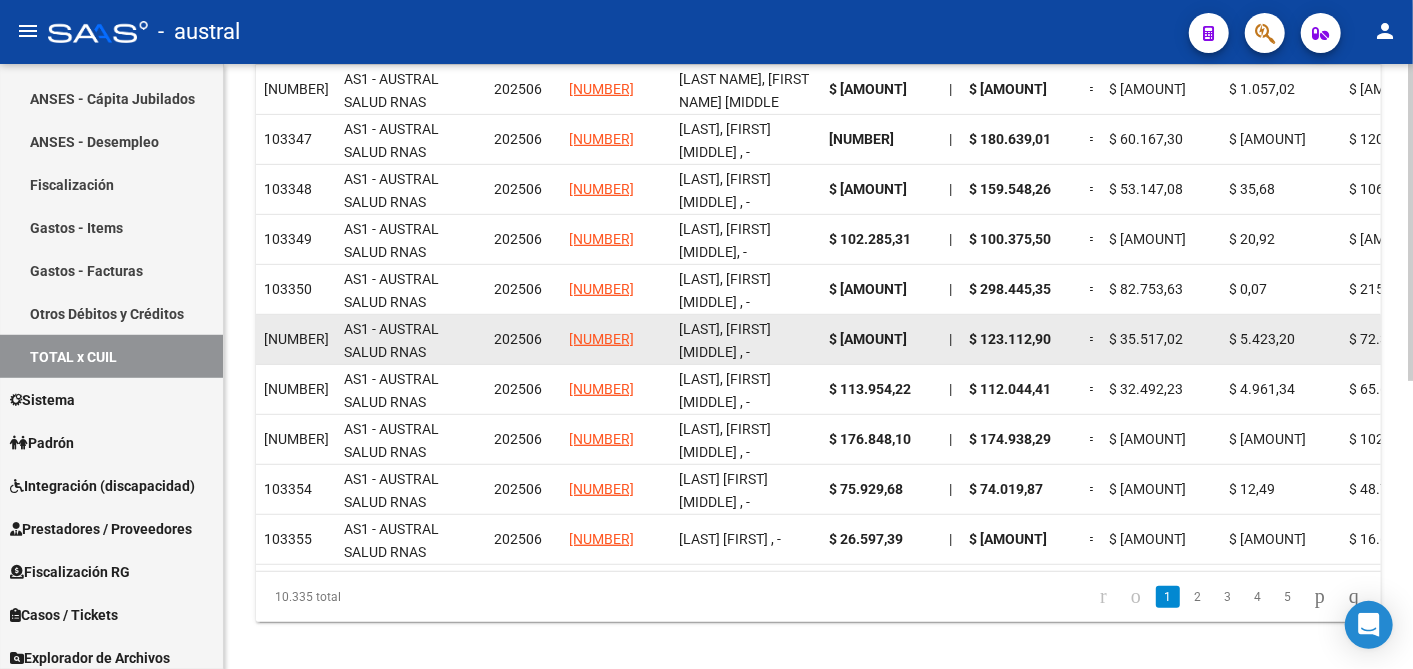 scroll, scrollTop: 548, scrollLeft: 0, axis: vertical 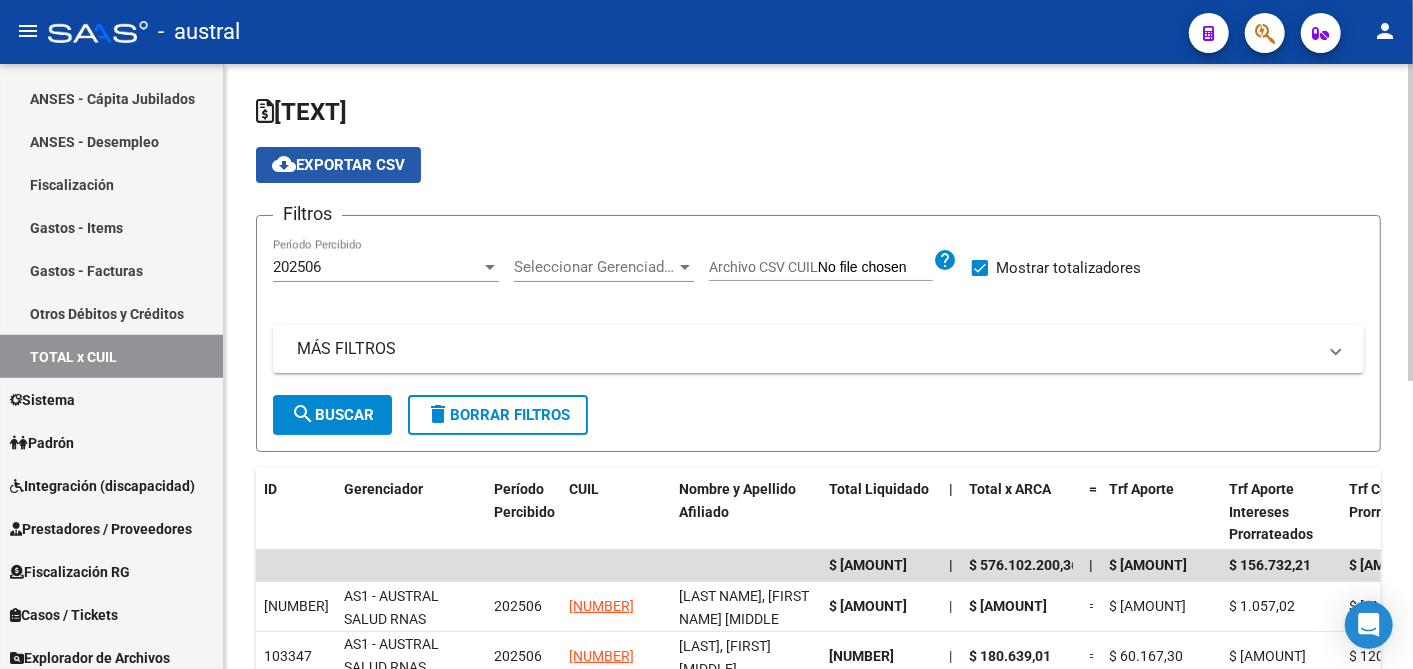 click on "cloud_download  Exportar CSV" 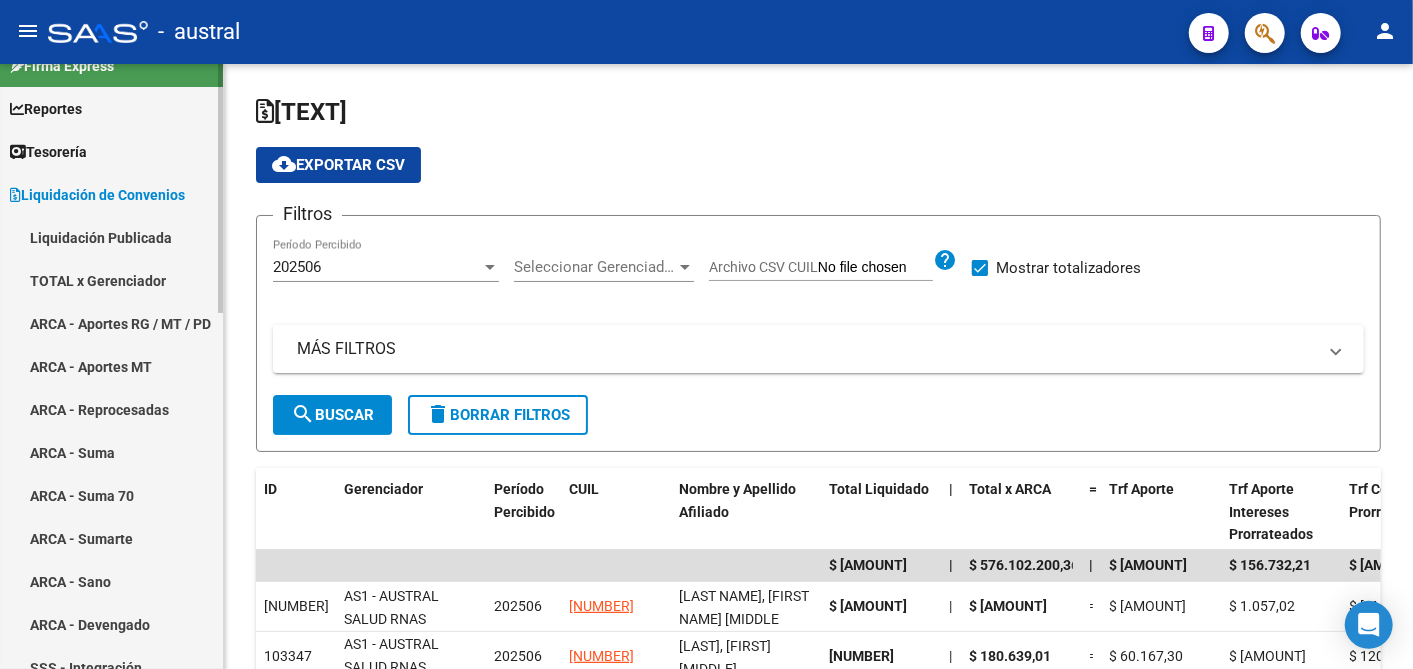 scroll, scrollTop: 17, scrollLeft: 0, axis: vertical 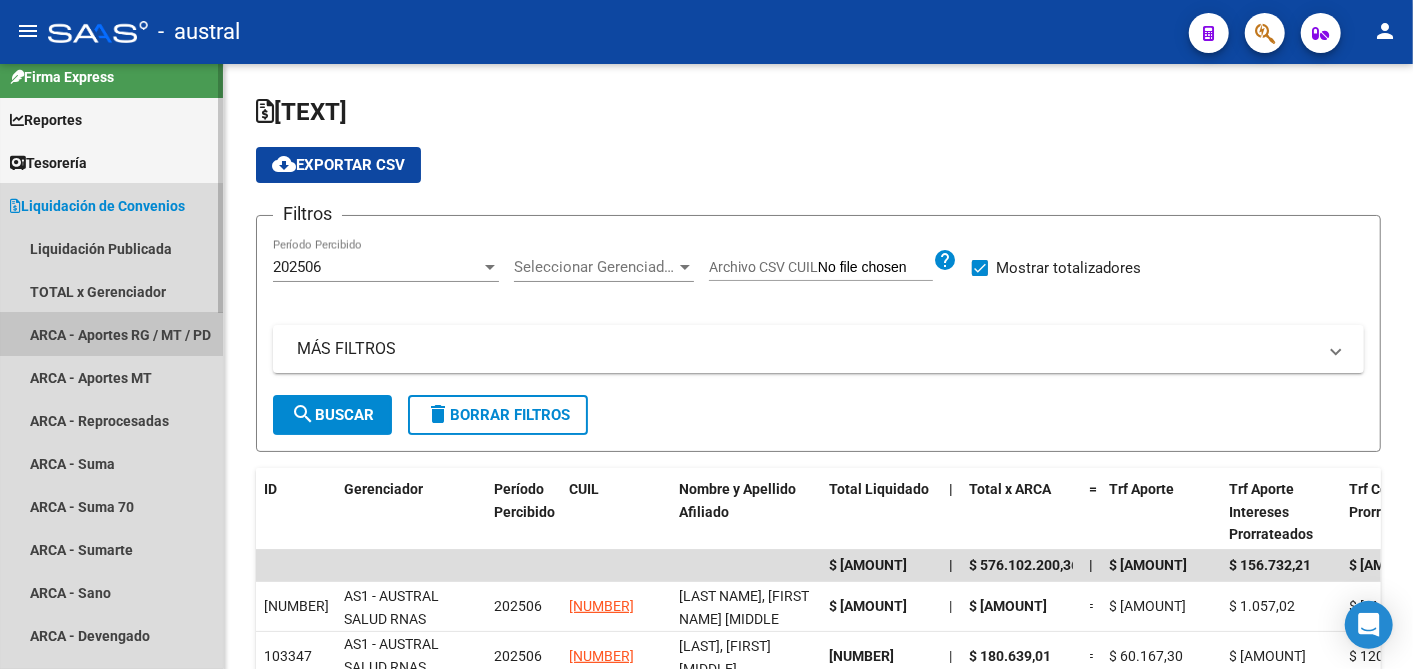 click on "ARCA - Aportes RG / MT / PD" at bounding box center [111, 334] 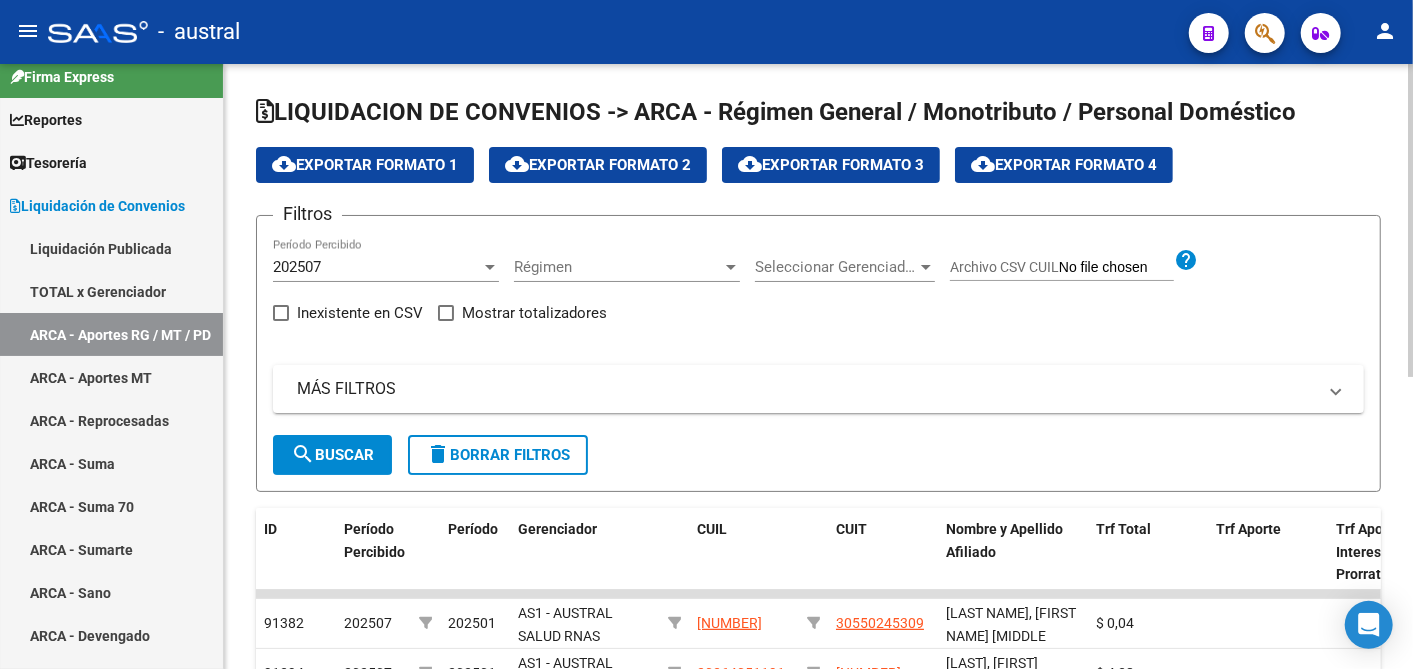 click on "202507" at bounding box center (377, 267) 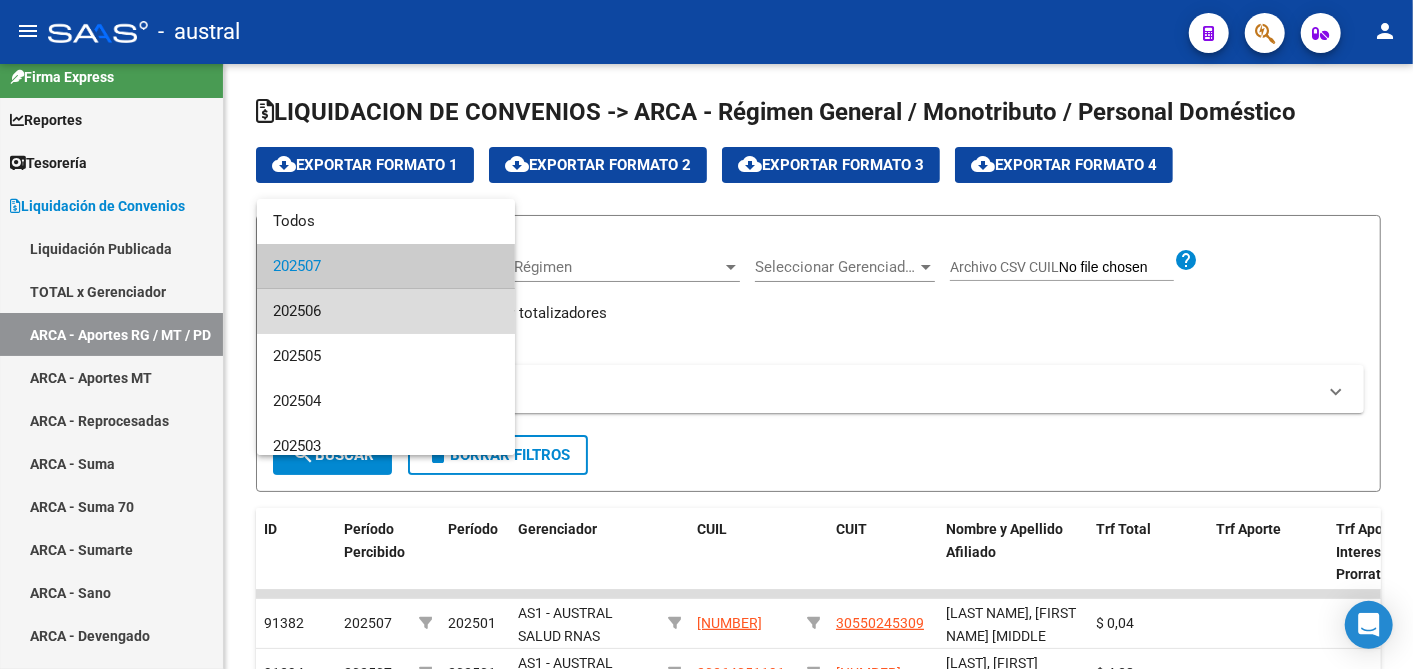 click on "202506" at bounding box center (386, 311) 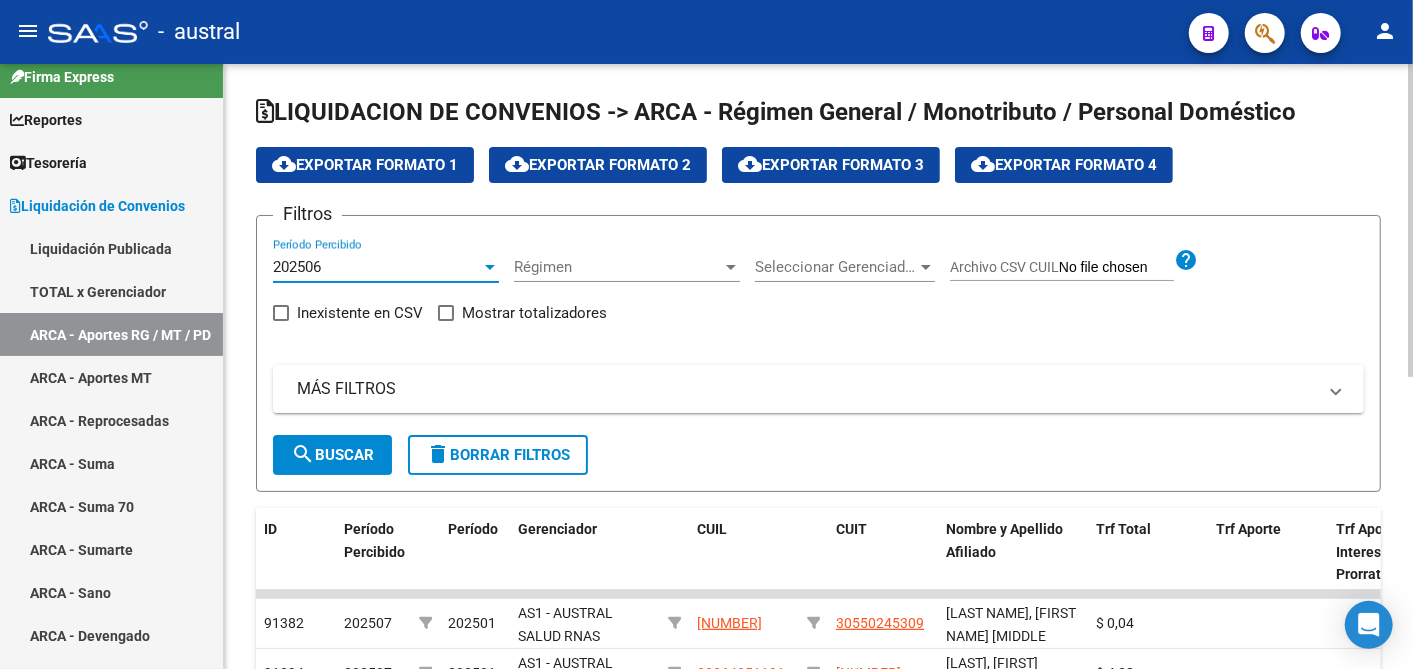 click on "Mostrar totalizadores" at bounding box center [534, 313] 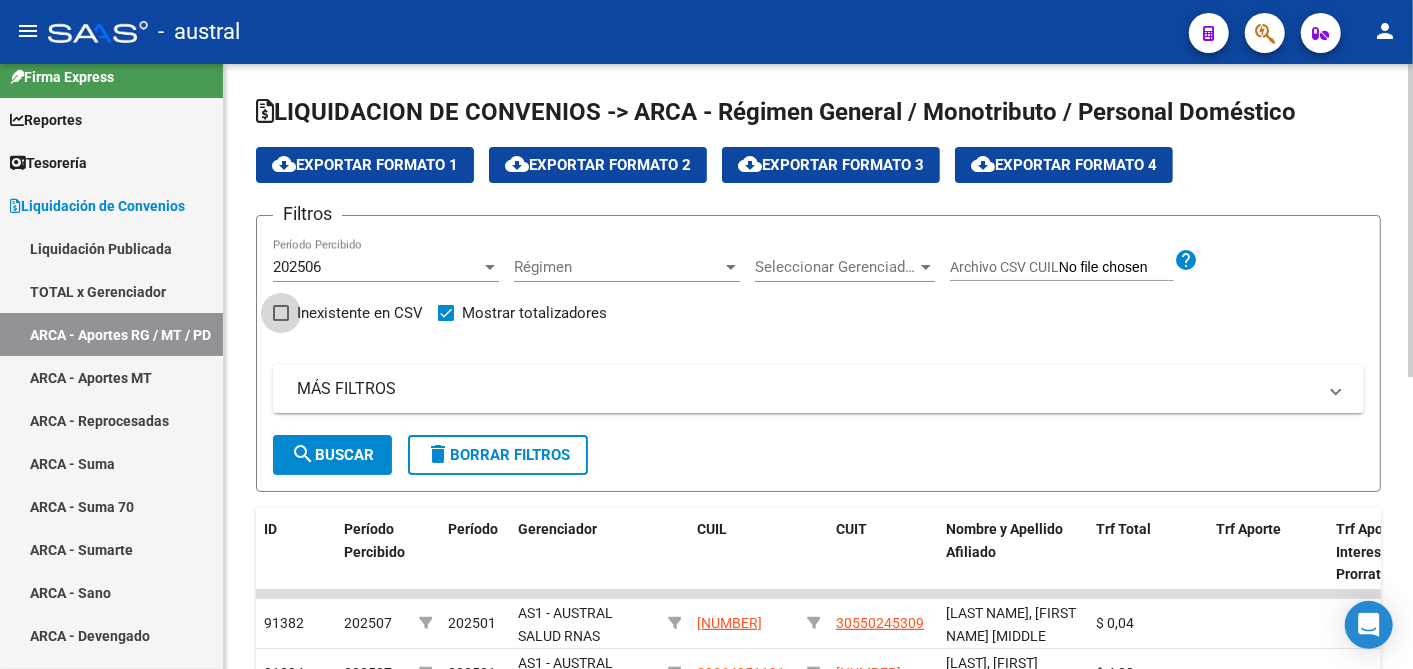 click at bounding box center (281, 313) 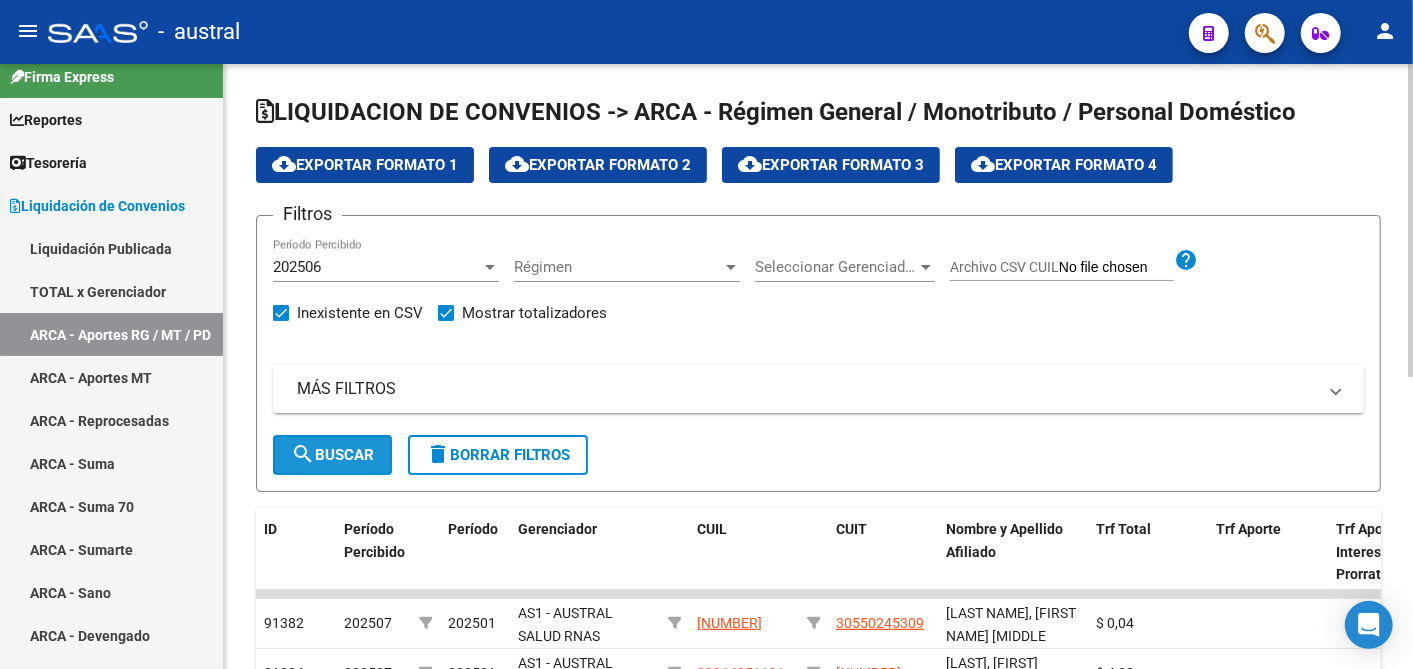 click on "search  Buscar" 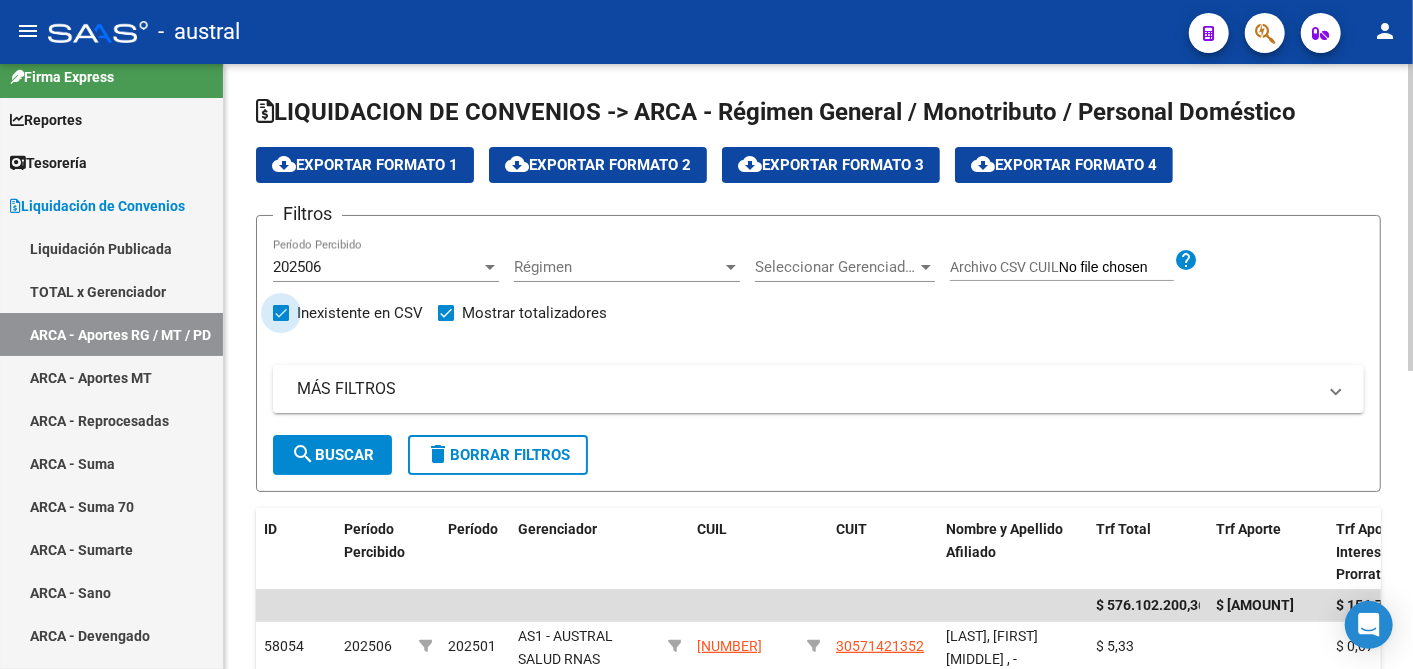 click at bounding box center [281, 313] 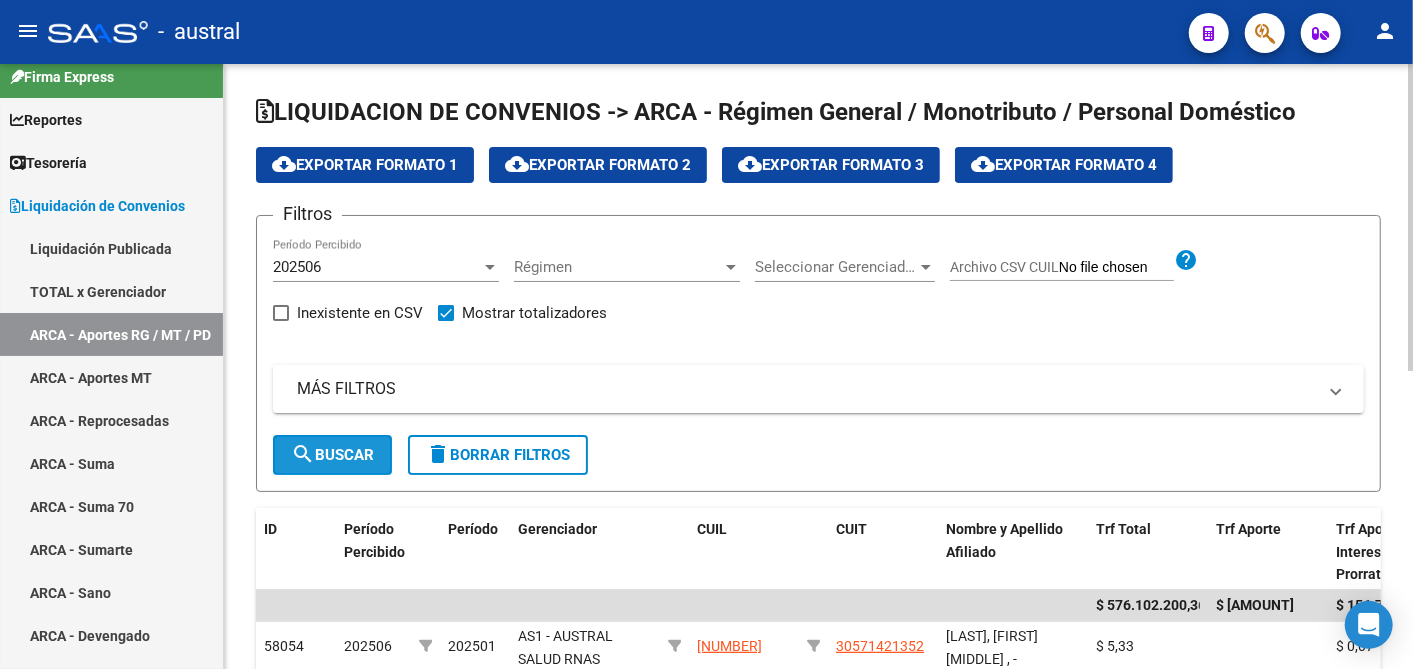 click on "search" 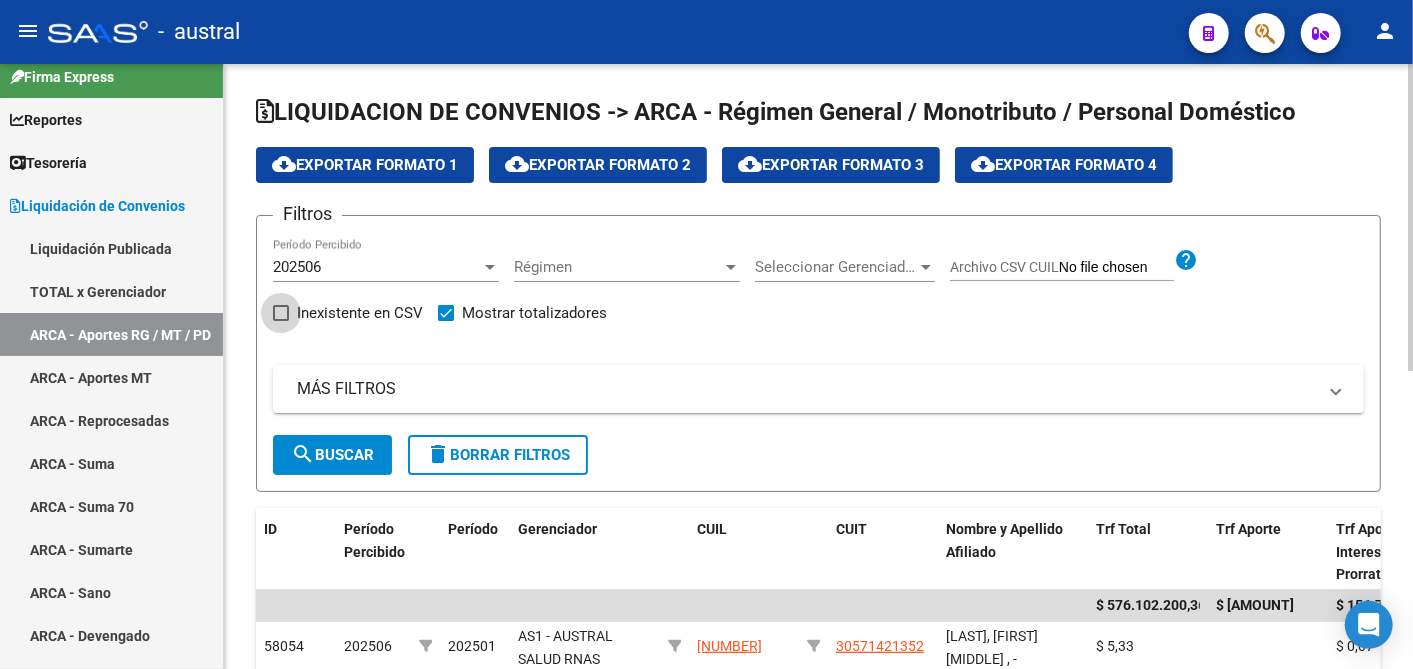 click at bounding box center [281, 313] 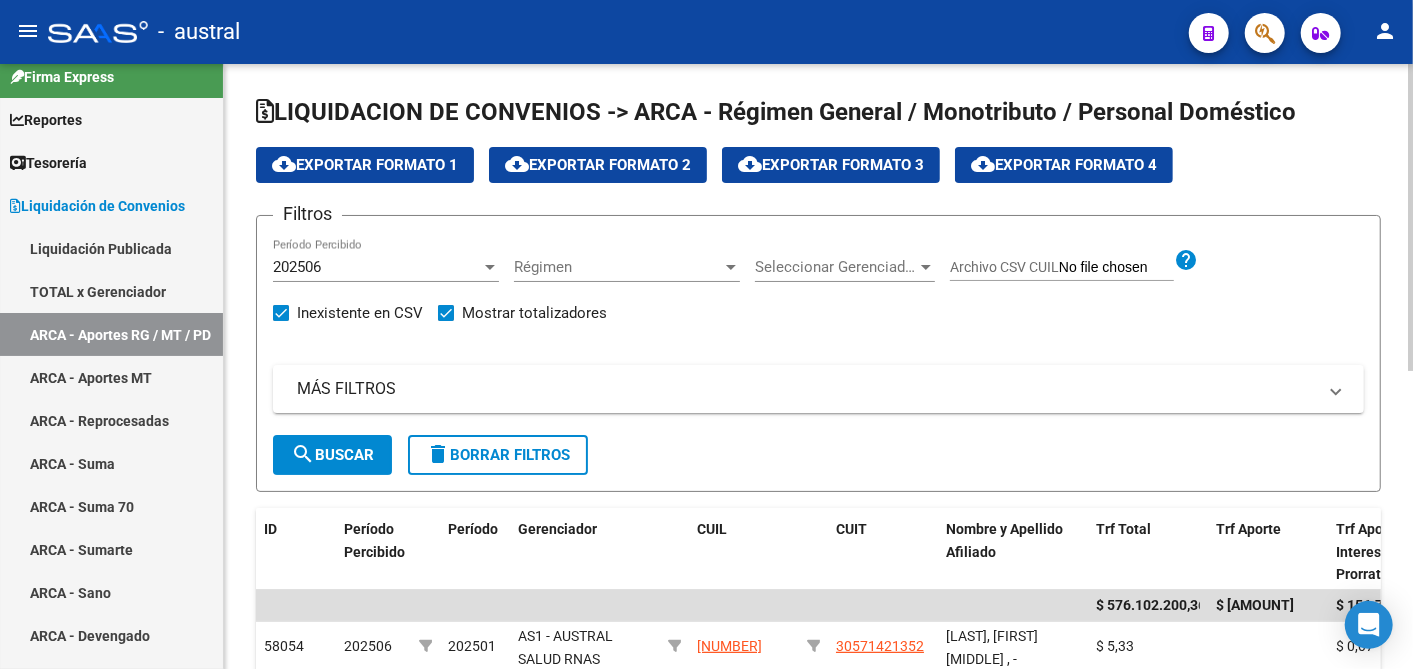 click on "search  Buscar" 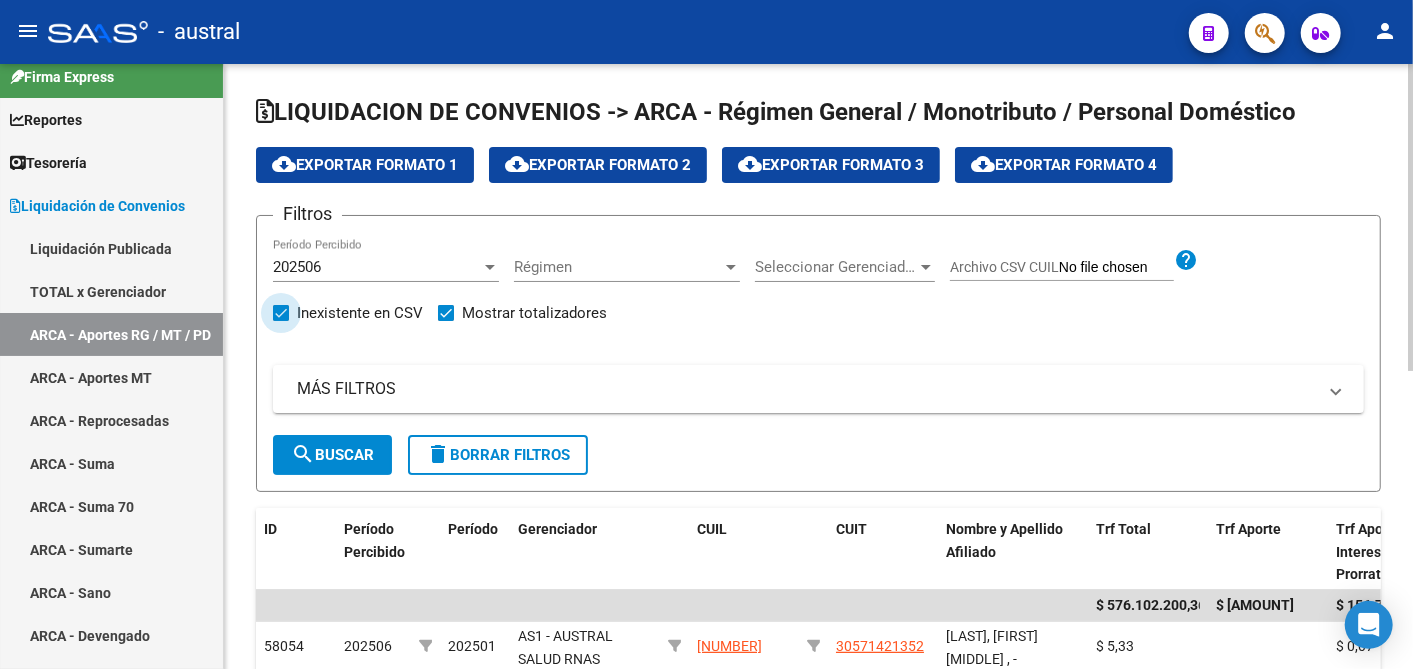 click at bounding box center (281, 313) 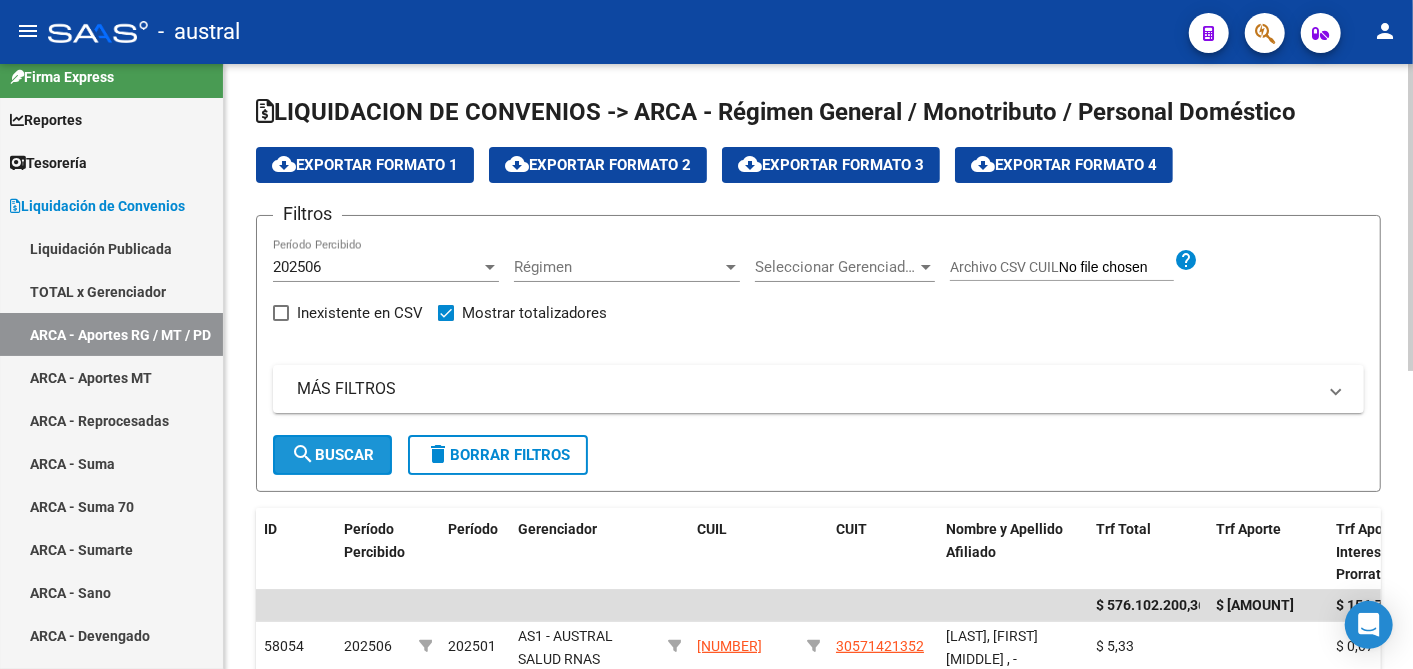 click on "search  Buscar" 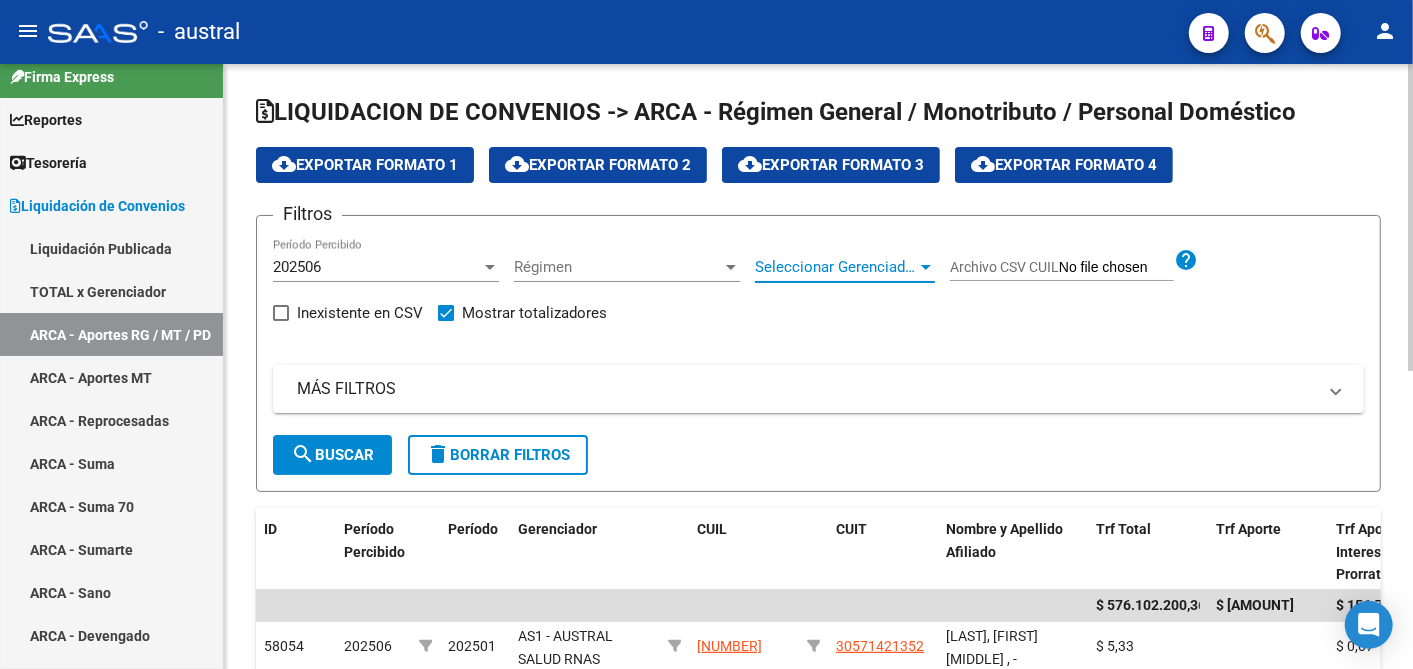 click at bounding box center (926, 267) 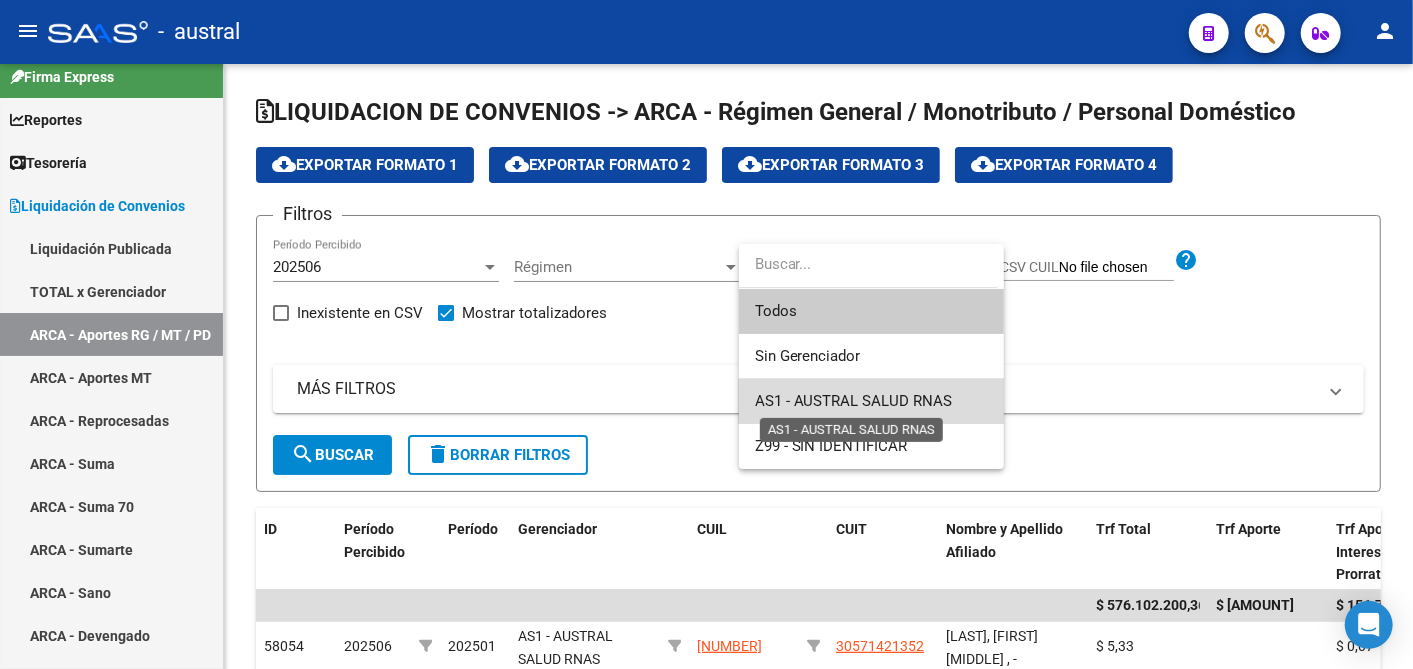 click on "AS1 - AUSTRAL SALUD RNAS" at bounding box center (854, 401) 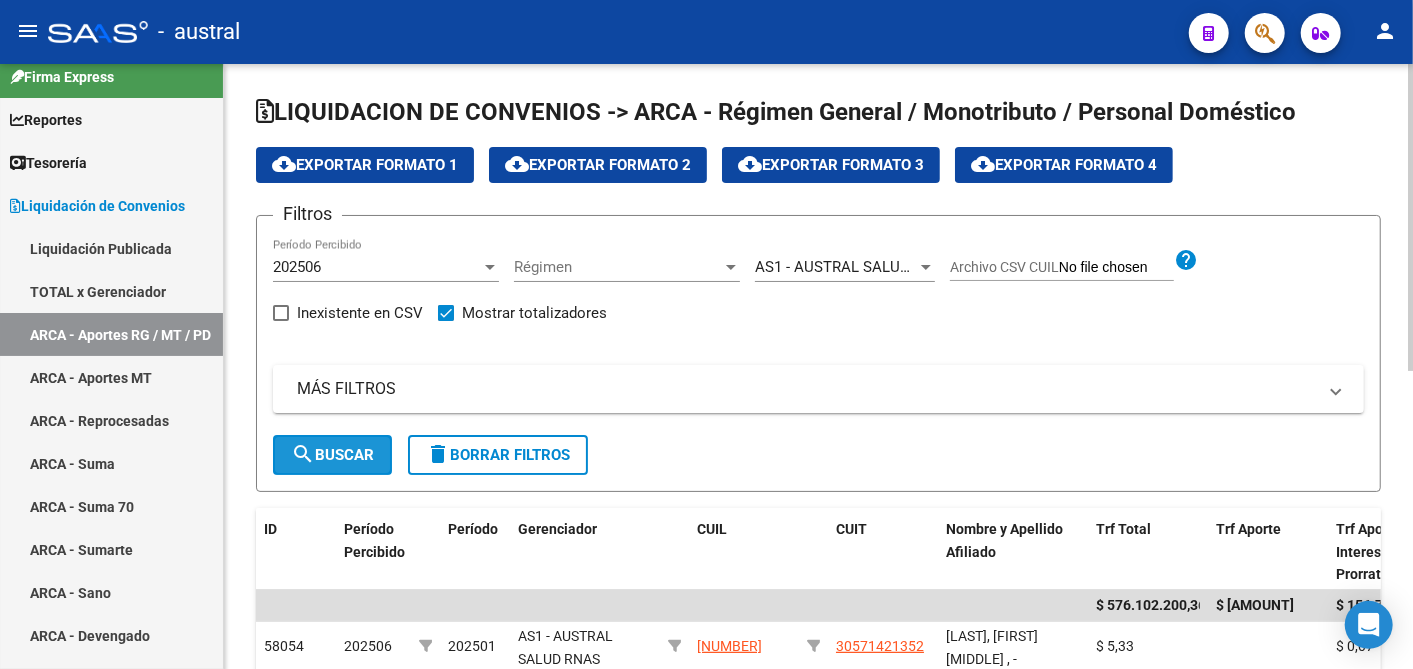 click on "search  Buscar" 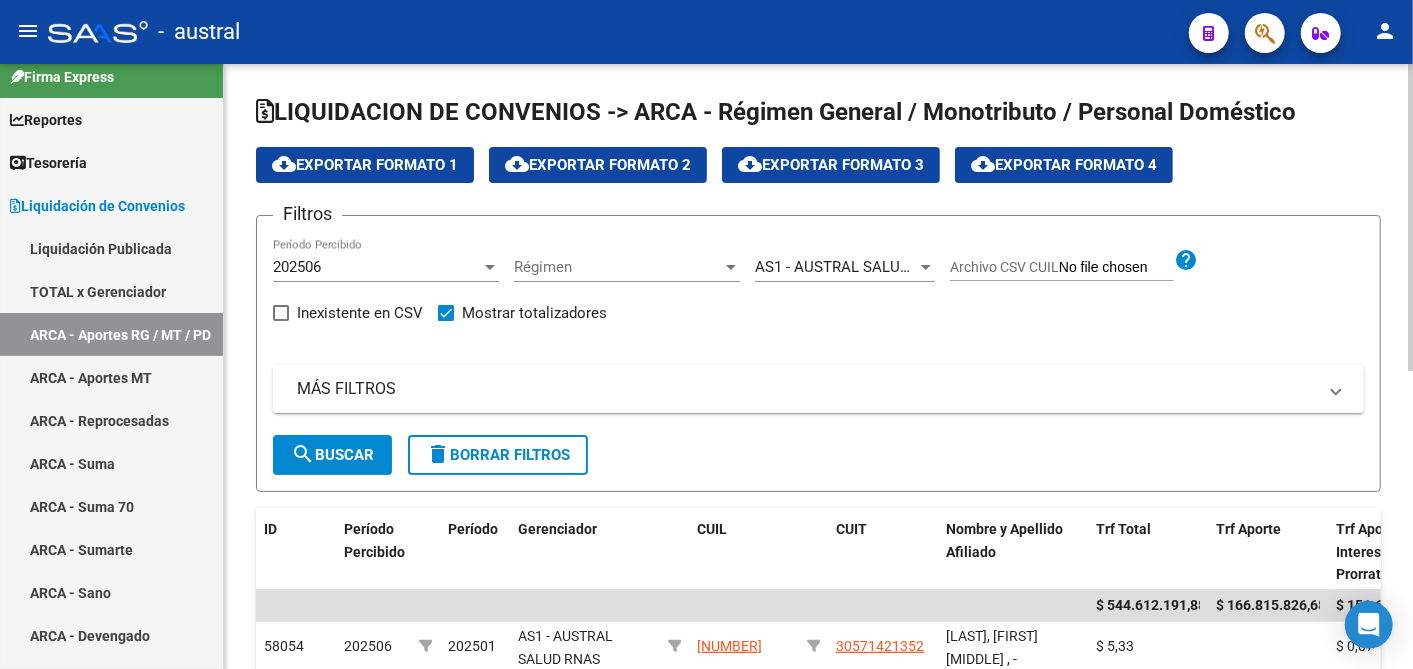 click on "Inexistente en CSV" at bounding box center [360, 313] 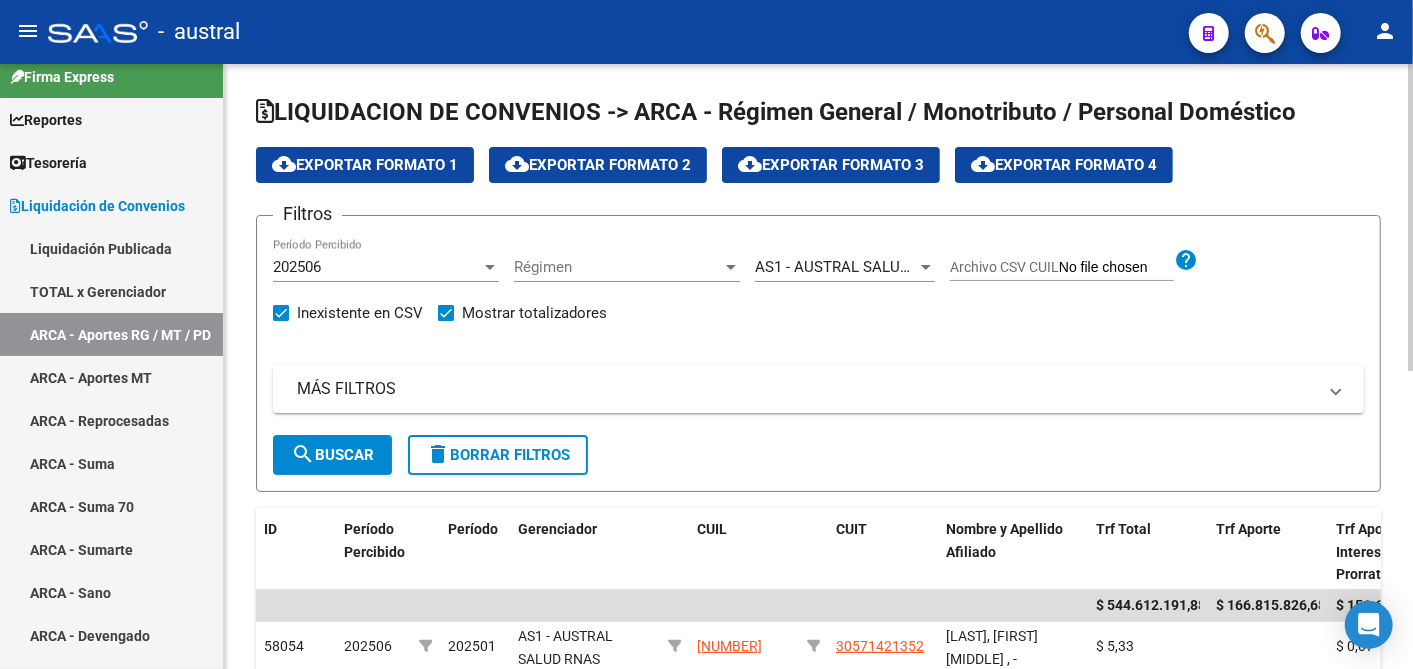click on "search  Buscar" 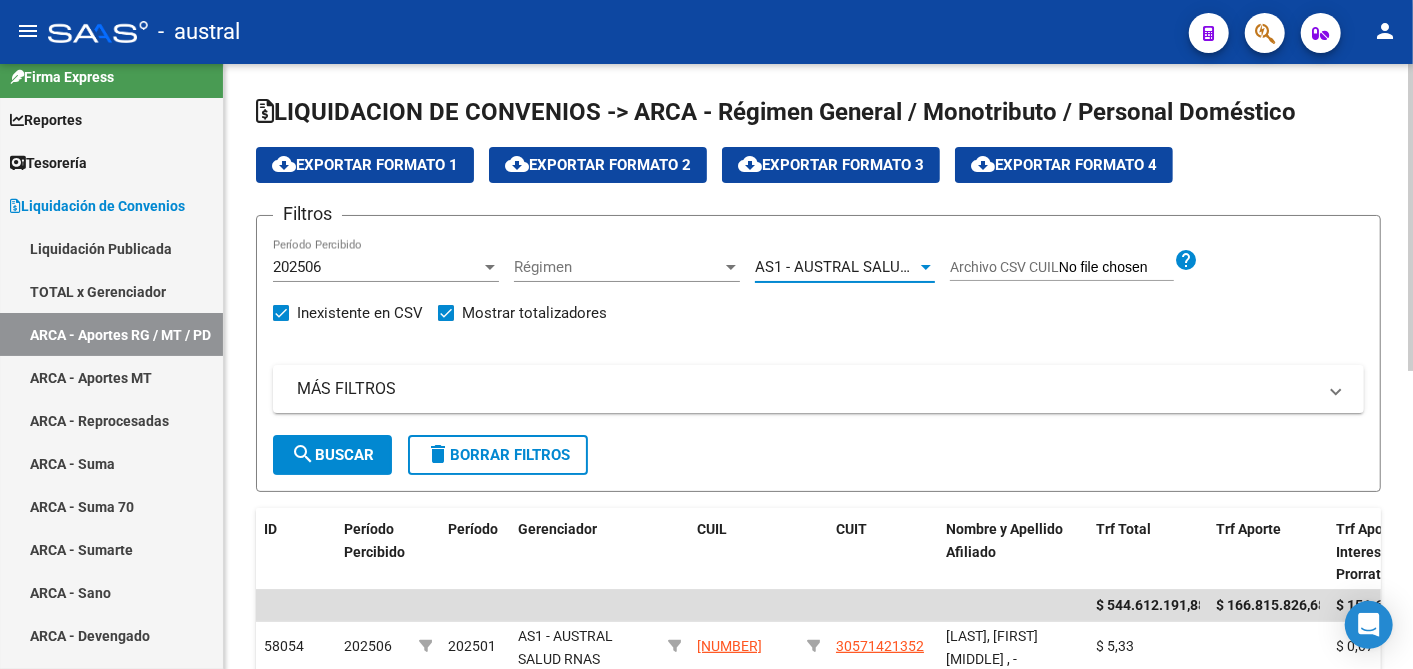 click at bounding box center [926, 267] 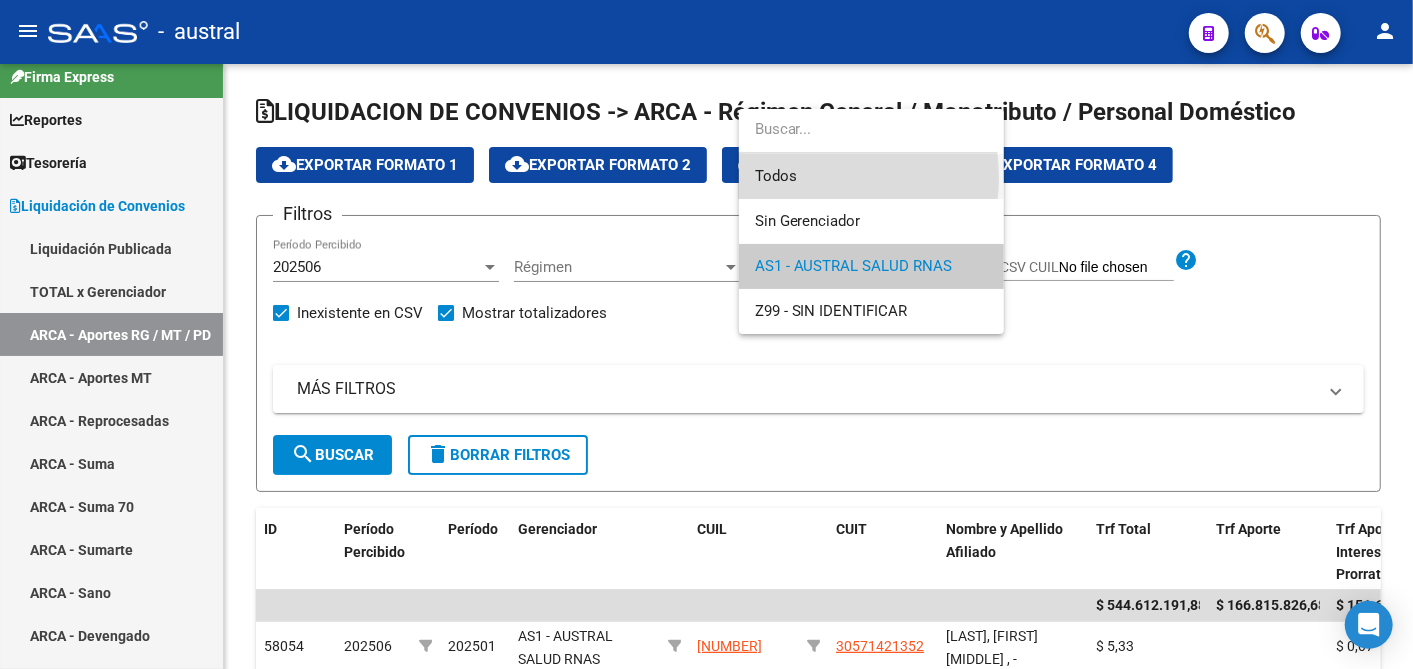 click on "Todos" at bounding box center (871, 176) 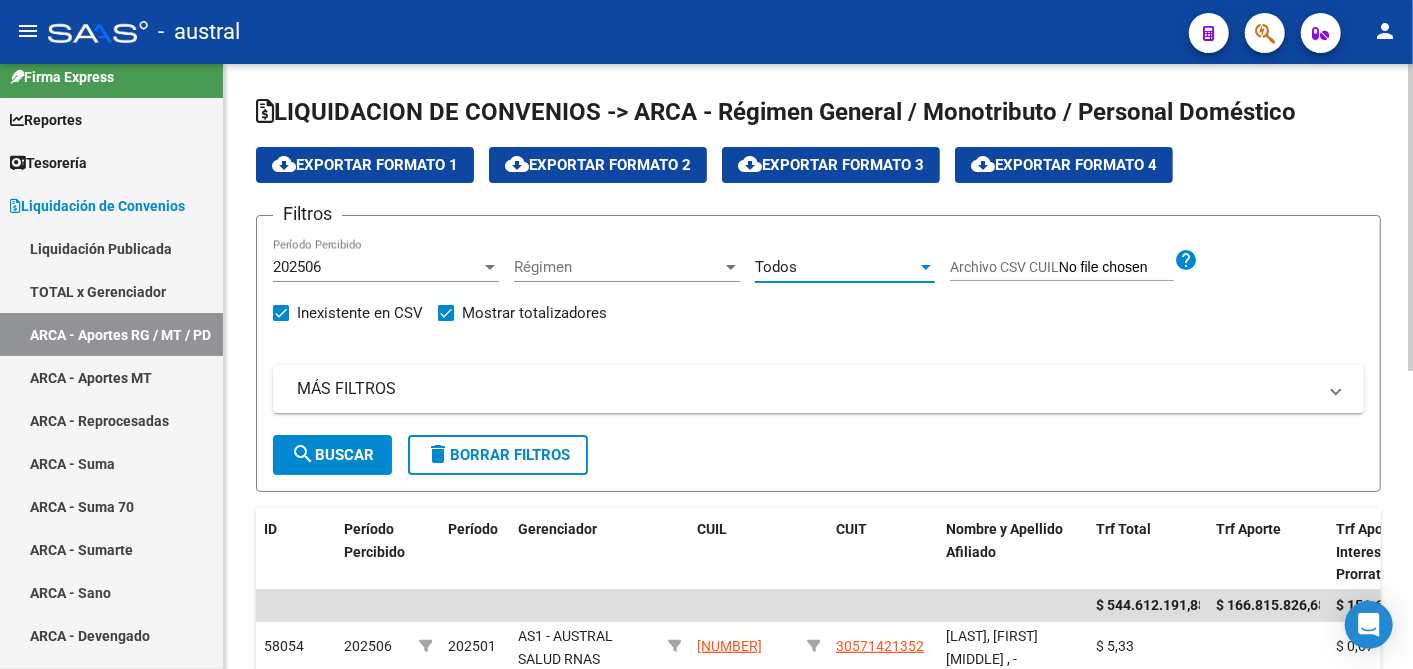click on "search  Buscar" 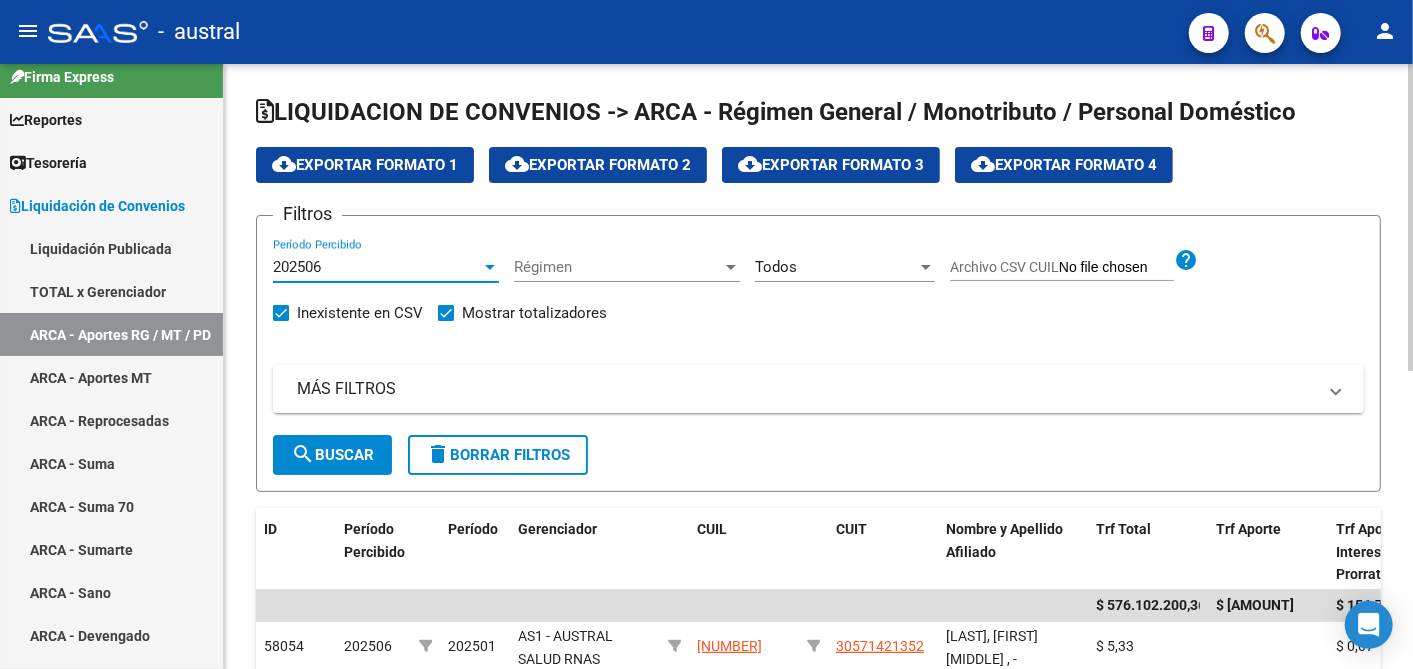 click on "202506" at bounding box center (377, 267) 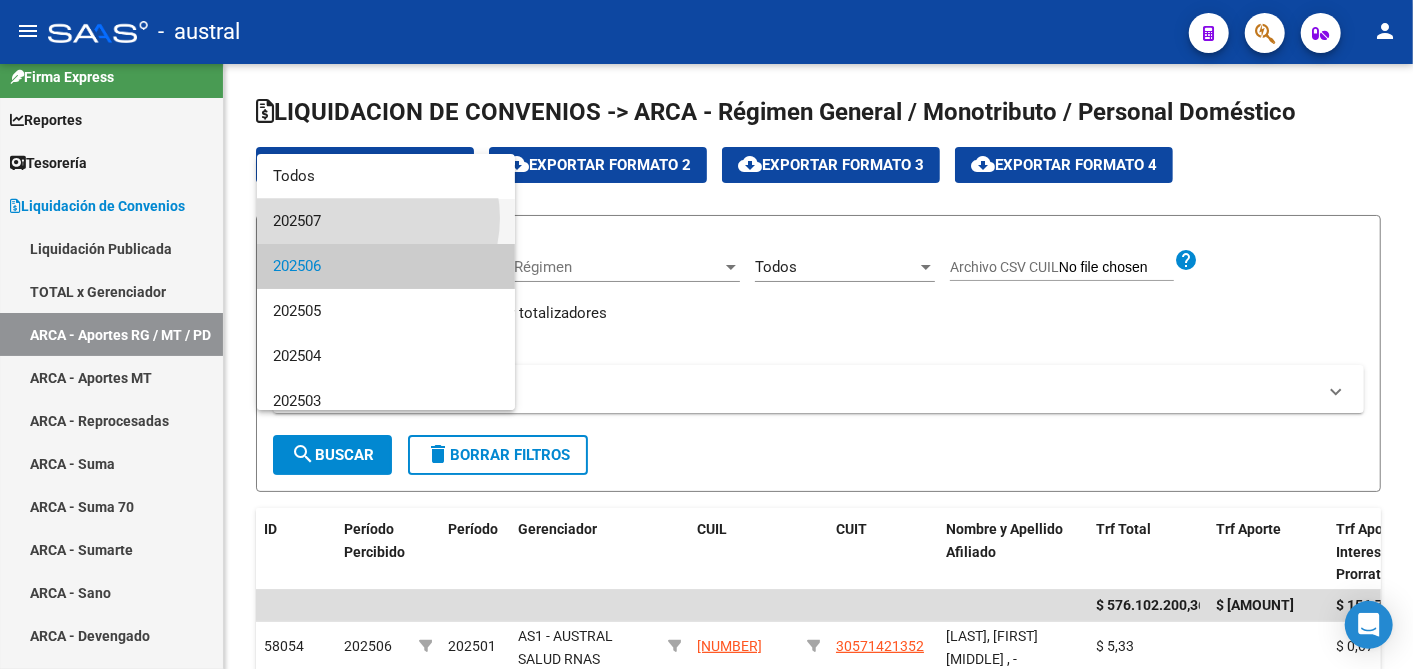 click on "202507" at bounding box center (386, 221) 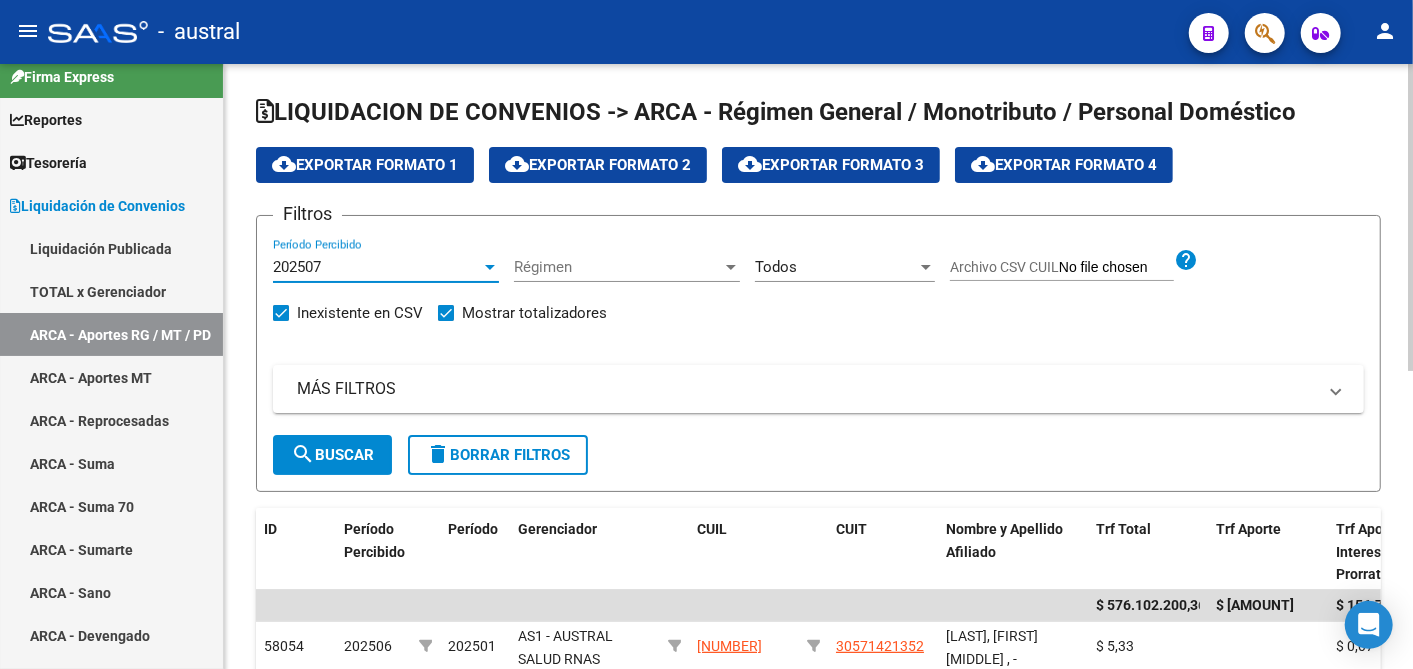 click on "search  Buscar" 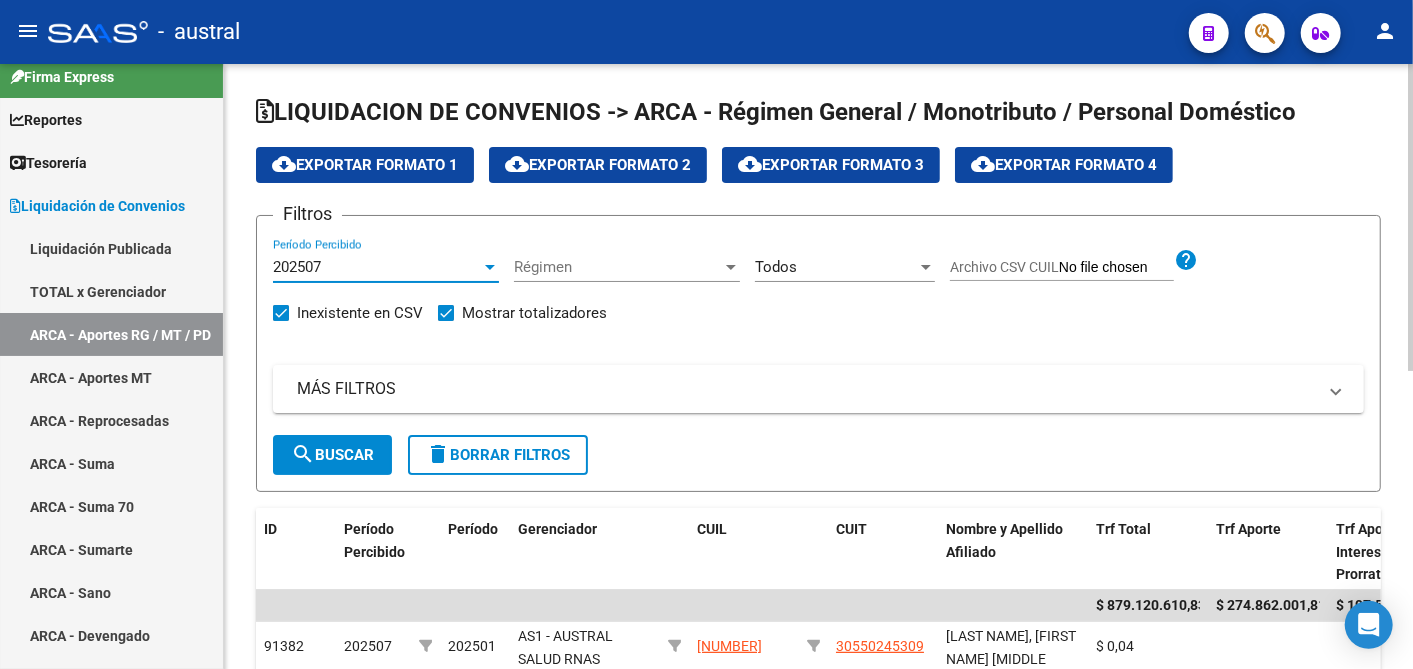 click on "202507" at bounding box center [377, 267] 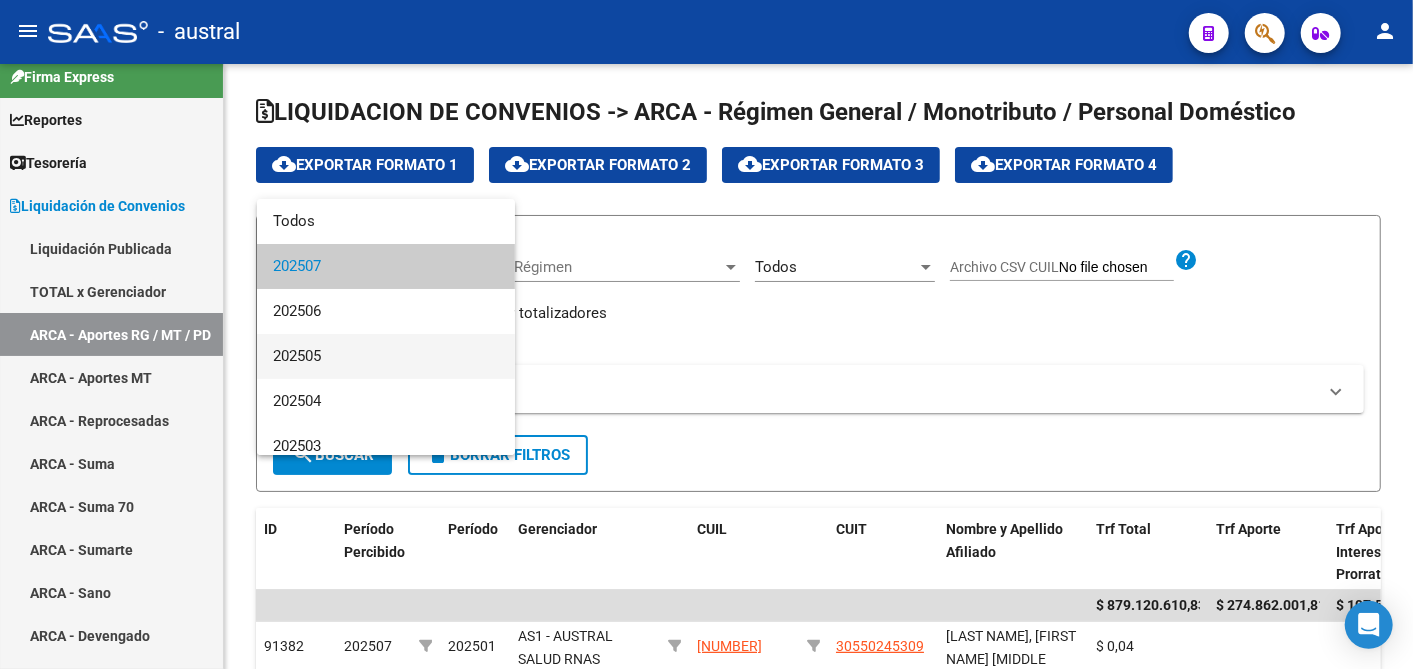 click on "202505" at bounding box center (386, 356) 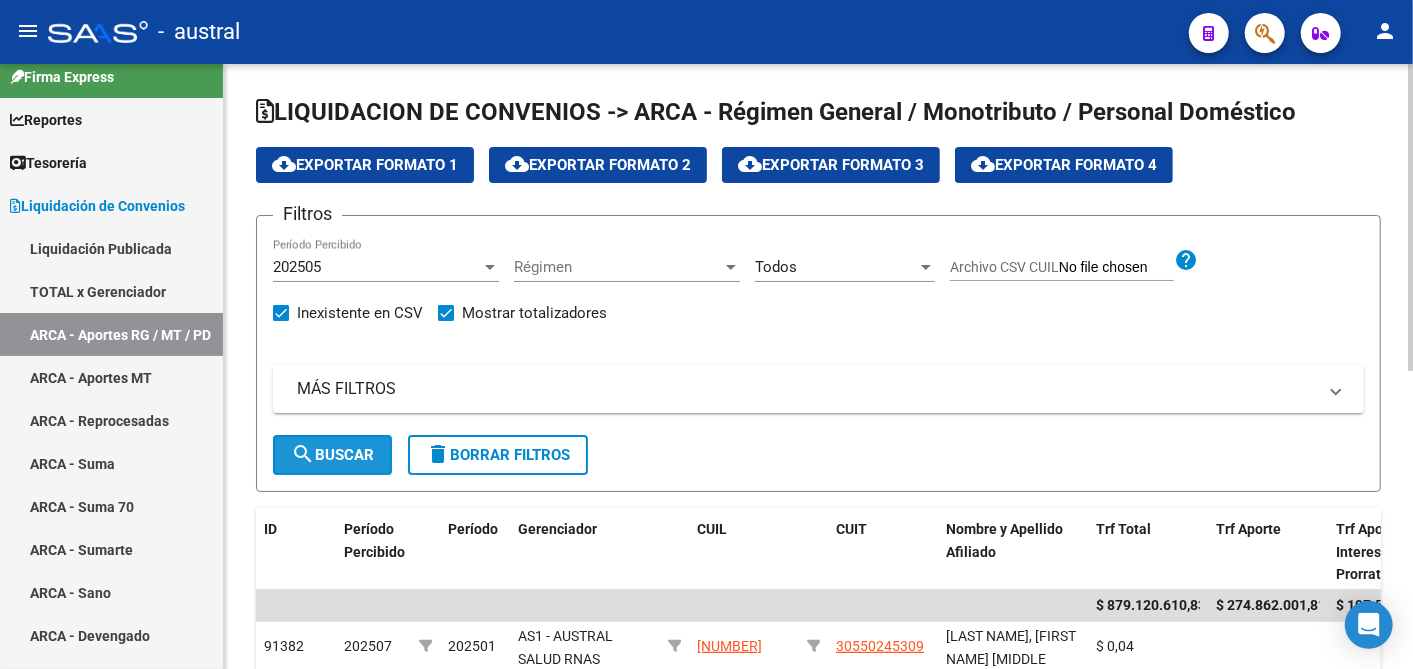 click on "search  Buscar" 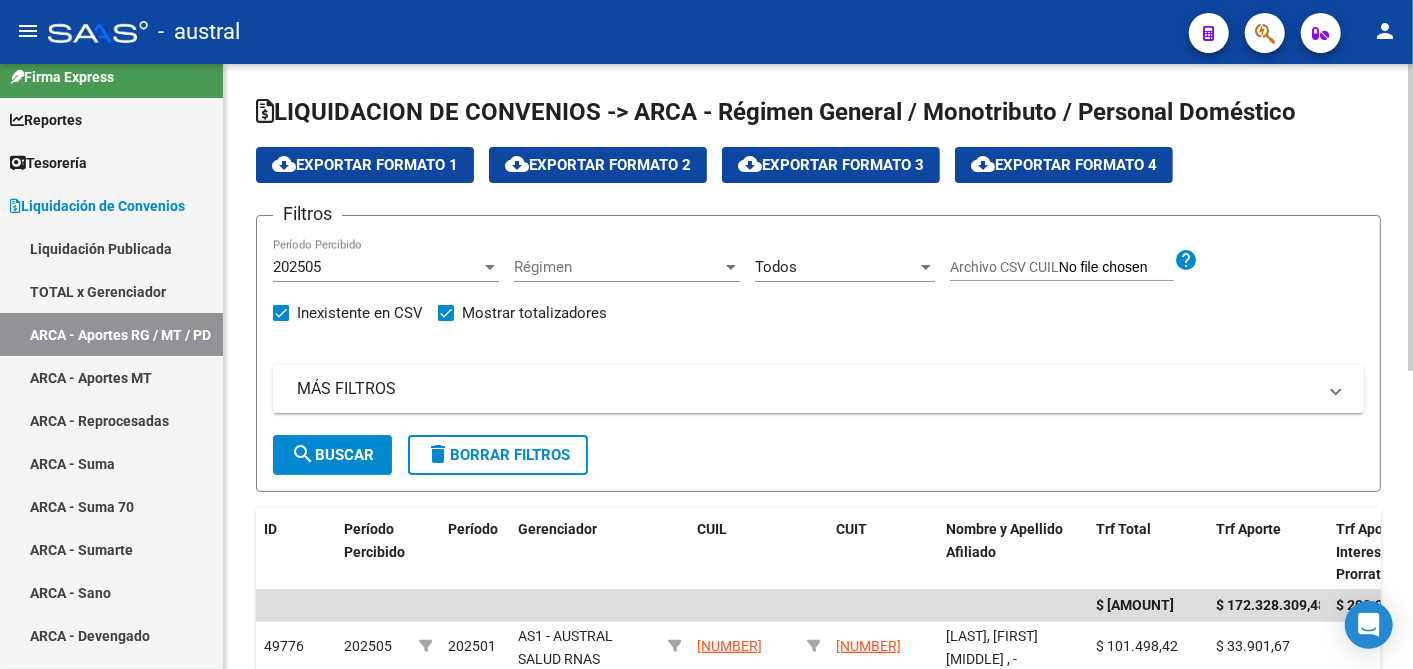 click on "202505 Período Percibido" 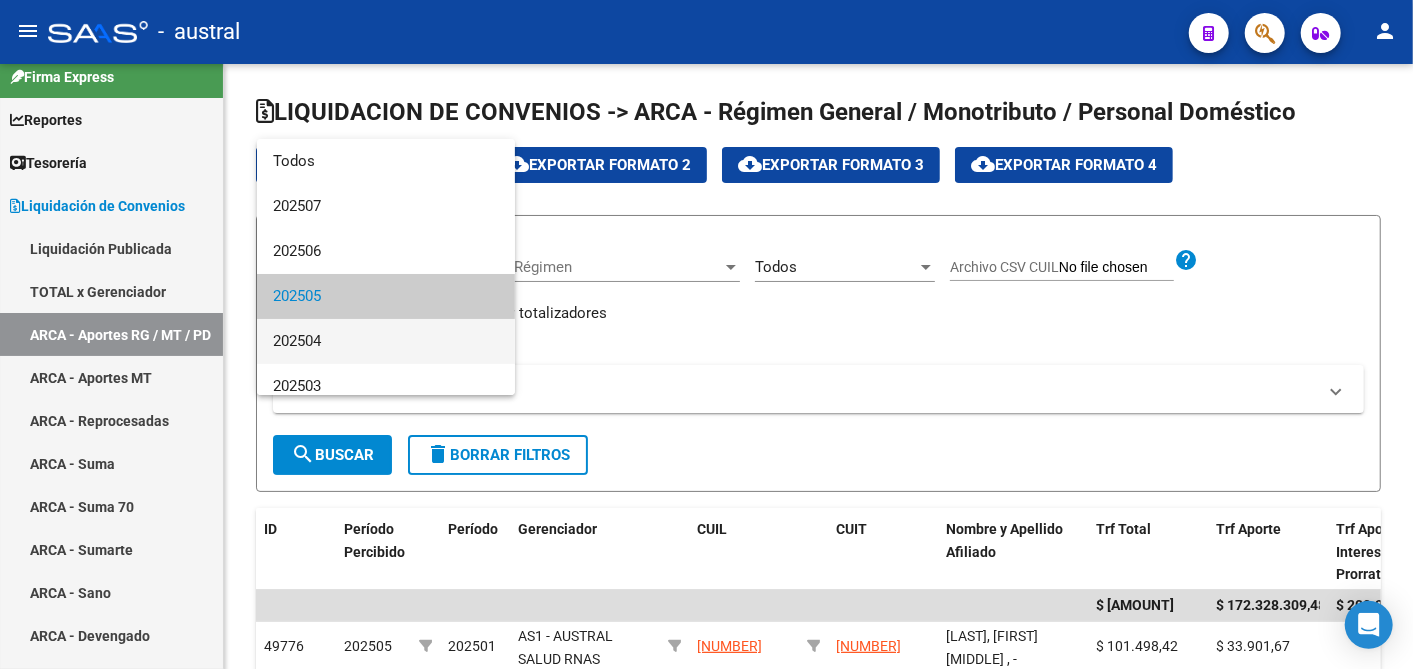 scroll, scrollTop: 29, scrollLeft: 0, axis: vertical 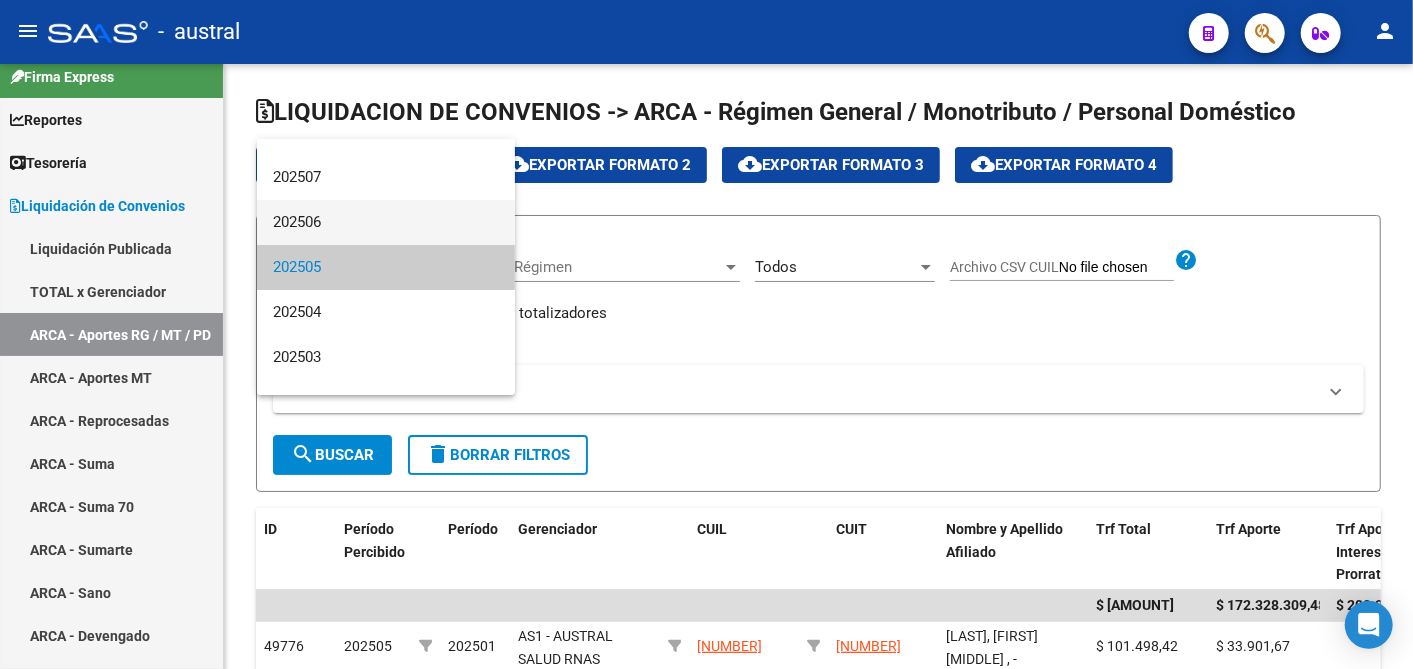 click on "202506" at bounding box center (386, 222) 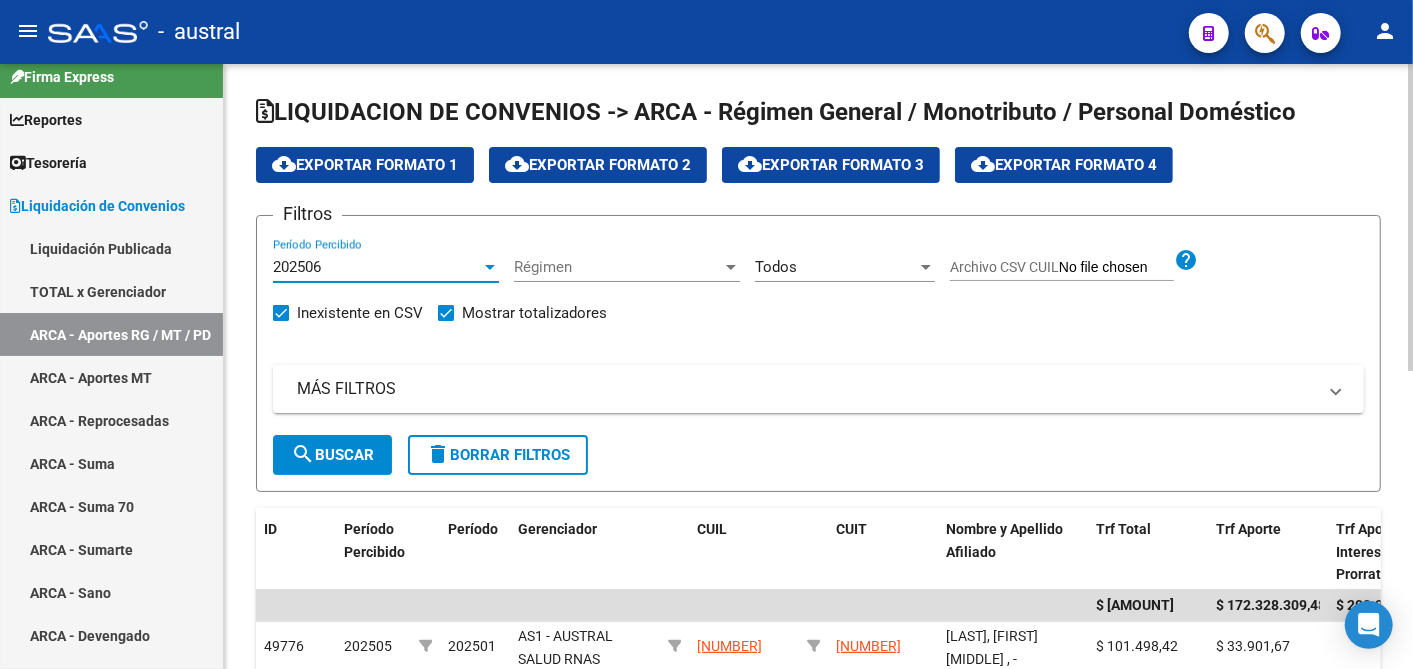 click on "search  Buscar" 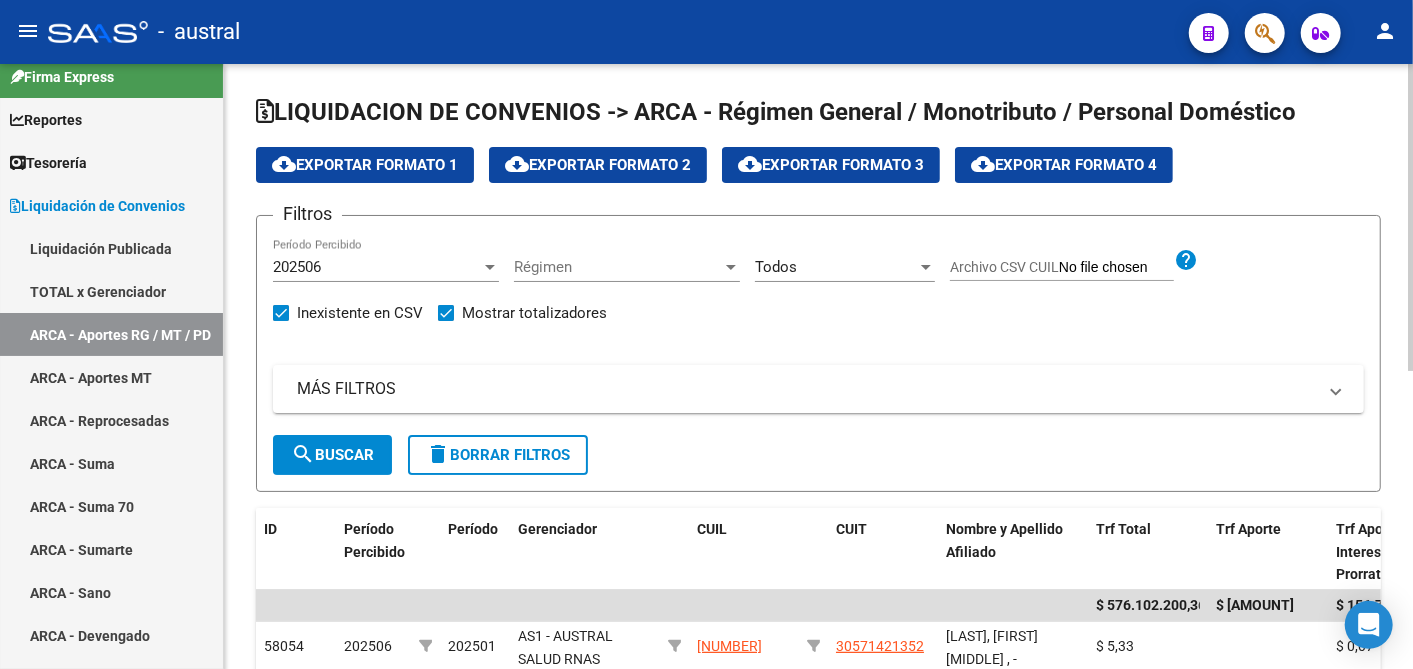 click on "cloud_download  Exportar Formato 1" 